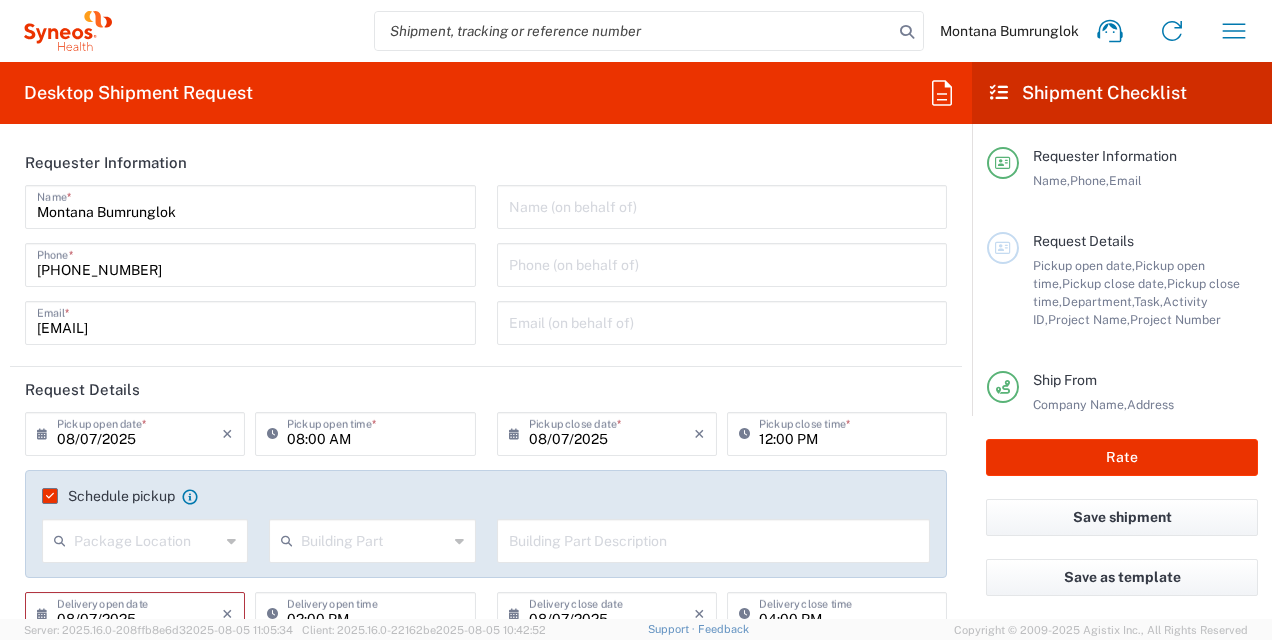 scroll, scrollTop: 0, scrollLeft: 0, axis: both 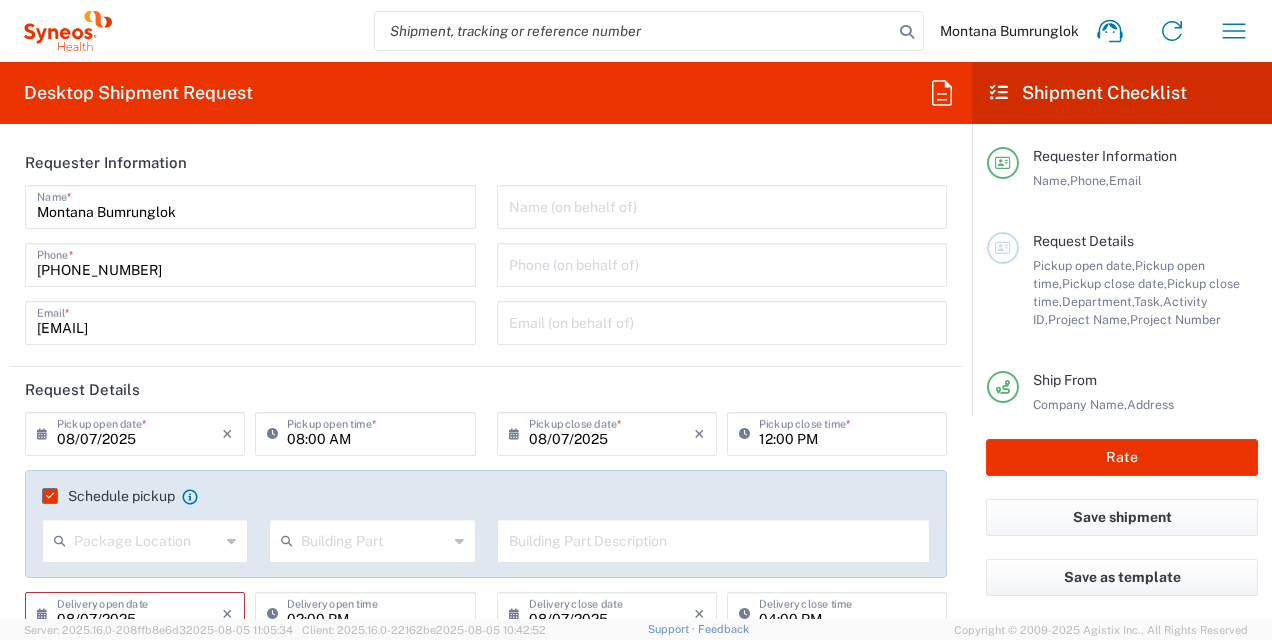 click 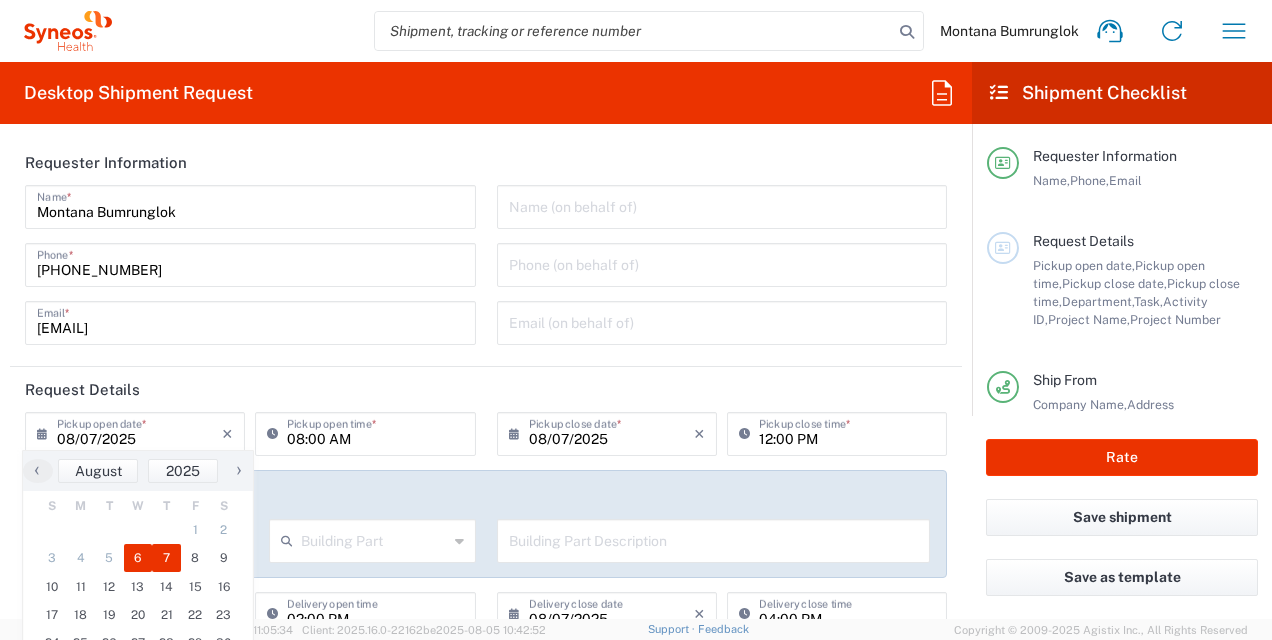 click on "6" 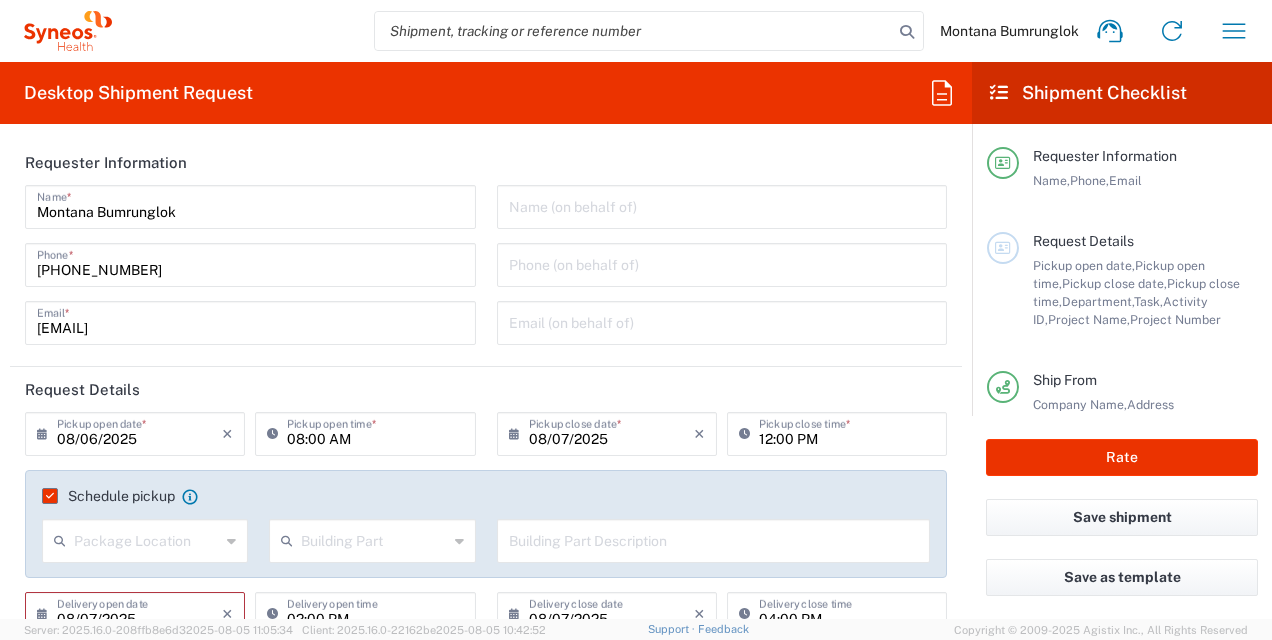 click on "08/07/2025" at bounding box center (611, 432) 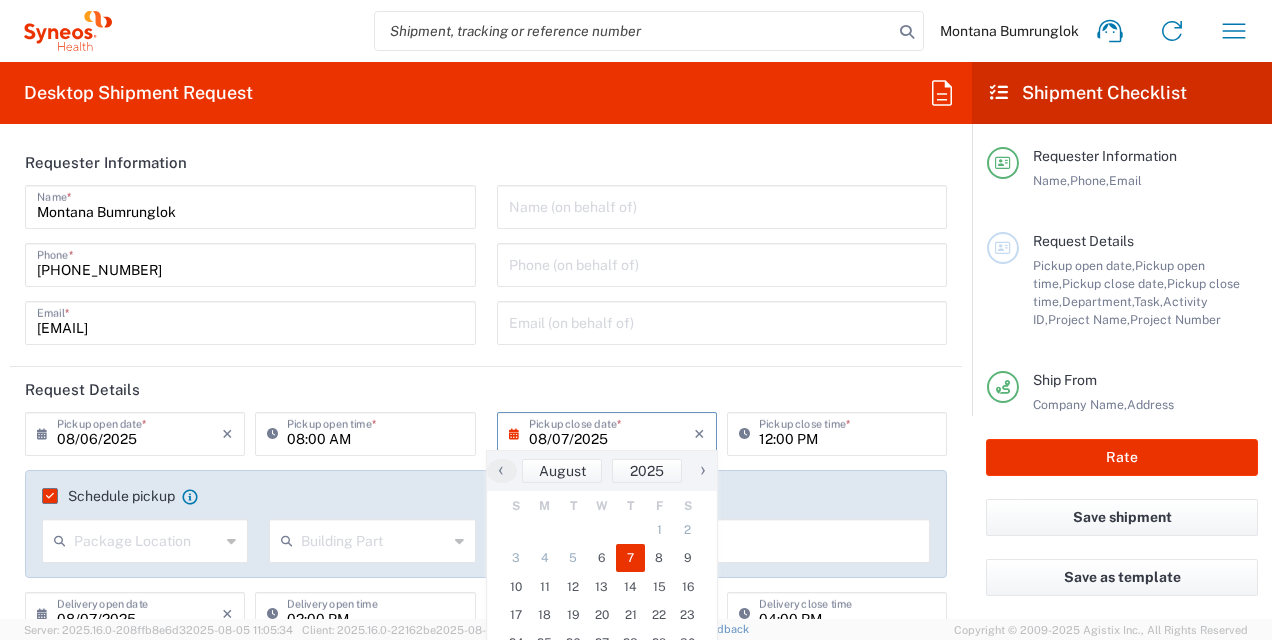 click 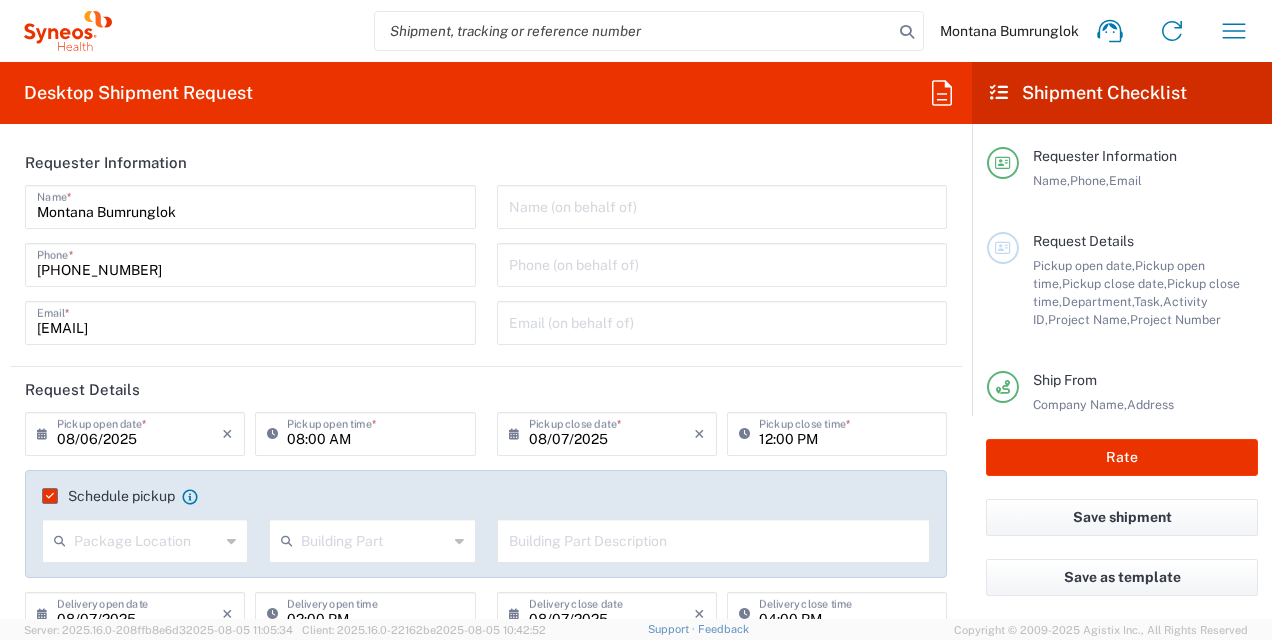 click 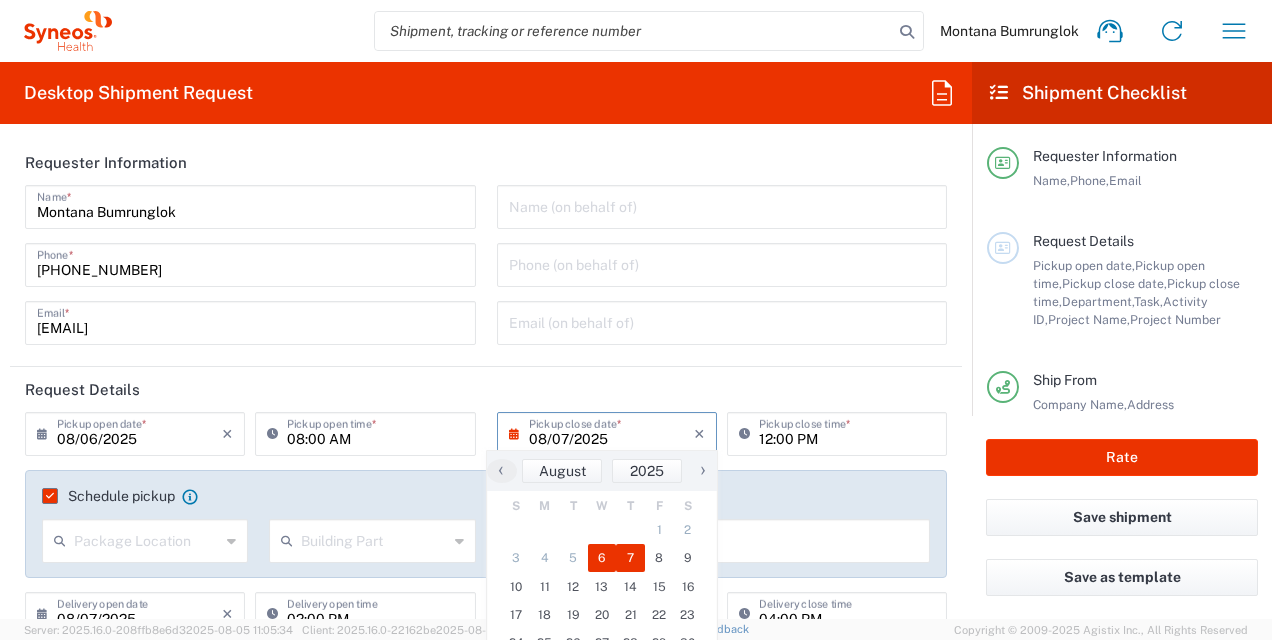 click on "6" 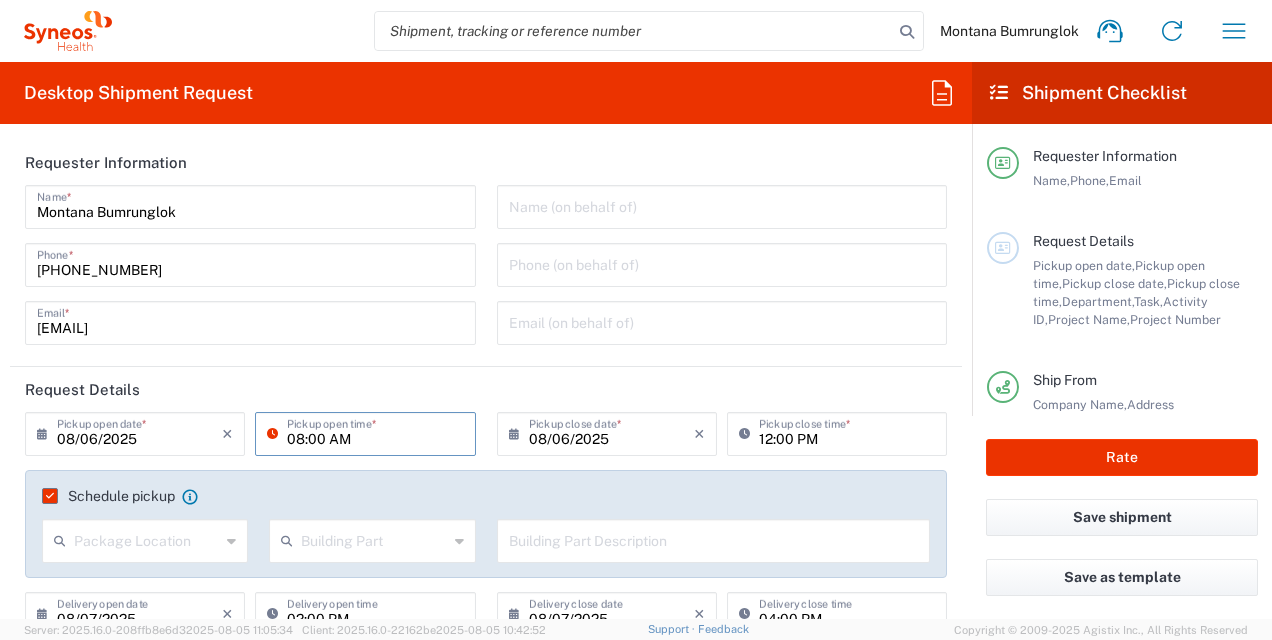 click on "08:00 AM" at bounding box center [375, 432] 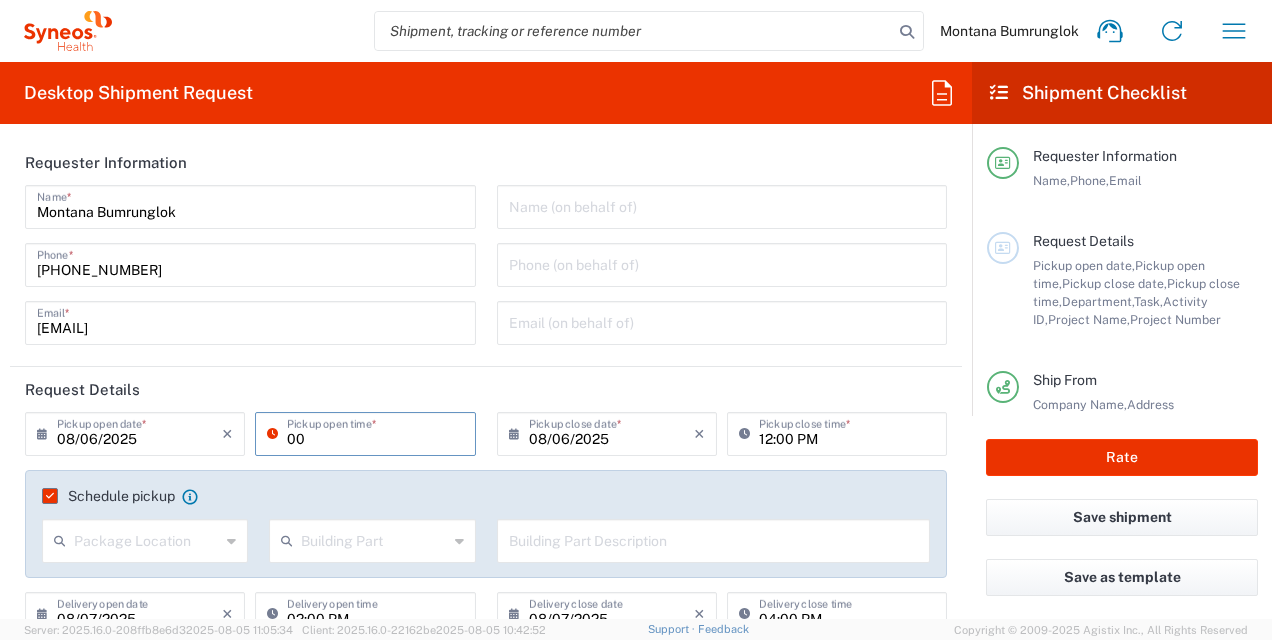type on "0" 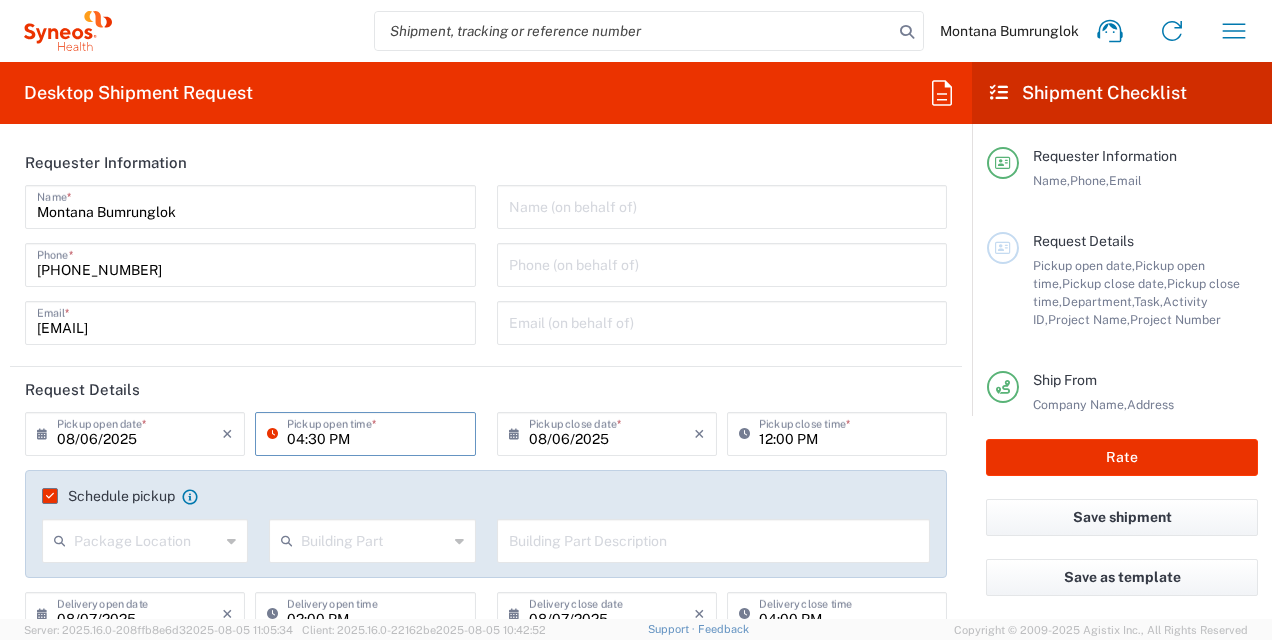 type on "04:30 PM" 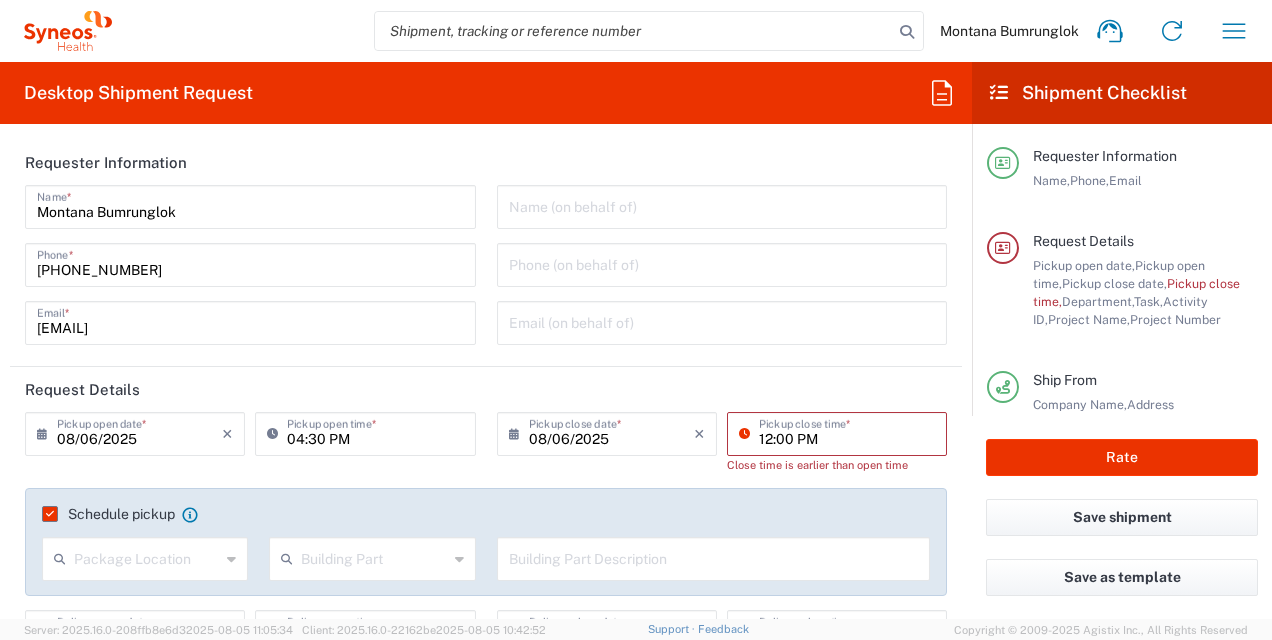click on "12:00 PM" at bounding box center [847, 432] 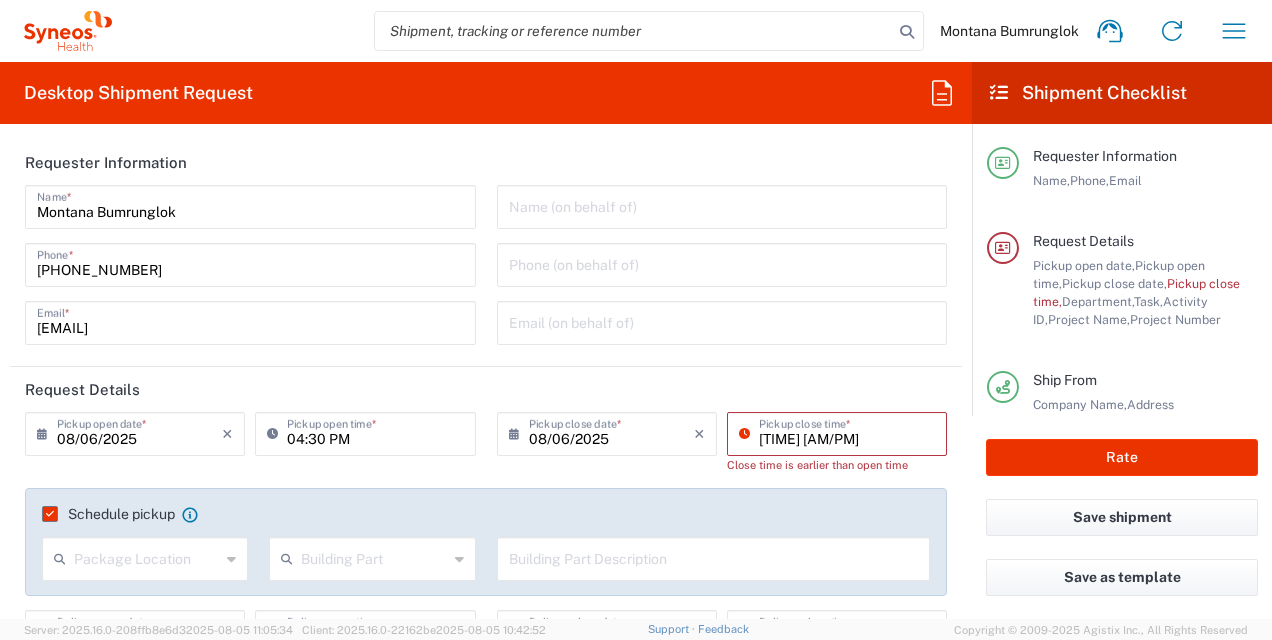 scroll, scrollTop: 100, scrollLeft: 0, axis: vertical 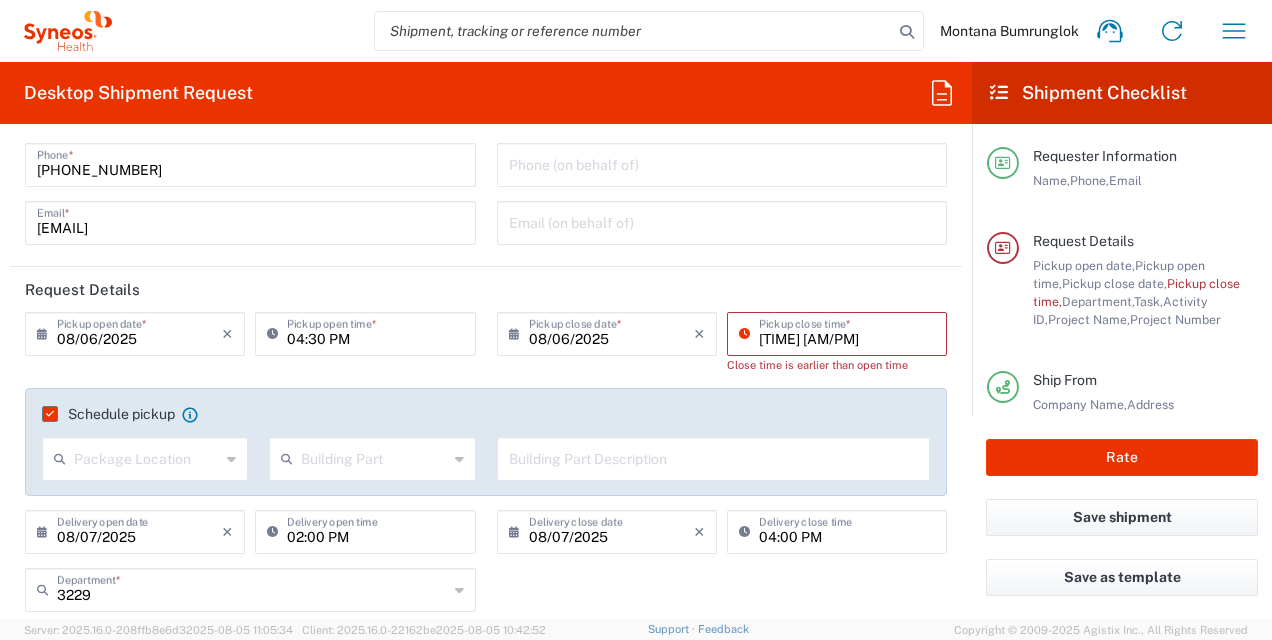 type on "[TIME] [AM/PM]" 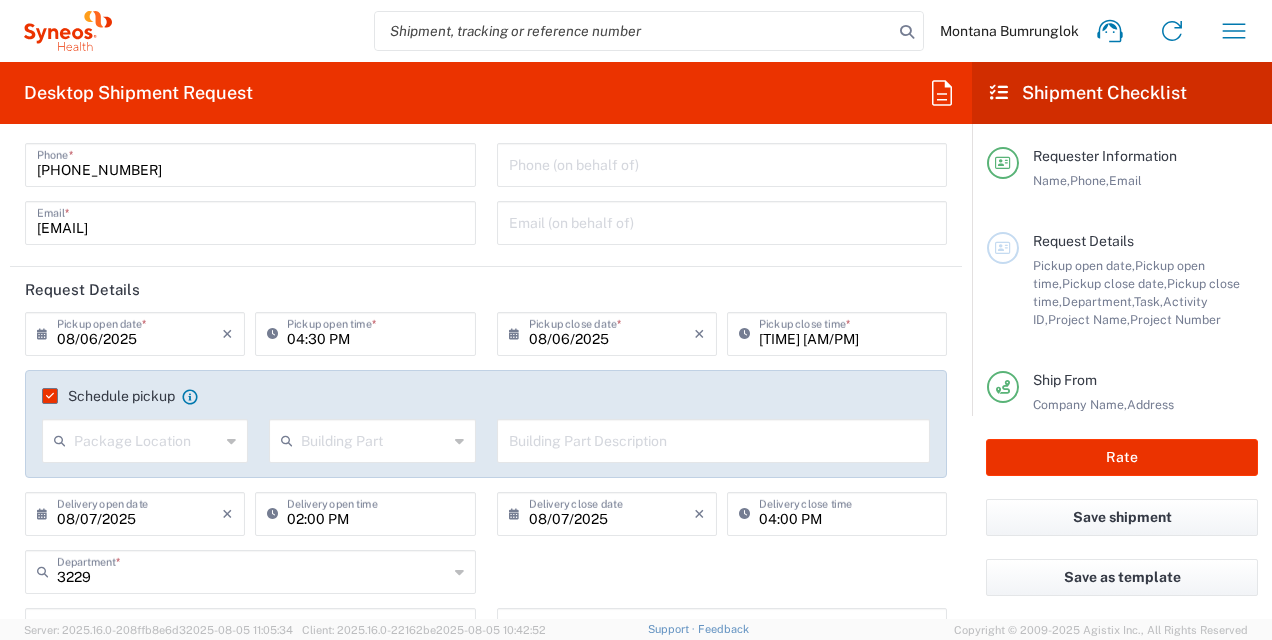 click on "Schedule pickup" 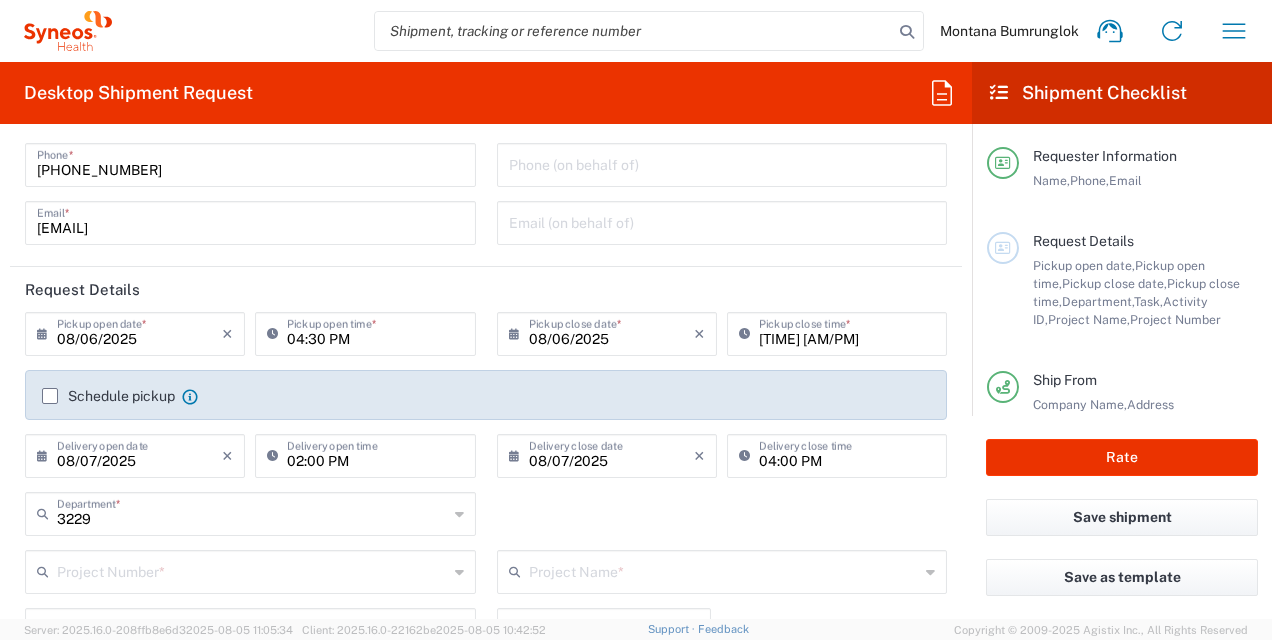click on "Schedule pickup" 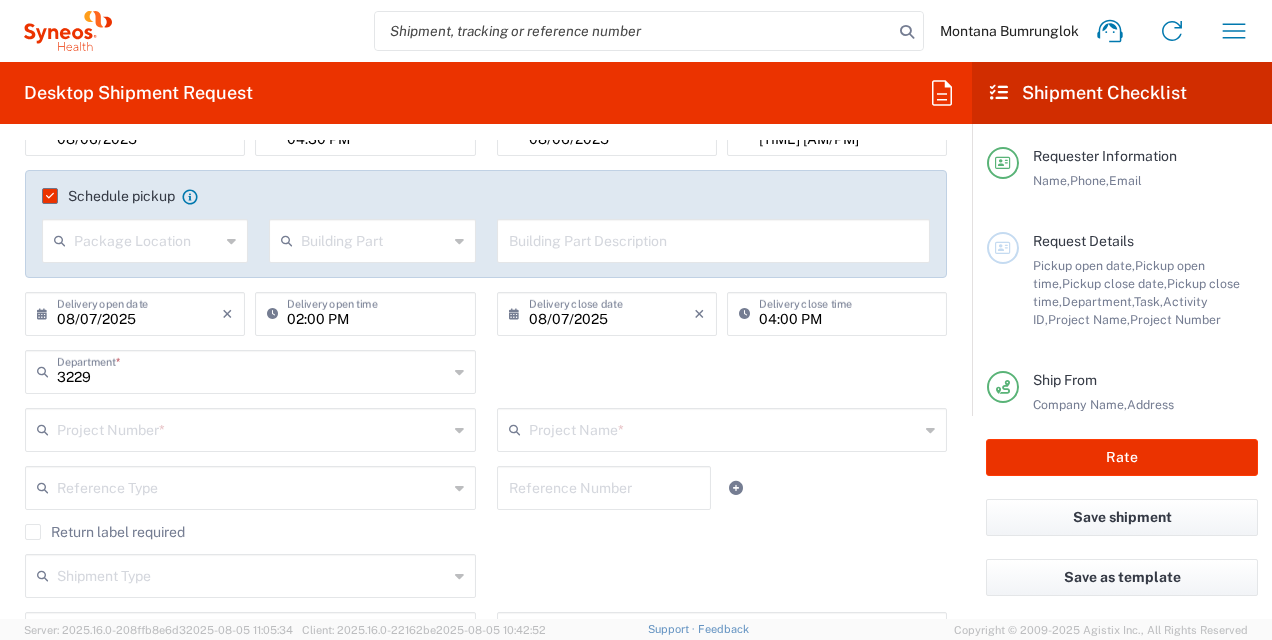 scroll, scrollTop: 200, scrollLeft: 0, axis: vertical 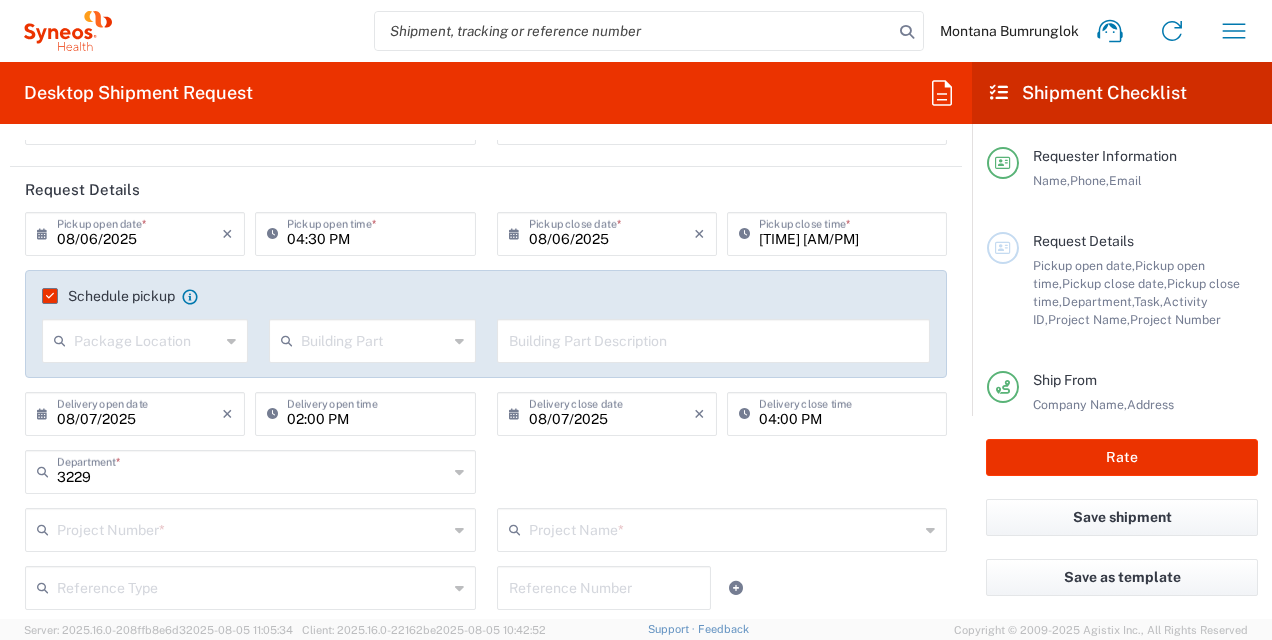 click on "02:00 PM" at bounding box center [375, 412] 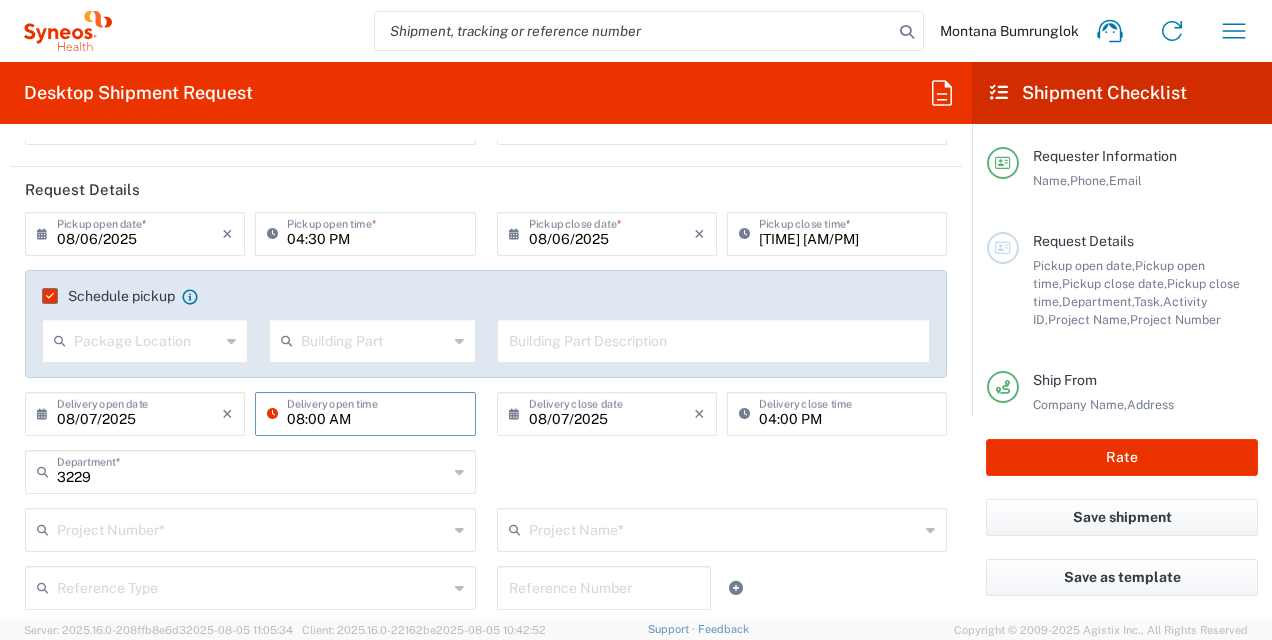 type on "08:00 AM" 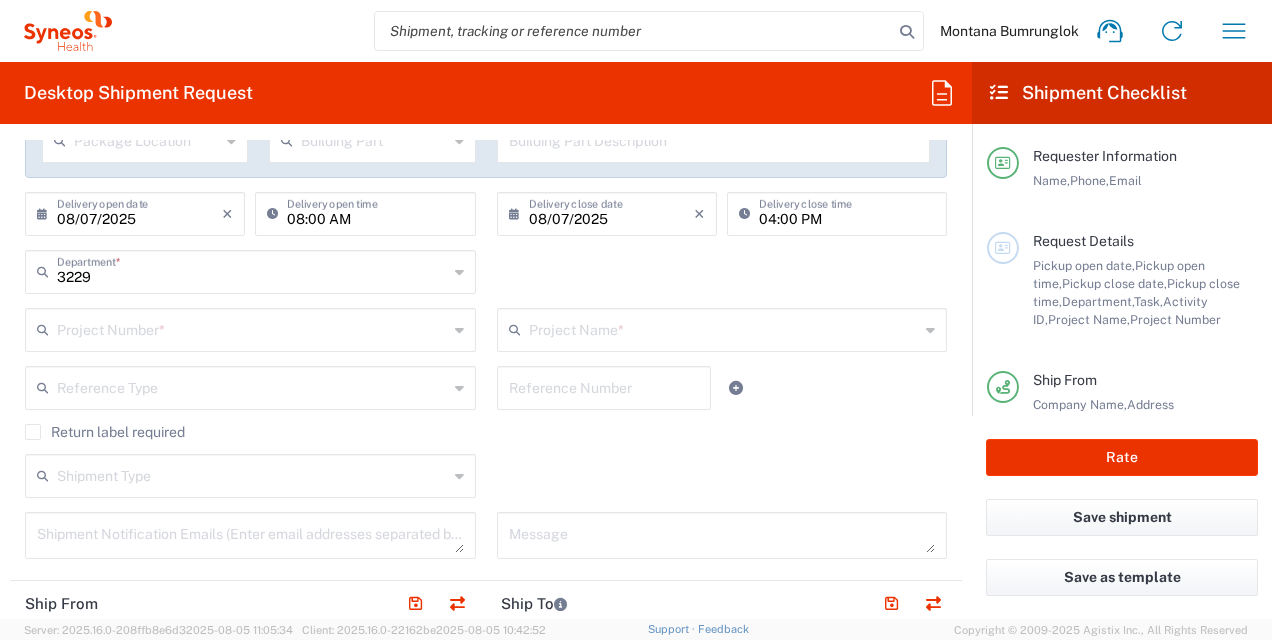 scroll, scrollTop: 300, scrollLeft: 0, axis: vertical 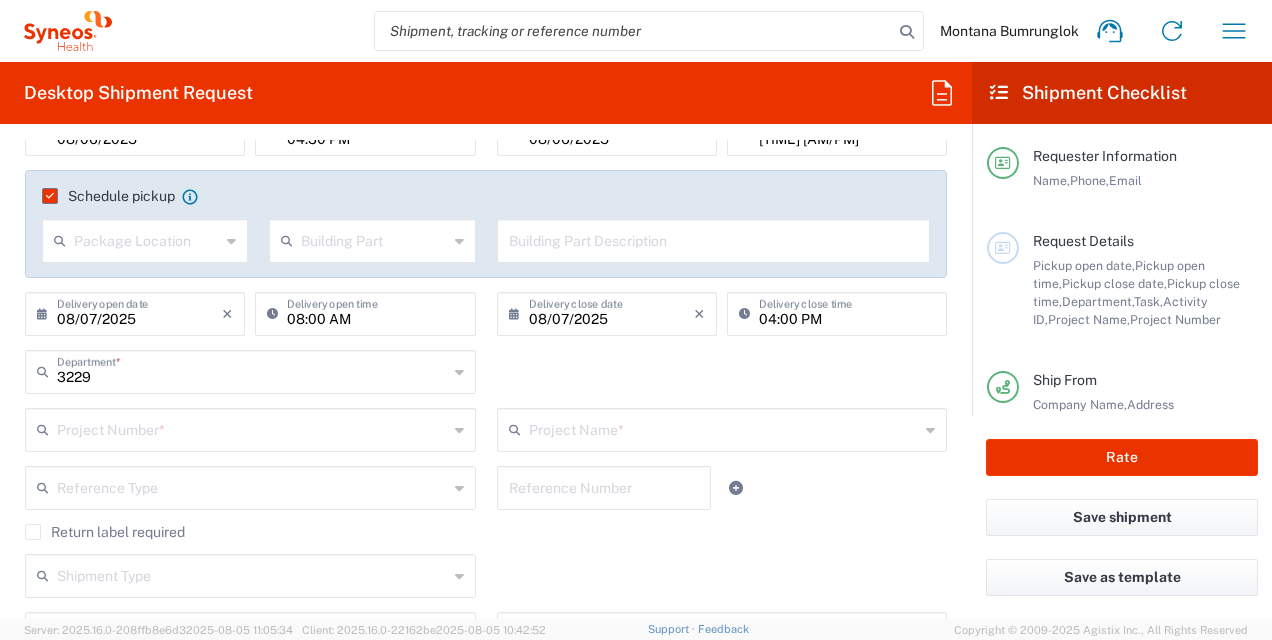click at bounding box center [724, 428] 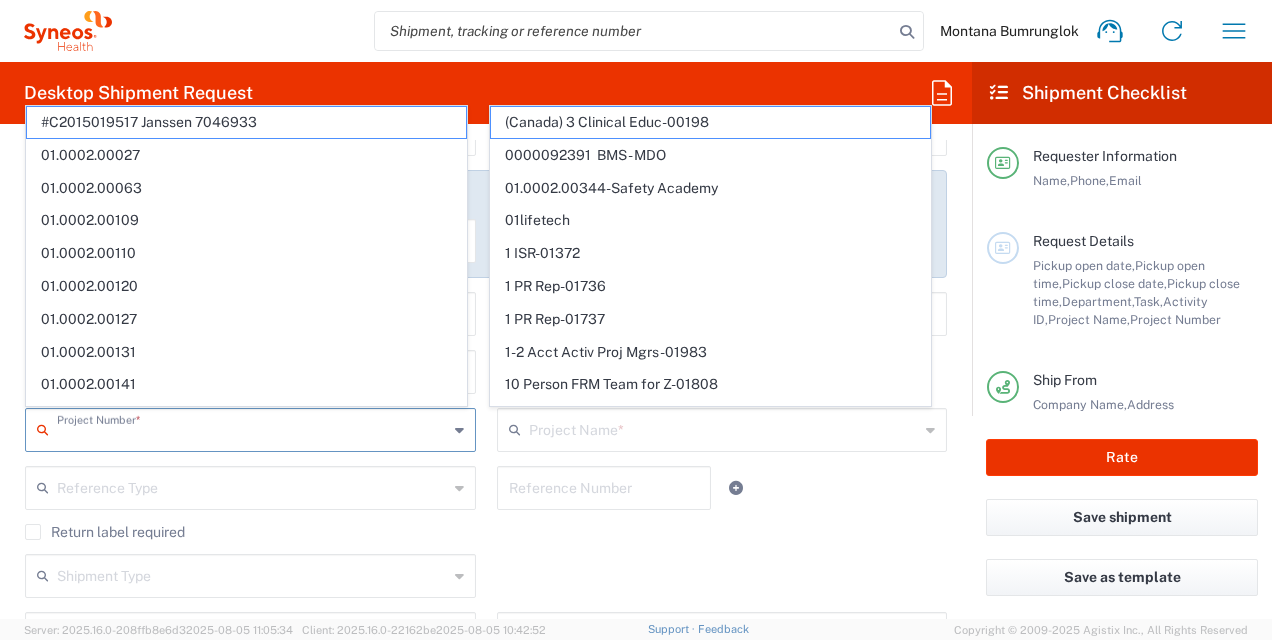 click at bounding box center (252, 428) 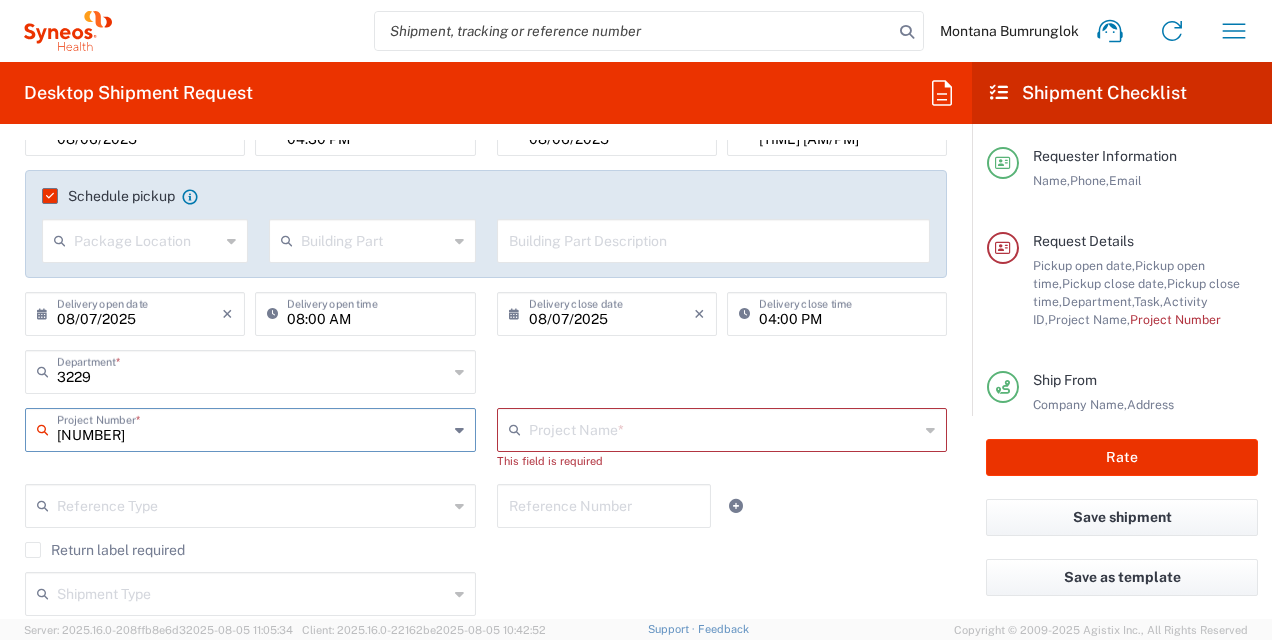 type on "[NUMBER]" 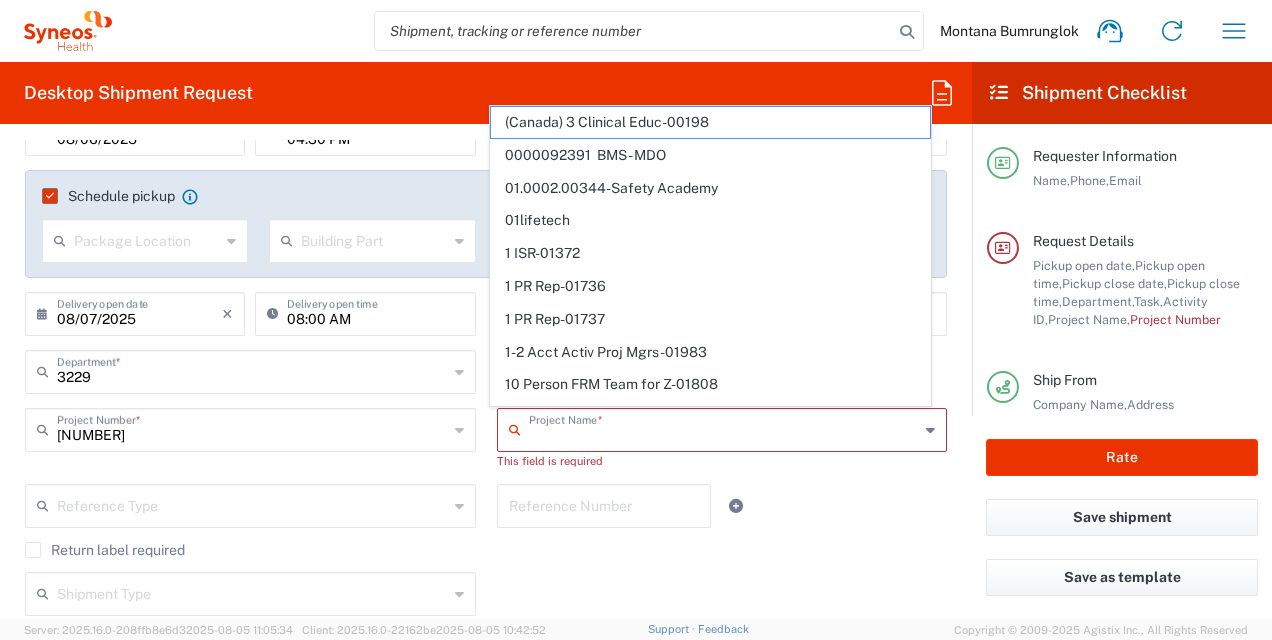click at bounding box center [724, 428] 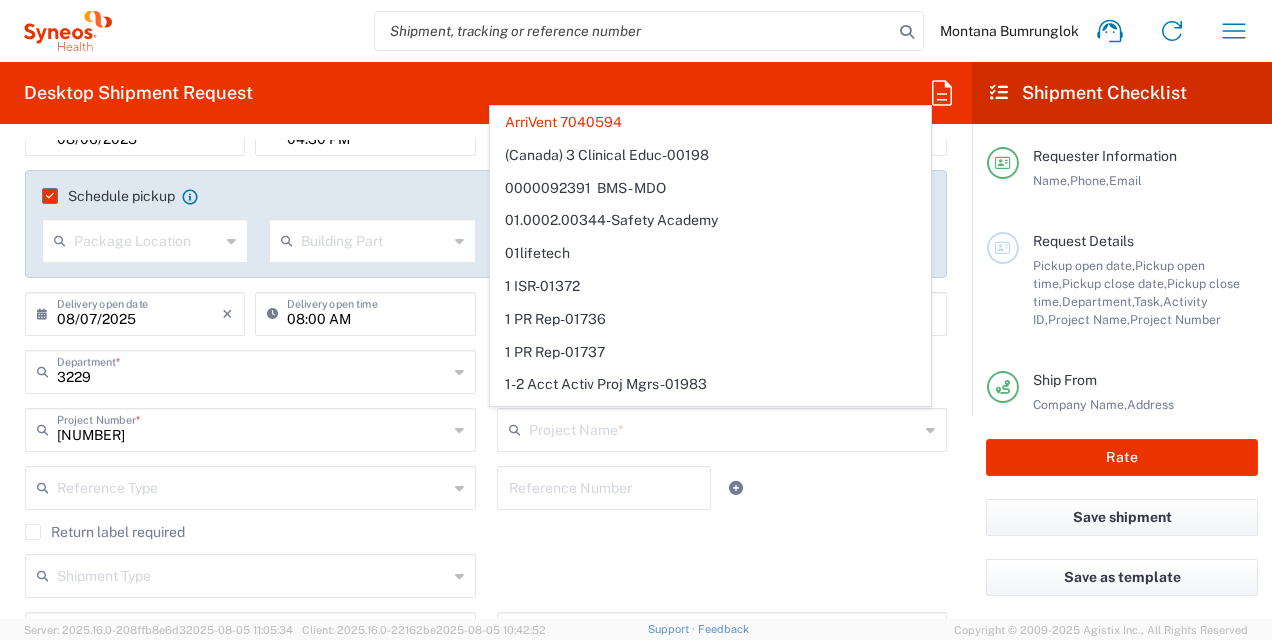 click on "Reference Type  Account Type Activity ID Airline Appointment Number ASN Batch Request # Bill Of Lading Bin Booking Number Booking Request ID Cancel Pickup Location CBP Entry No Claim Container Number Customer Ref Delivery Number Department Document No Expenditure Export Reference Flight Number General GL Code House Airway Bill Internal Requisition Invoice Number ITN No Job Number License Lloyd's Code Lot Number Master Airway Bill Master Tracking Number Material Requisition Order Number Organization Packing Slip Pickup Number Pickup Request PO Line Item No PRO # Problem File Number Project Project Number Protocol Number Purchase Order Quote Number Release Number RMA Route Sales Order Seal Number Serial No Shipment Id Number Shipment Line No Study Number Task Tender ID VAT Number Vessel Name VIN Voyage Number Waybill Number Work Order" 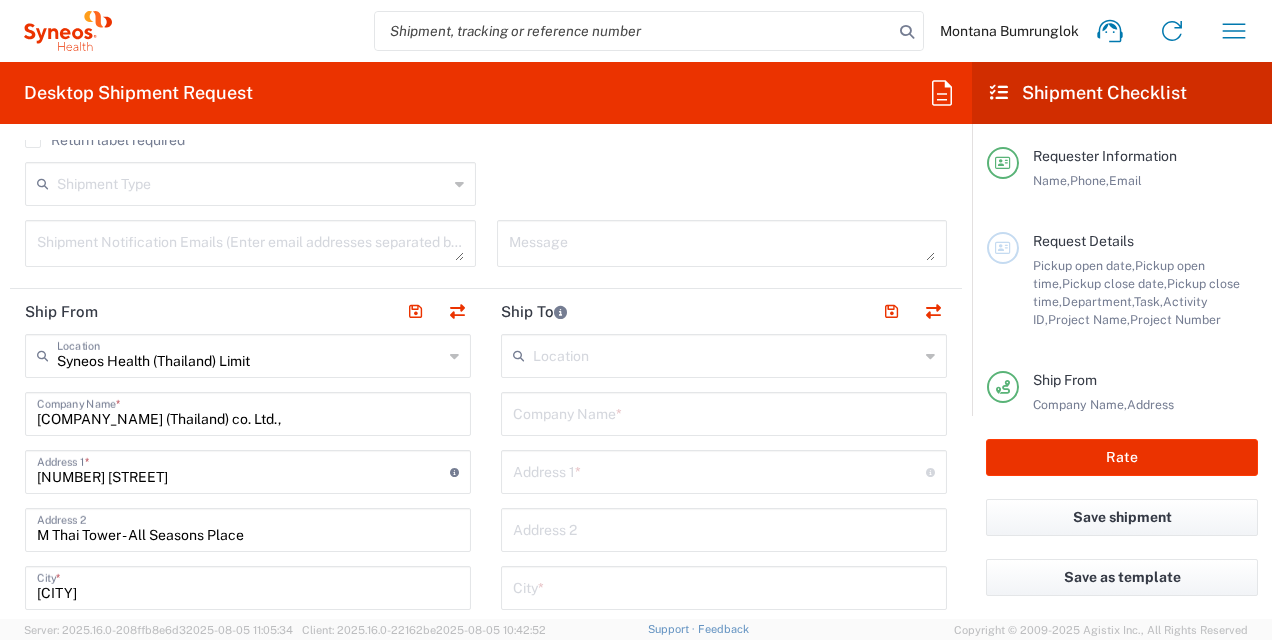 scroll, scrollTop: 600, scrollLeft: 0, axis: vertical 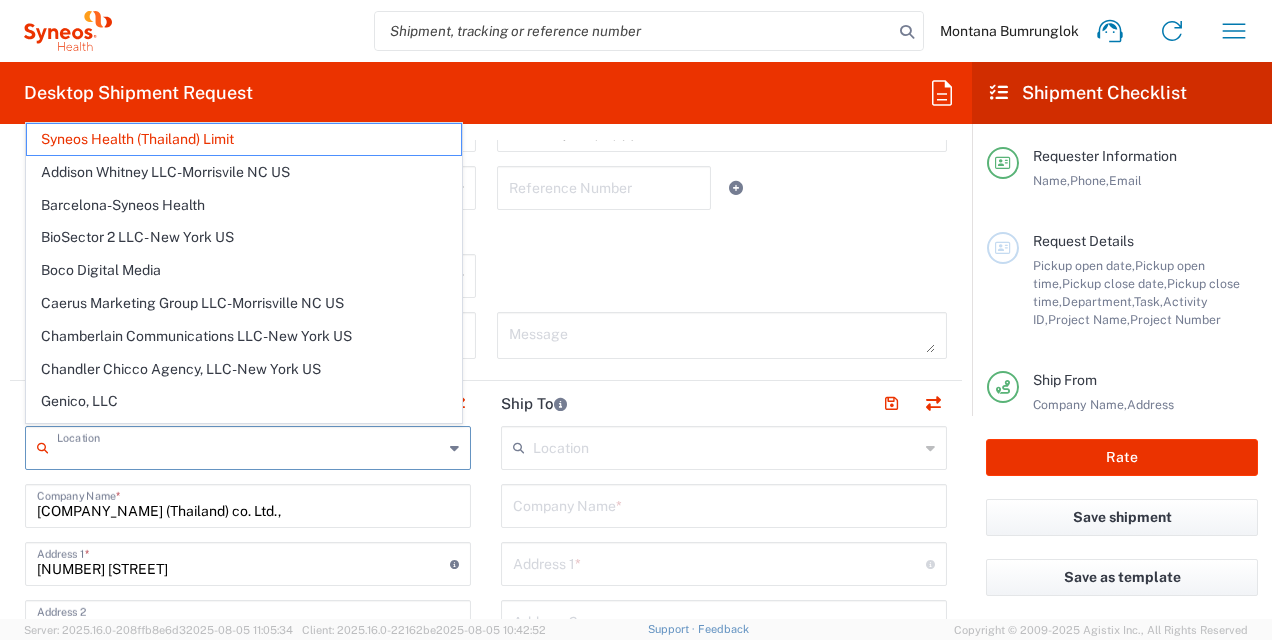 drag, startPoint x: 269, startPoint y: 458, endPoint x: 82, endPoint y: 456, distance: 187.0107 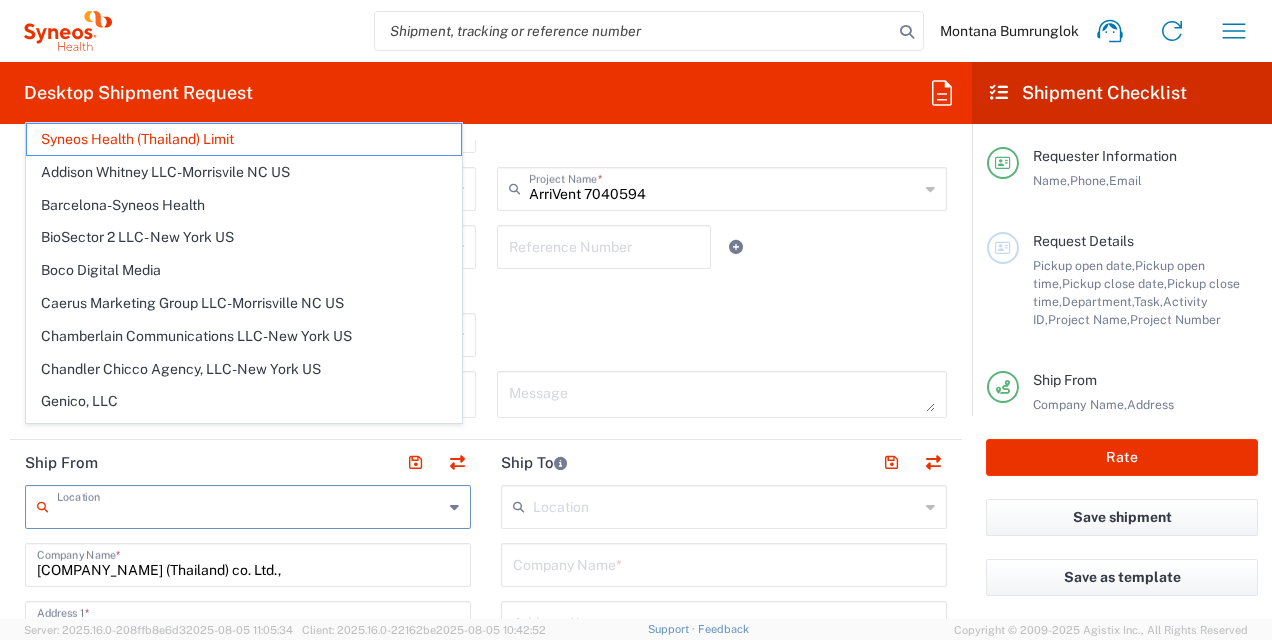 scroll, scrollTop: 600, scrollLeft: 0, axis: vertical 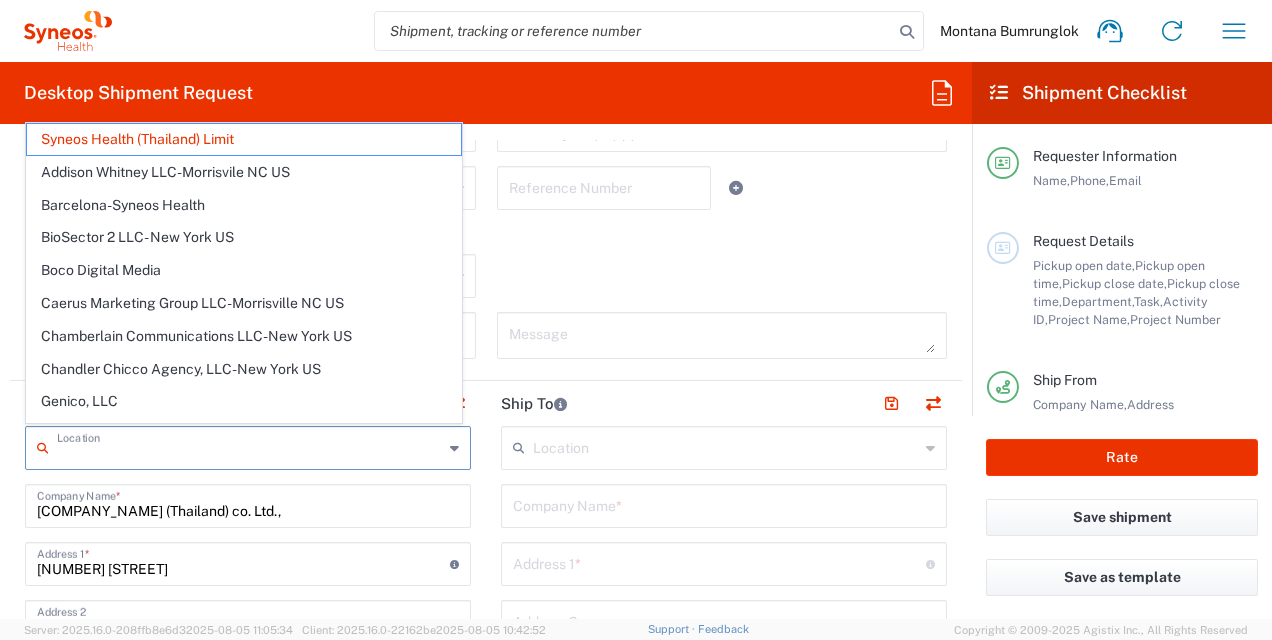 click at bounding box center (726, 446) 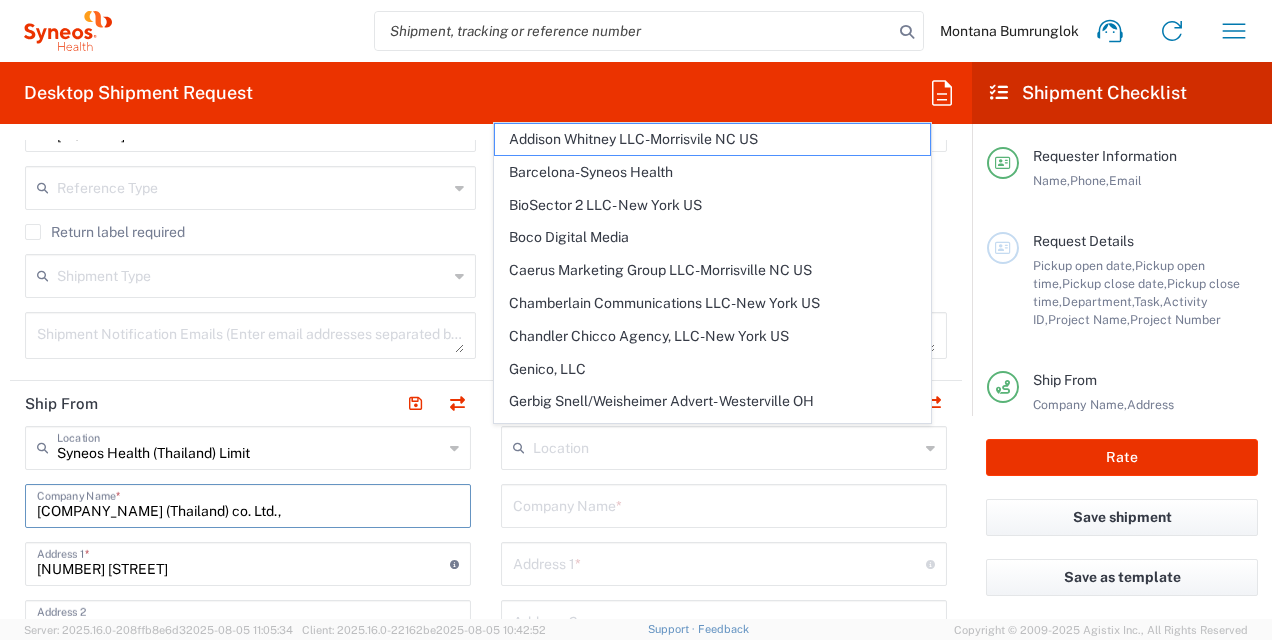 click on "[COMPANY_NAME] (Thailand) co. Ltd.," at bounding box center (248, 504) 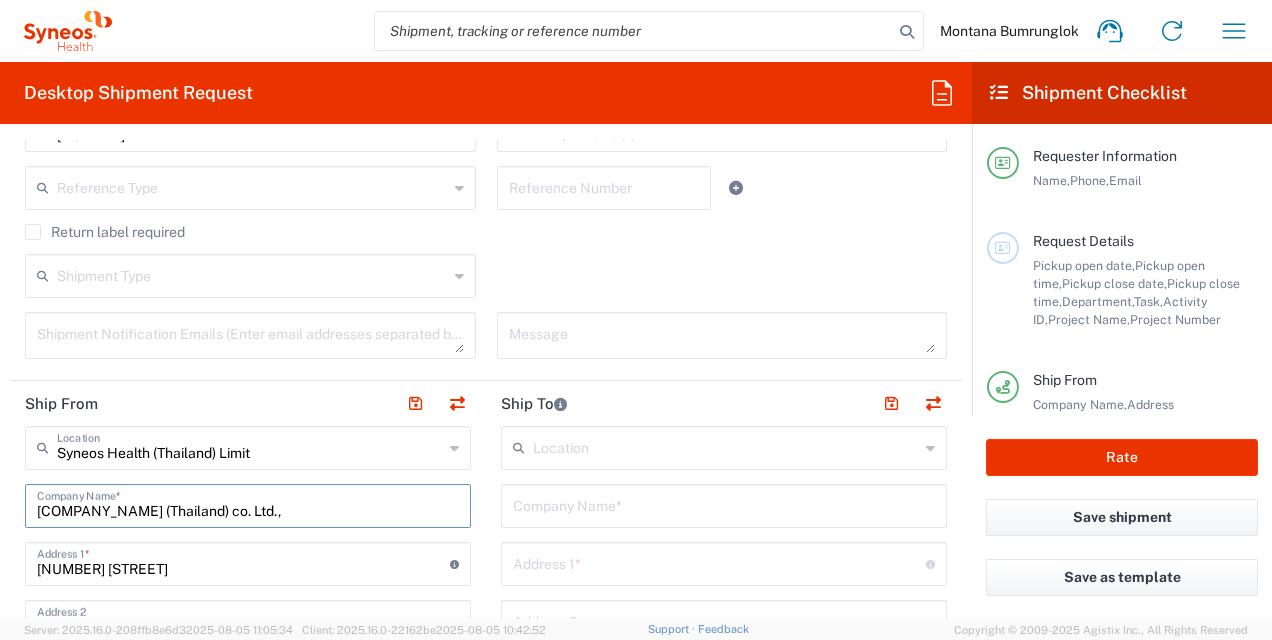 drag, startPoint x: 260, startPoint y: 506, endPoint x: 46, endPoint y: 497, distance: 214.18916 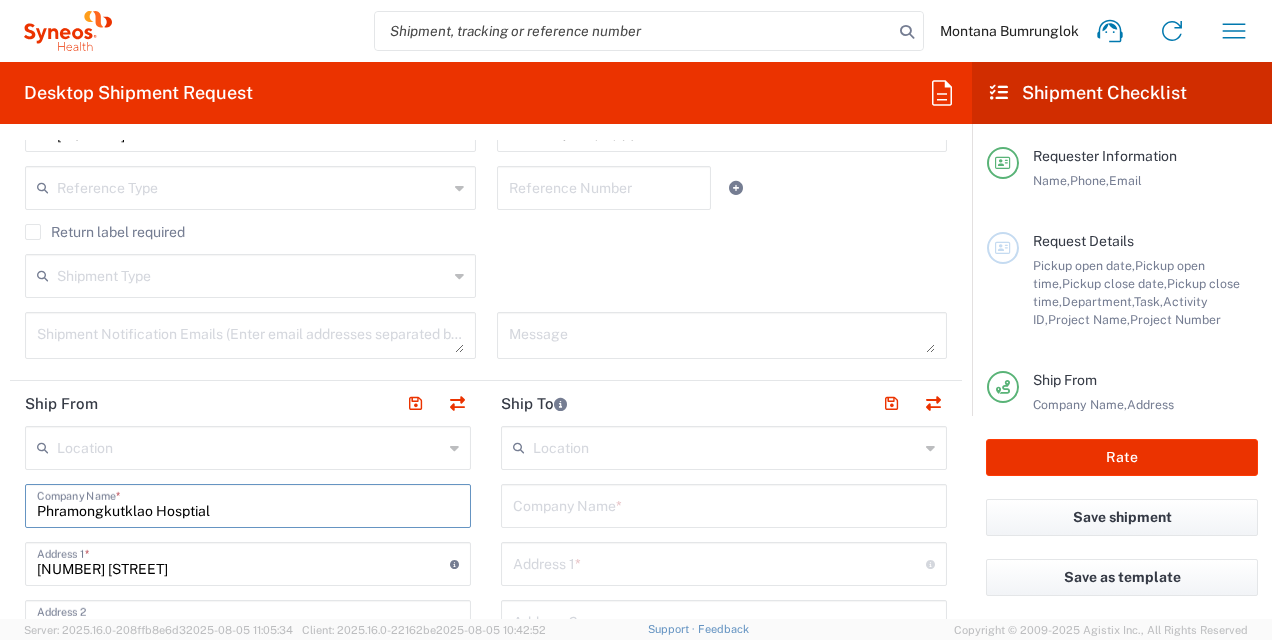 scroll, scrollTop: 700, scrollLeft: 0, axis: vertical 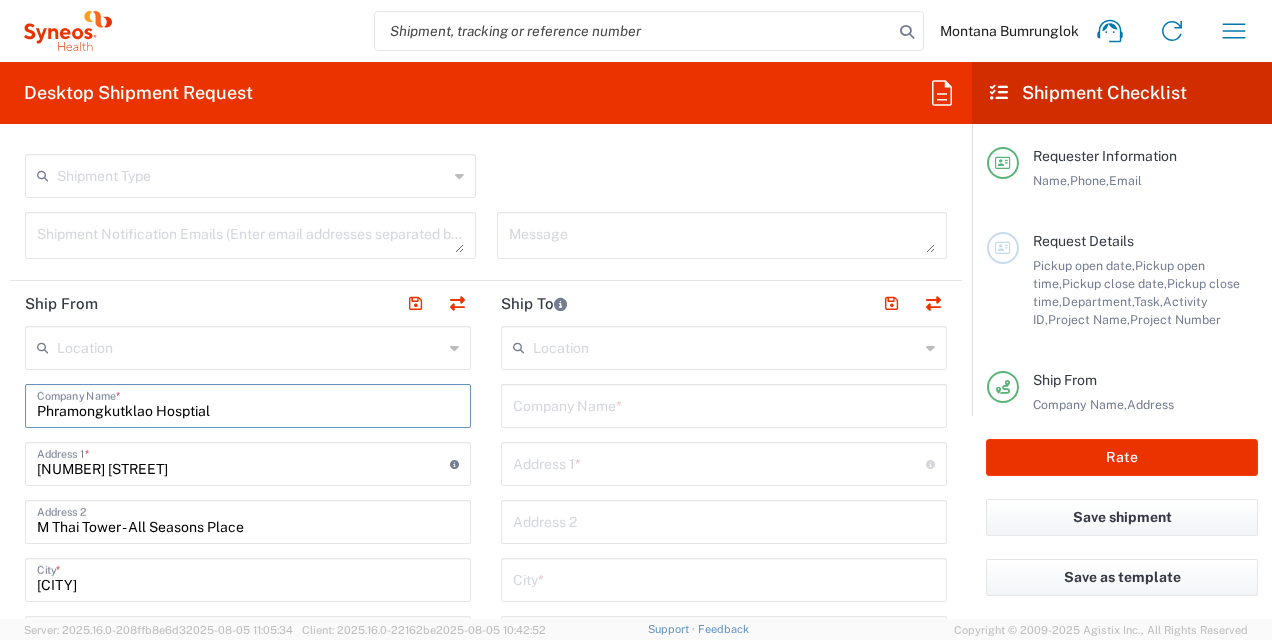 type on "Phramongkutklao Hosptial" 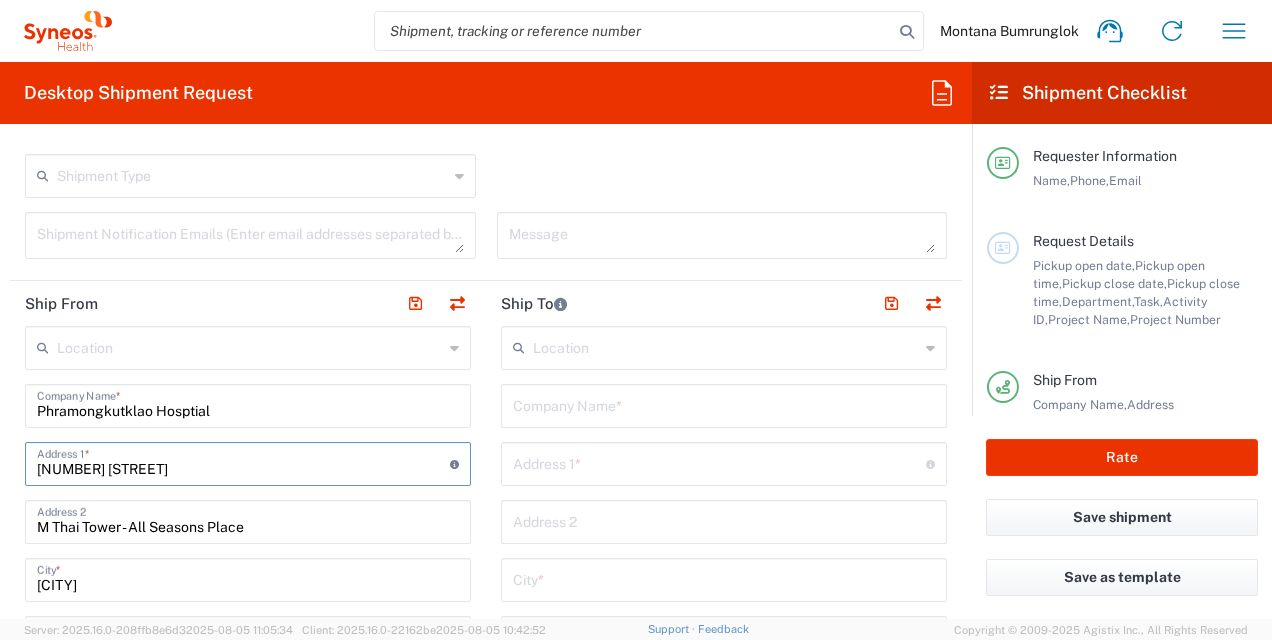 drag, startPoint x: 164, startPoint y: 466, endPoint x: 20, endPoint y: 479, distance: 144.58562 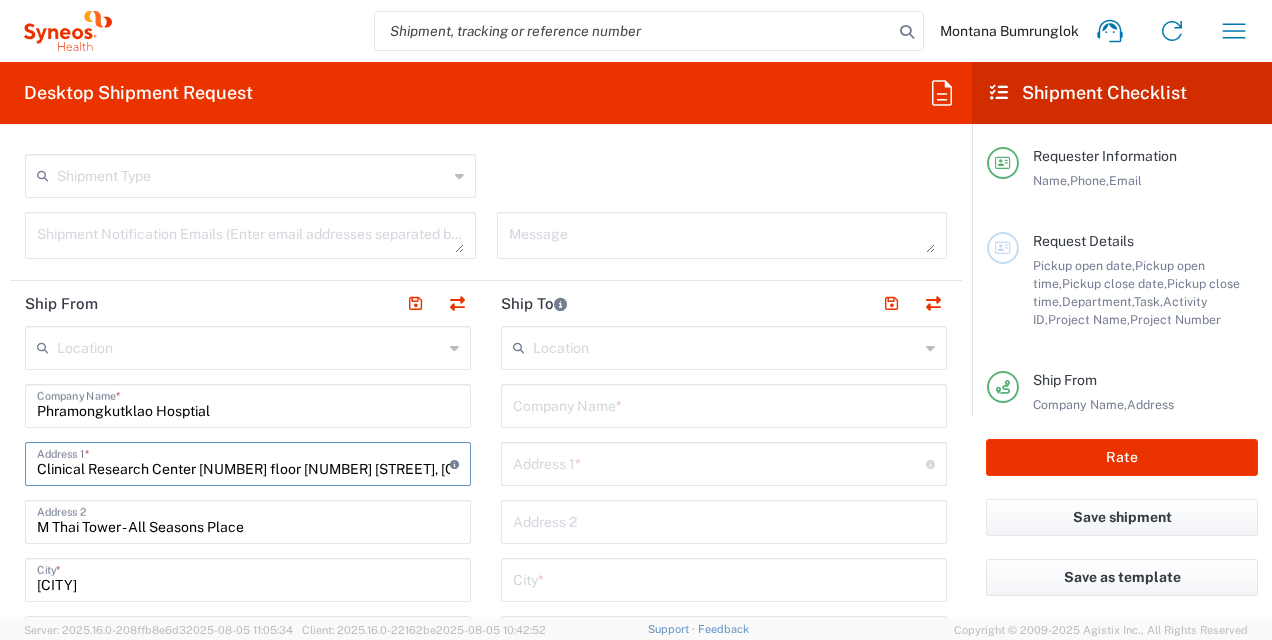 scroll, scrollTop: 0, scrollLeft: 110, axis: horizontal 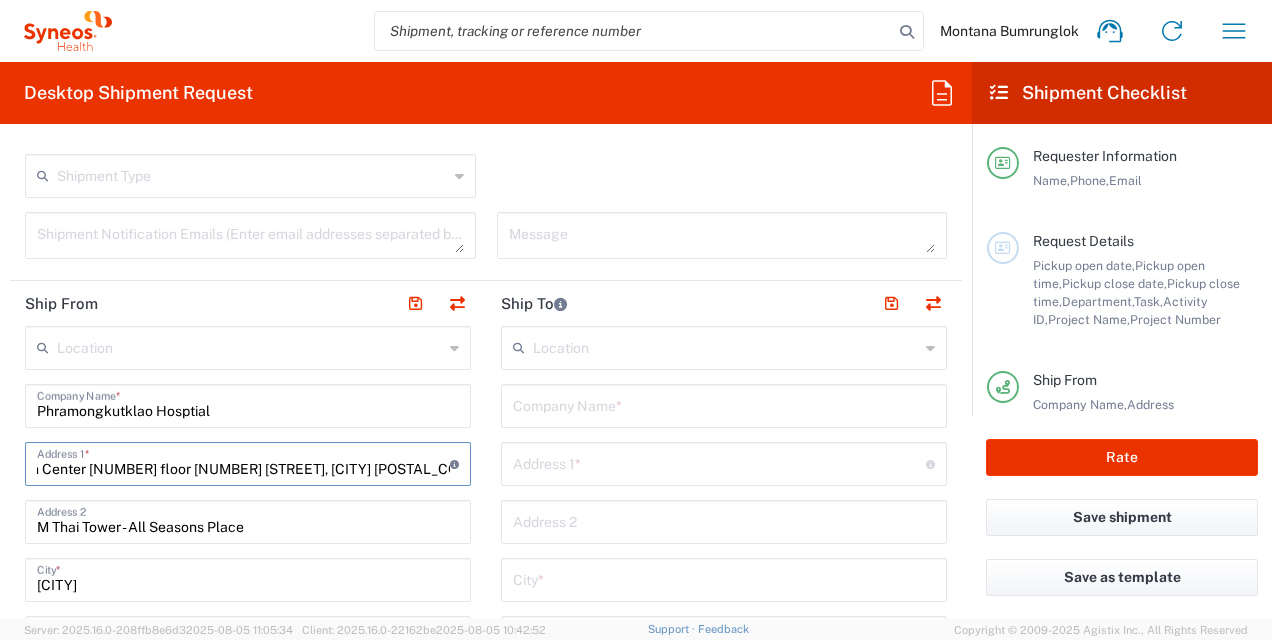 drag, startPoint x: 277, startPoint y: 467, endPoint x: 498, endPoint y: 476, distance: 221.18318 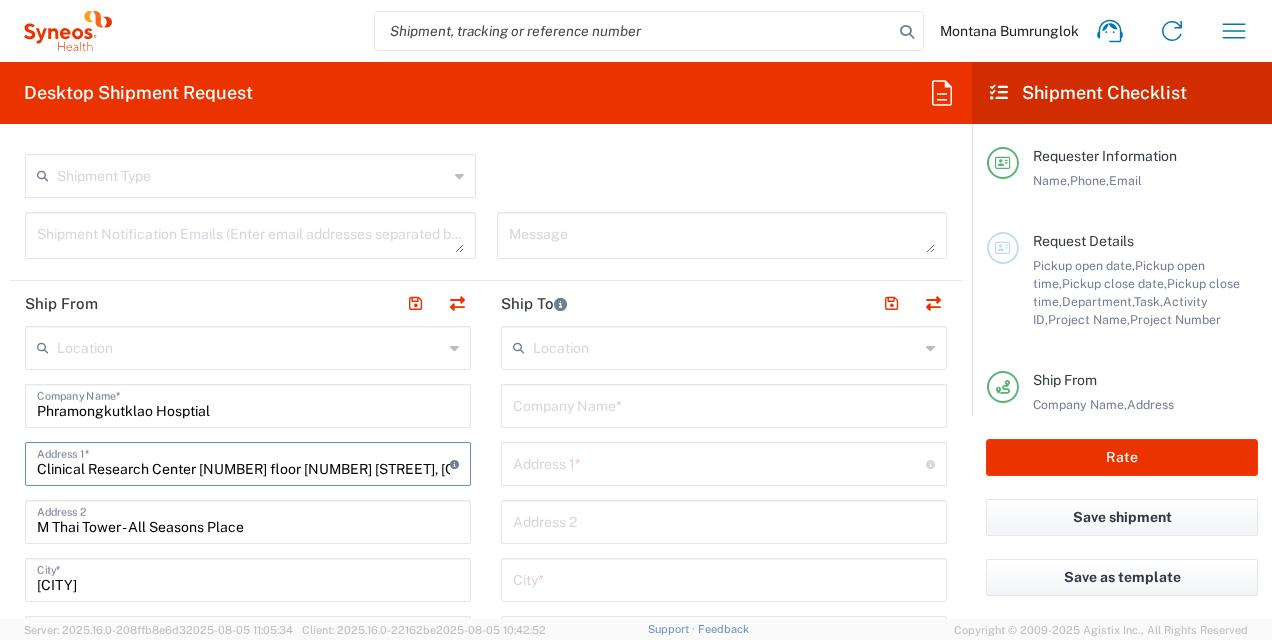type on "Clinical Research Center [NUMBER] floor [NUMBER] [STREET], [CITY] [POSTAL_CODE], [COUNTRY]" 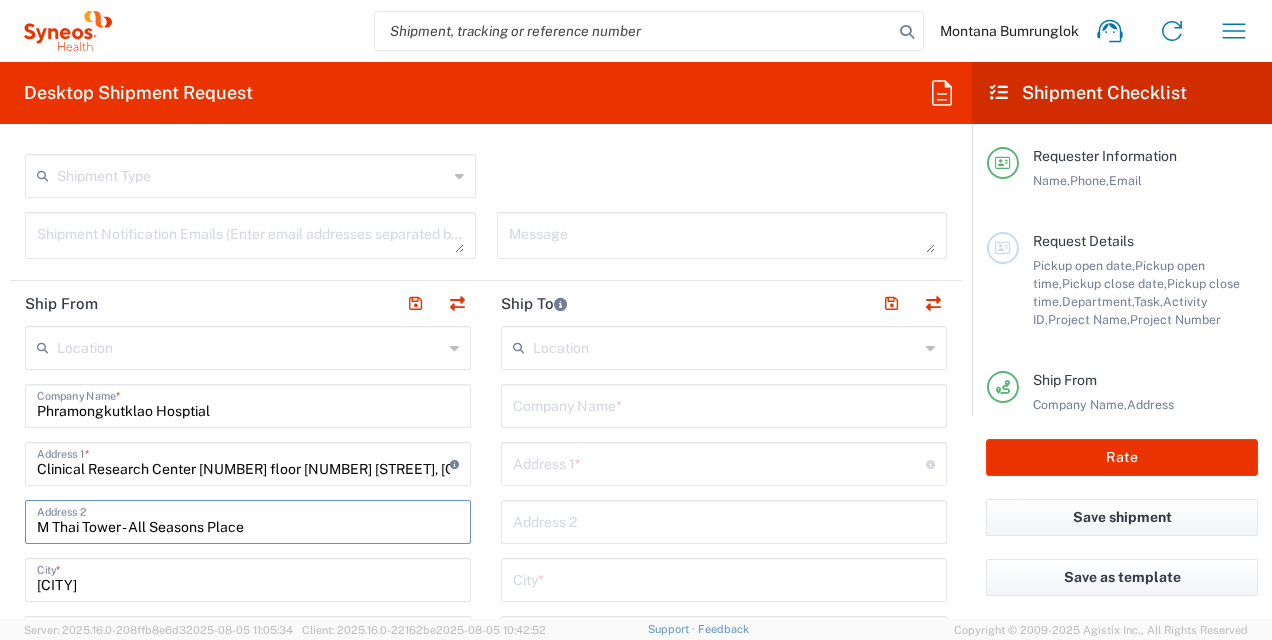 drag, startPoint x: 262, startPoint y: 522, endPoint x: 52, endPoint y: 526, distance: 210.03809 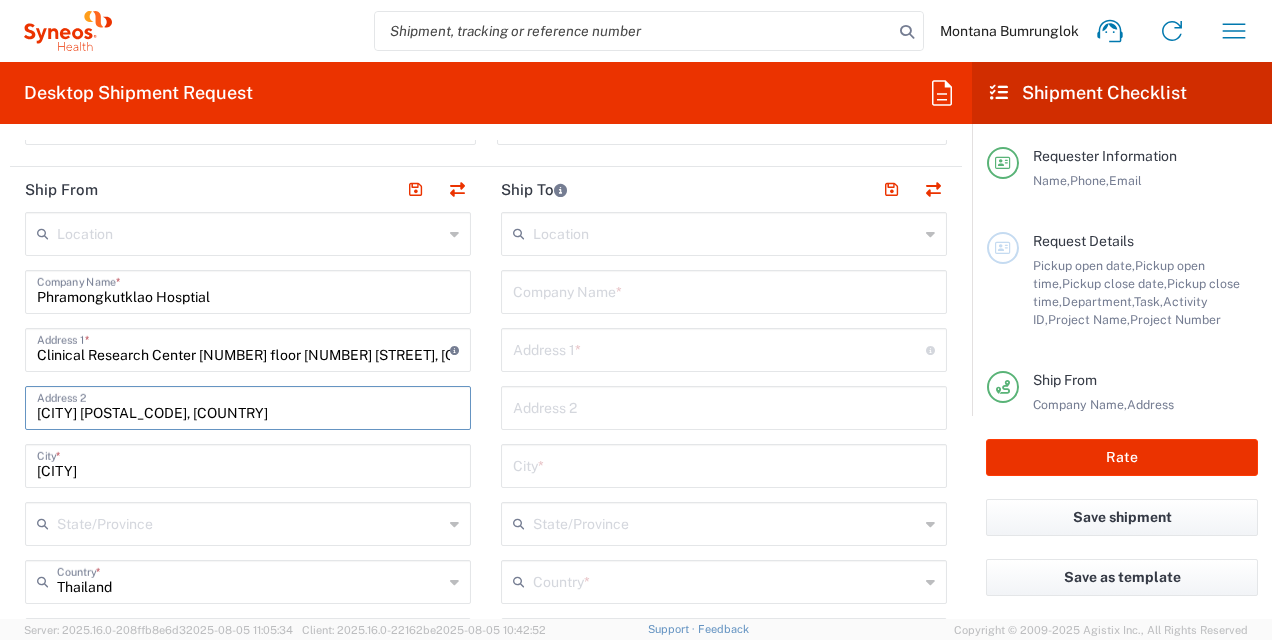 scroll, scrollTop: 900, scrollLeft: 0, axis: vertical 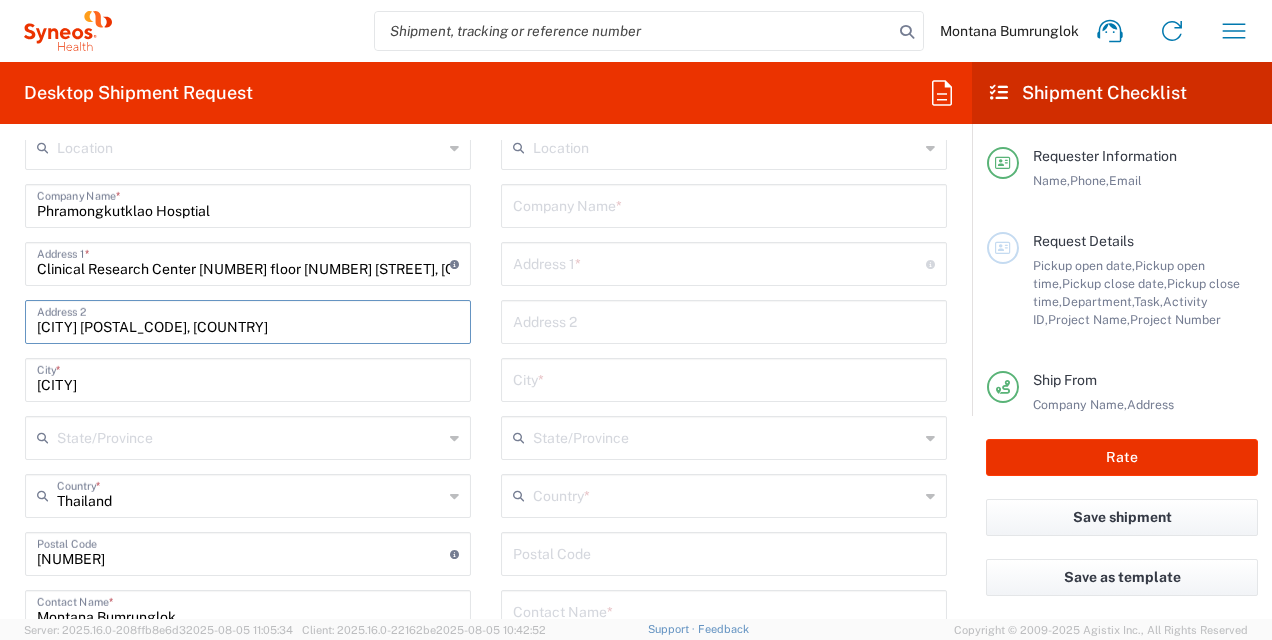 type on "[CITY] [POSTAL_CODE], [COUNTRY]" 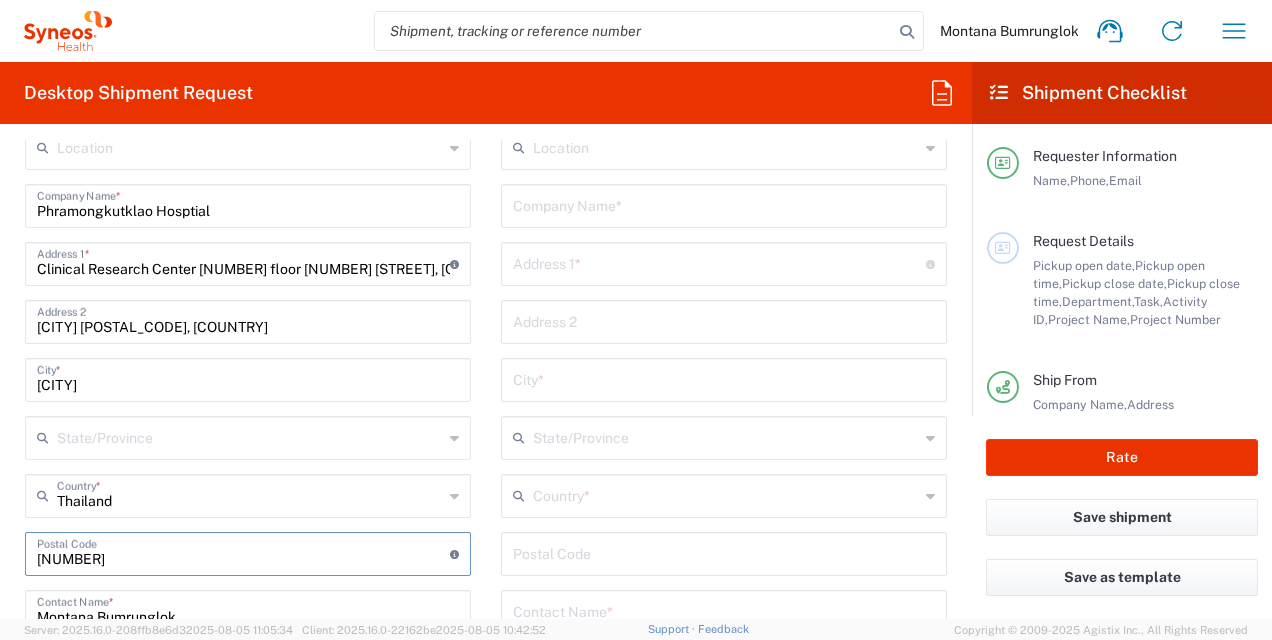 click at bounding box center (243, 552) 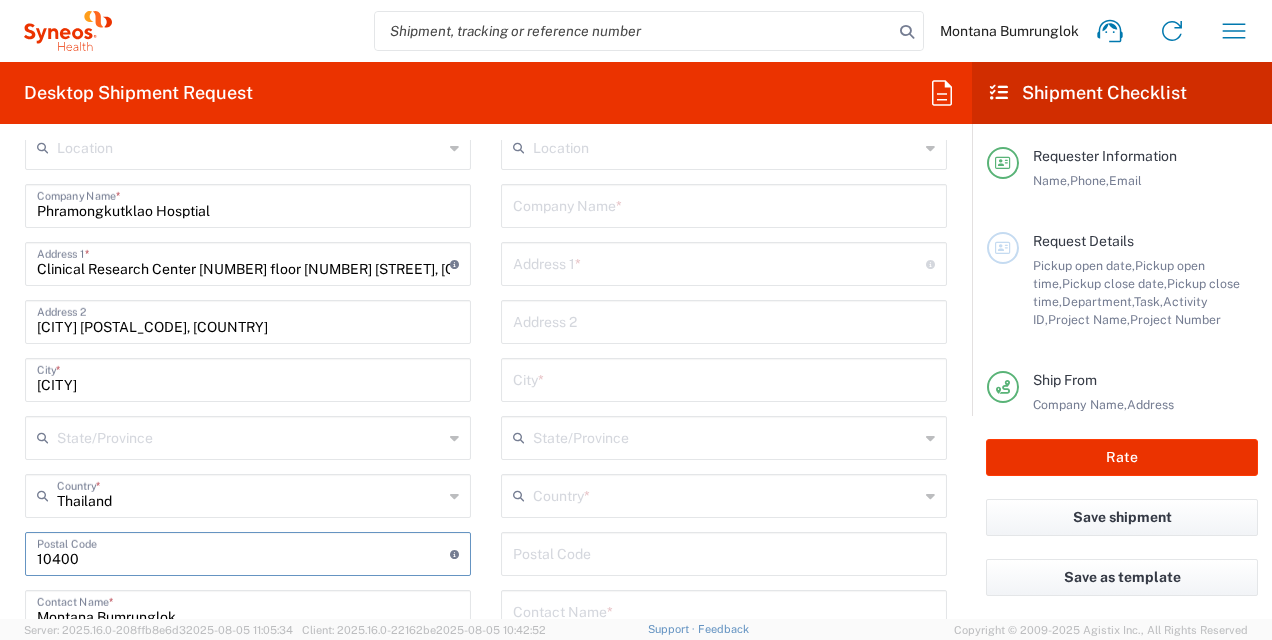 type on "10400" 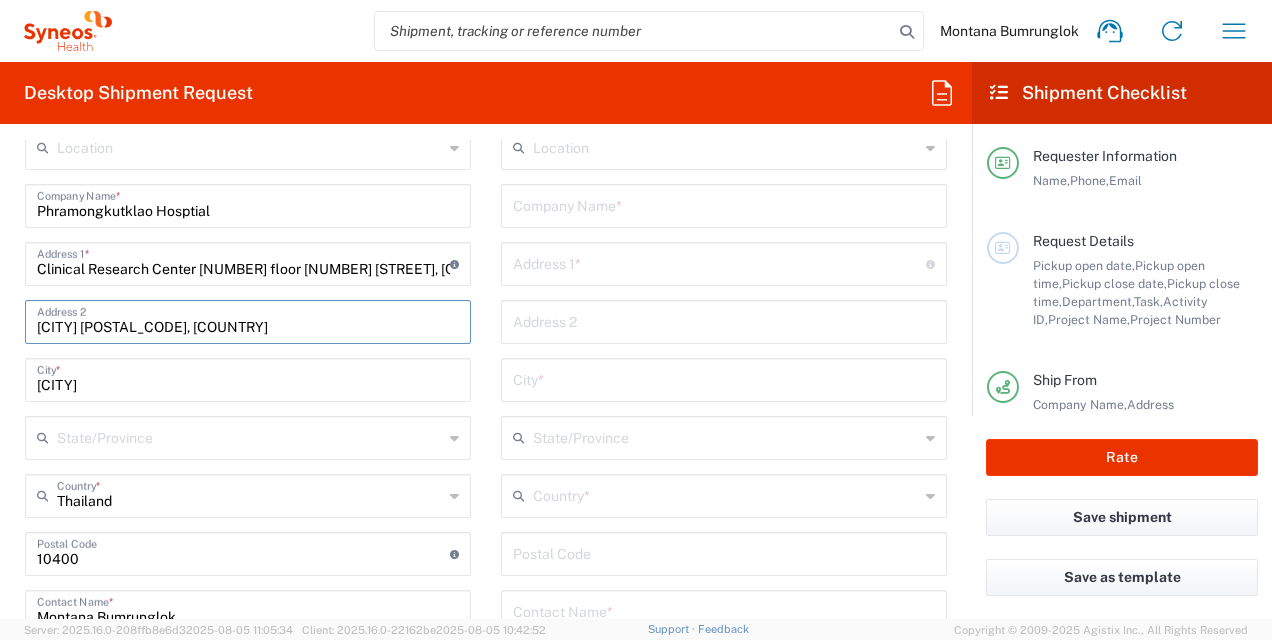 click on "[CITY] [POSTAL_CODE], [COUNTRY]" at bounding box center [248, 320] 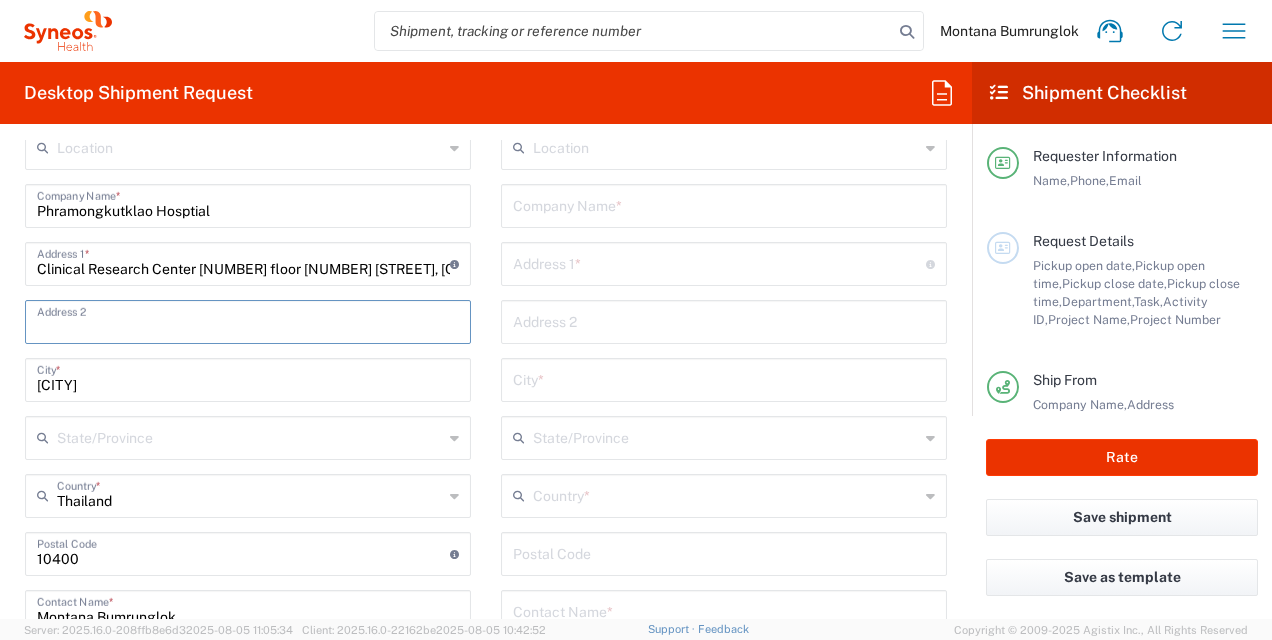 type 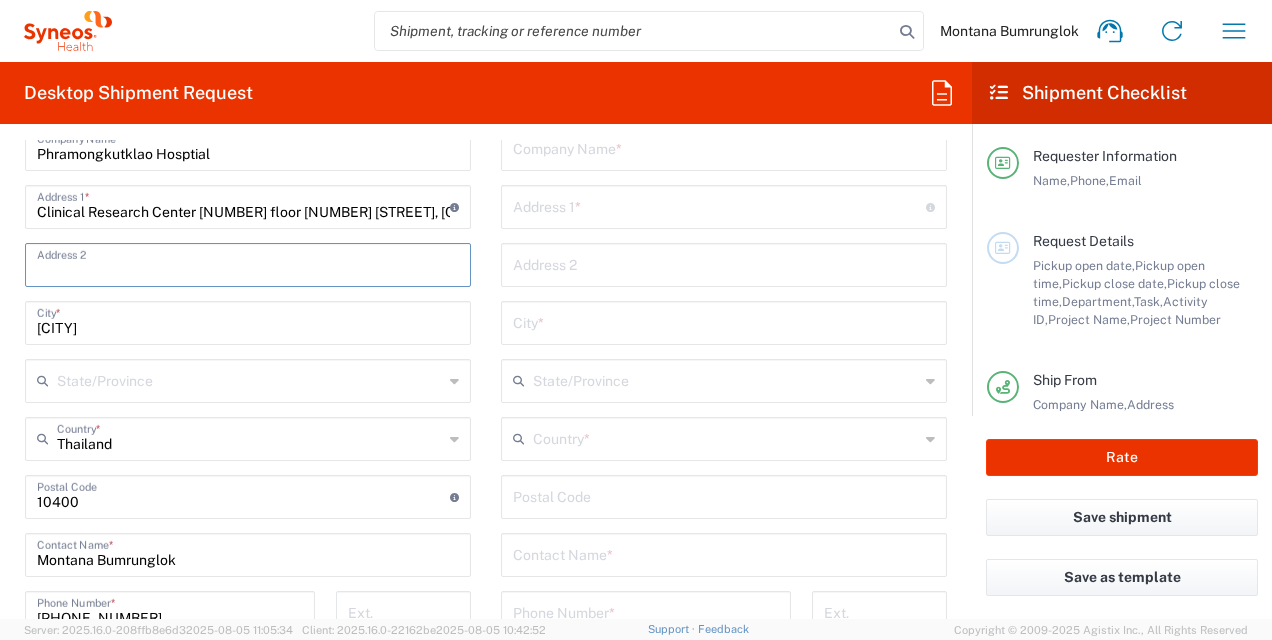 scroll, scrollTop: 1000, scrollLeft: 0, axis: vertical 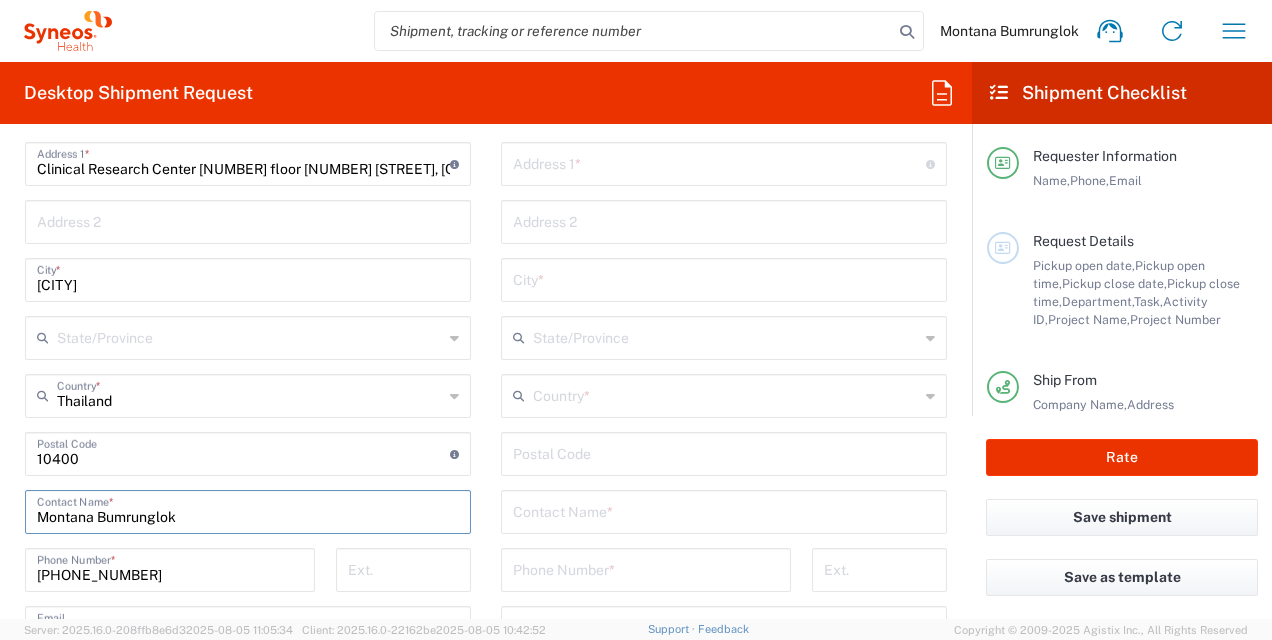 drag, startPoint x: 186, startPoint y: 516, endPoint x: -4, endPoint y: 528, distance: 190.37857 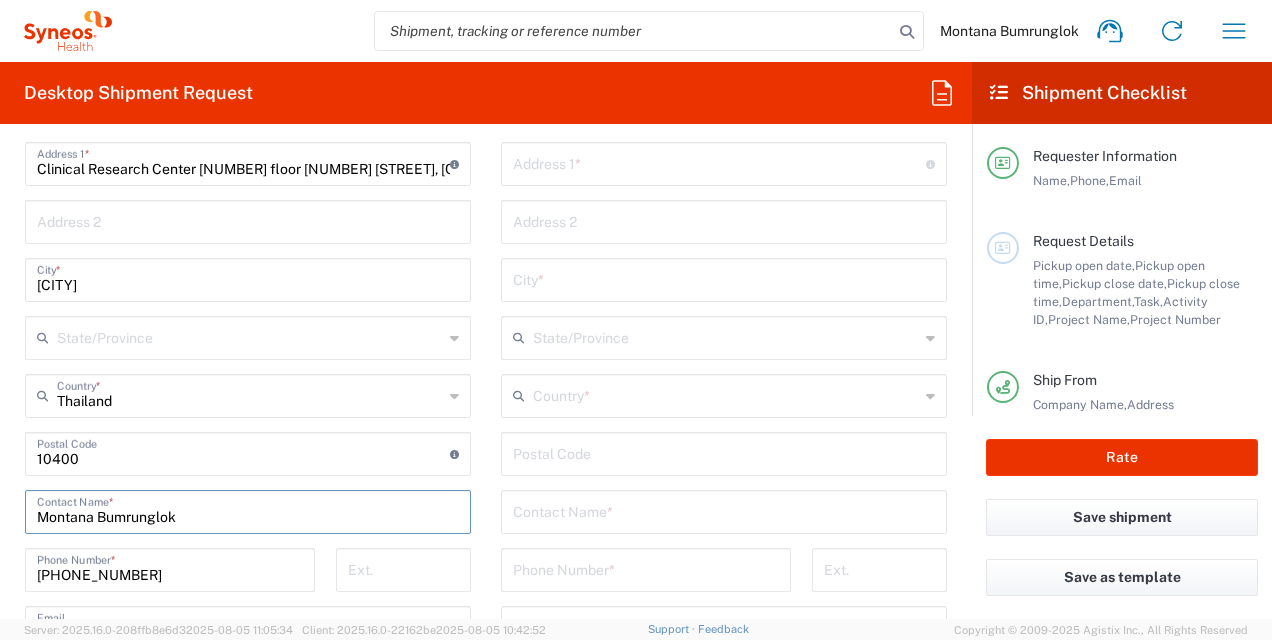 paste on "s. [LAST] [LAST]" 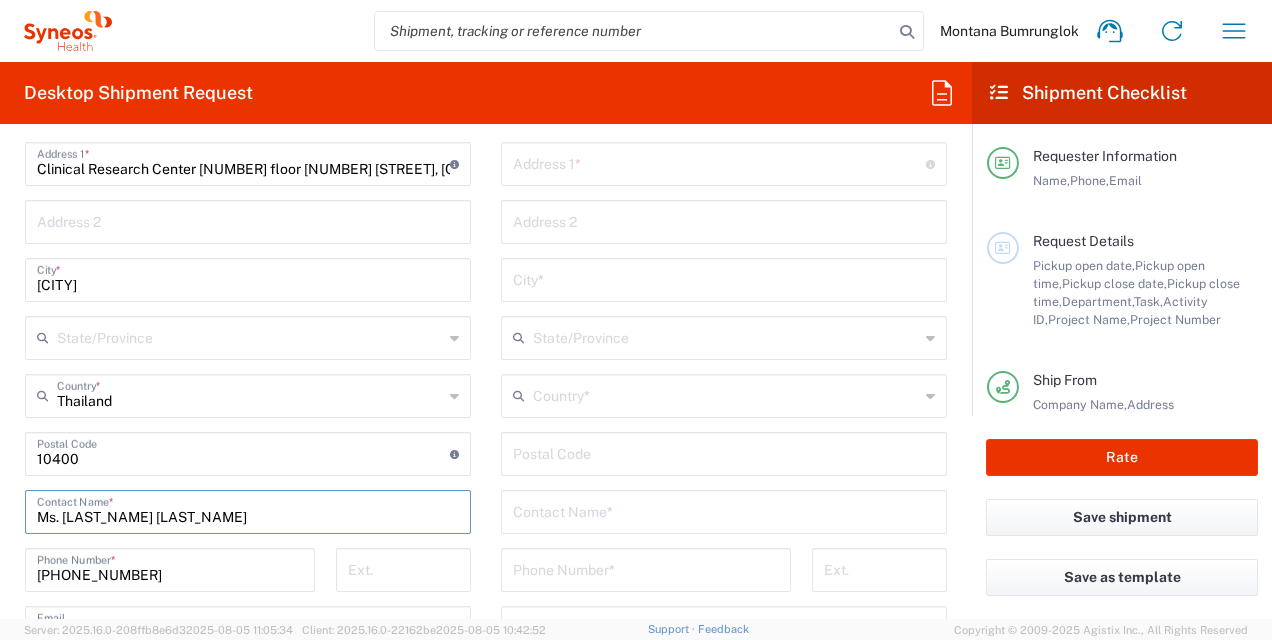 type on "Ms. [LAST_NAME] [LAST_NAME]" 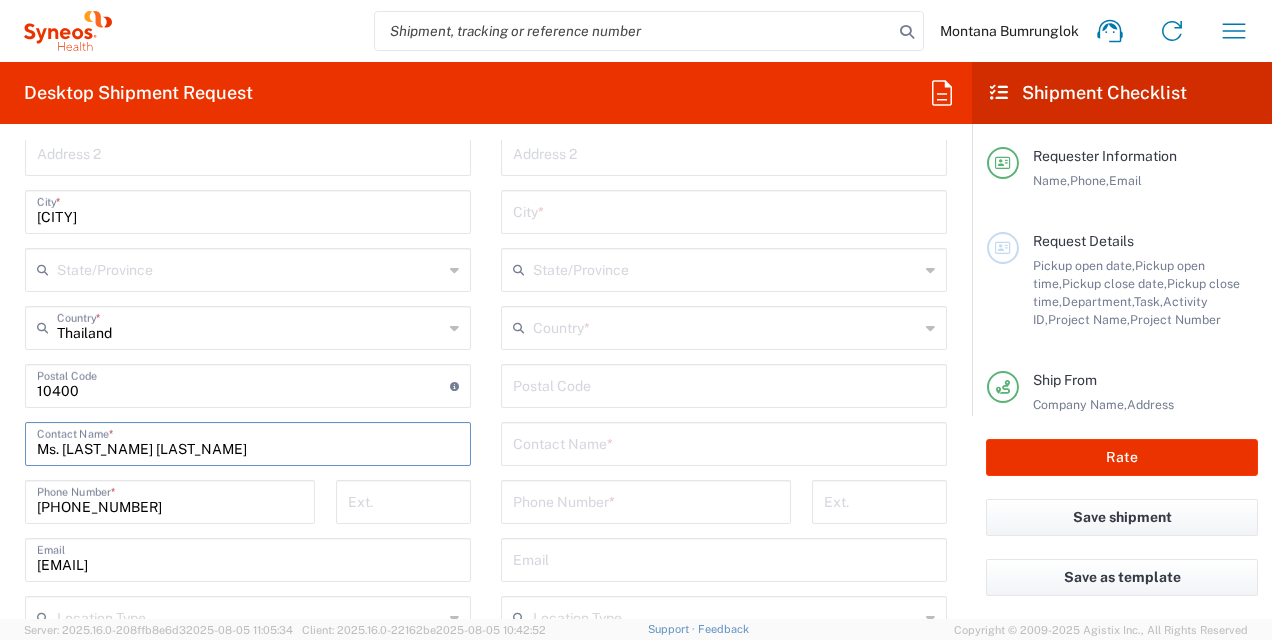 scroll, scrollTop: 1100, scrollLeft: 0, axis: vertical 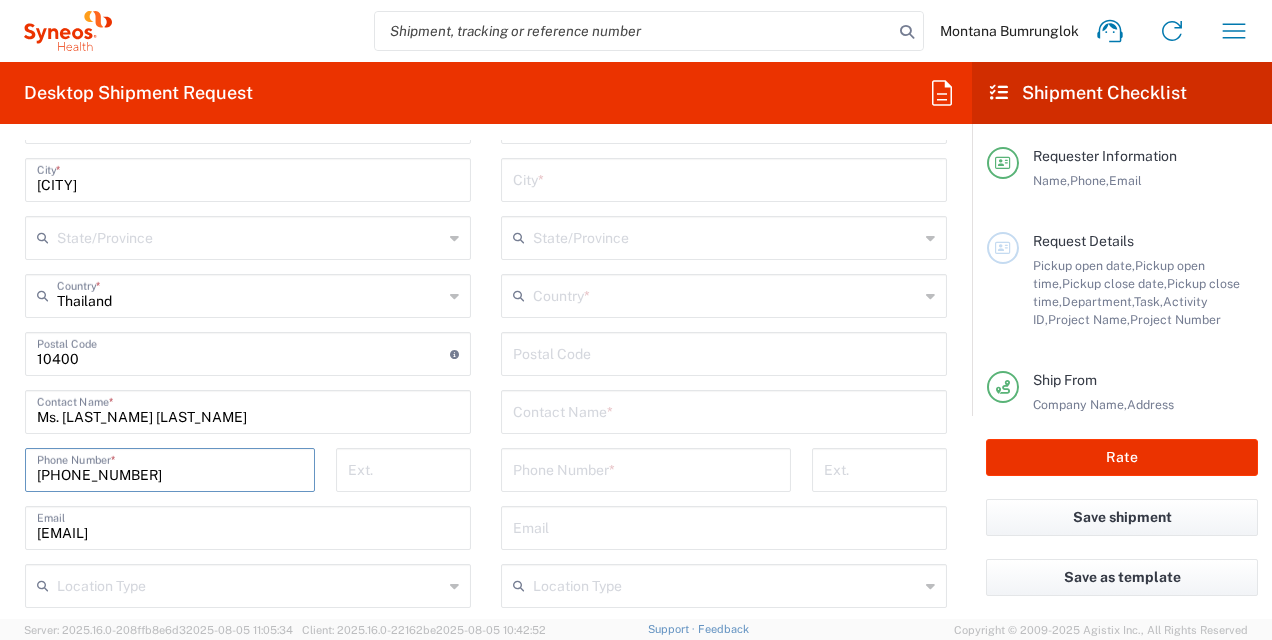 drag, startPoint x: 140, startPoint y: 476, endPoint x: 7, endPoint y: 480, distance: 133.06013 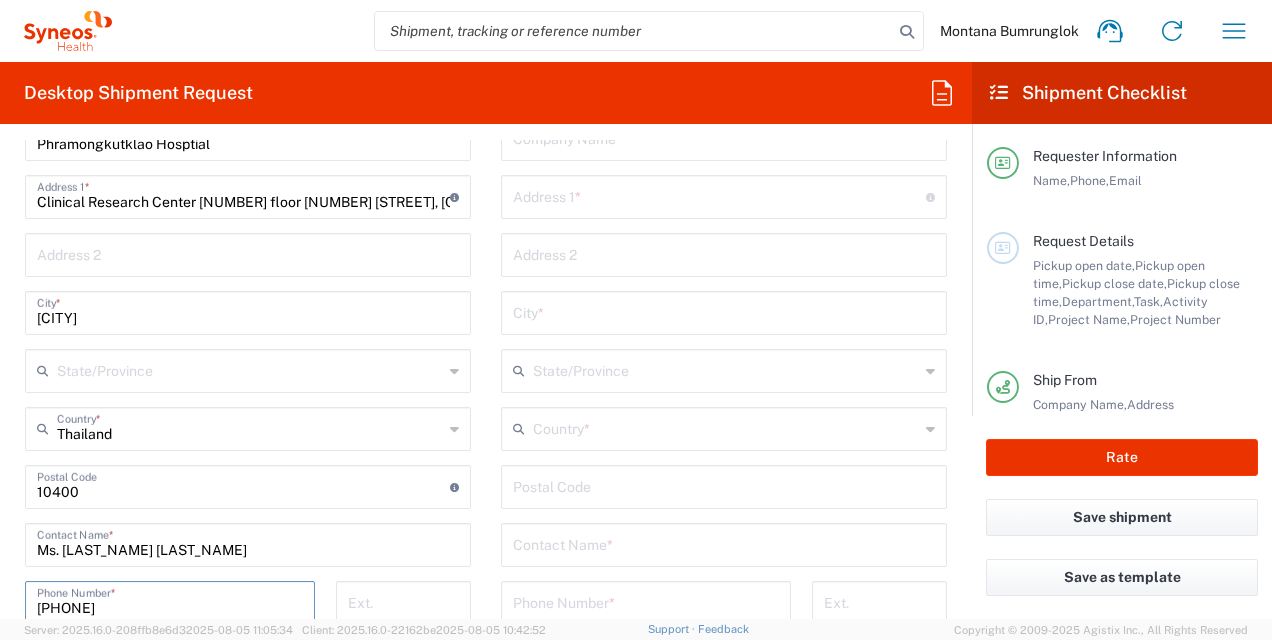 scroll, scrollTop: 900, scrollLeft: 0, axis: vertical 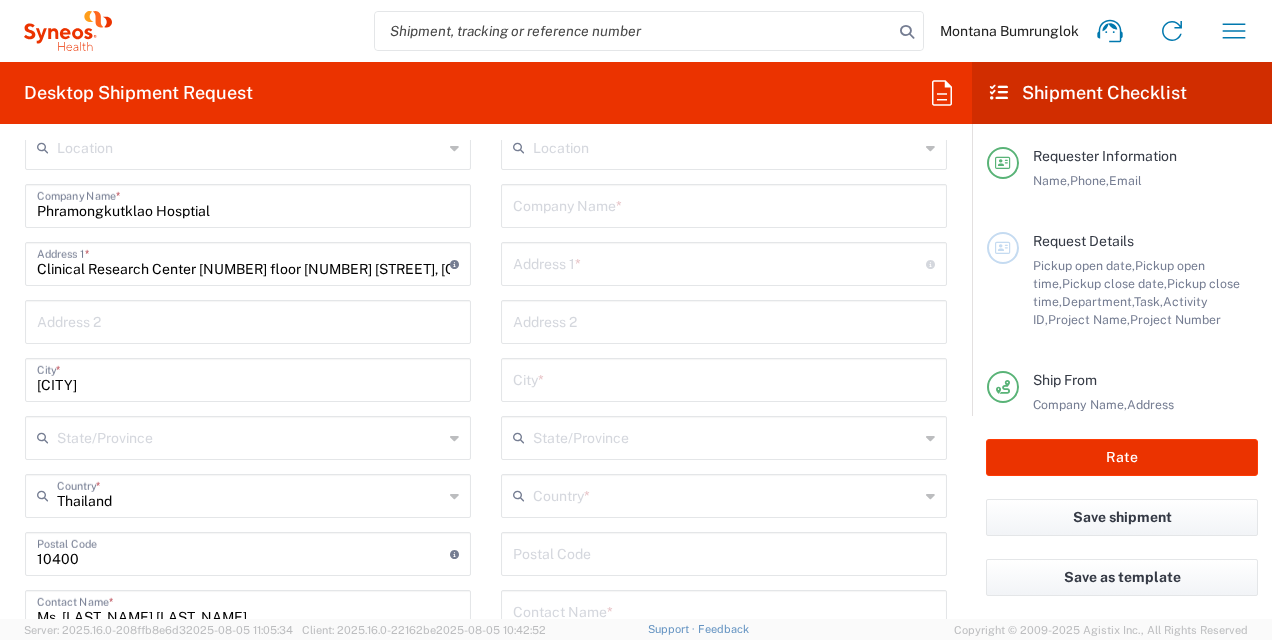 type on "[PHONE]" 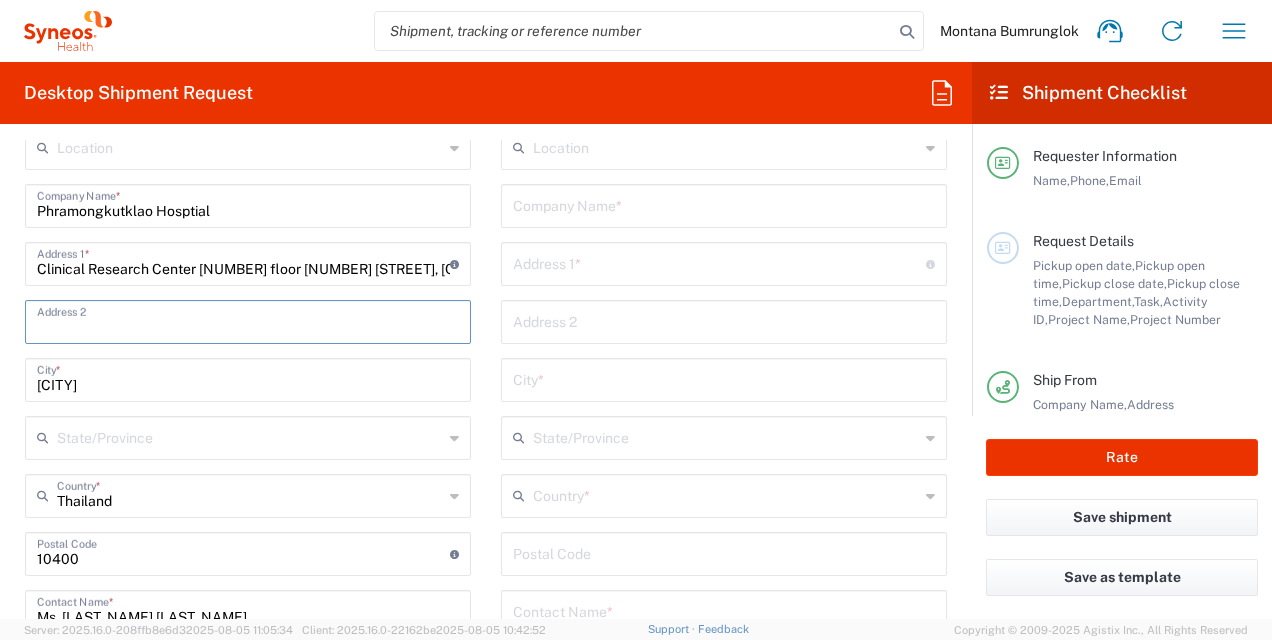 click at bounding box center (248, 320) 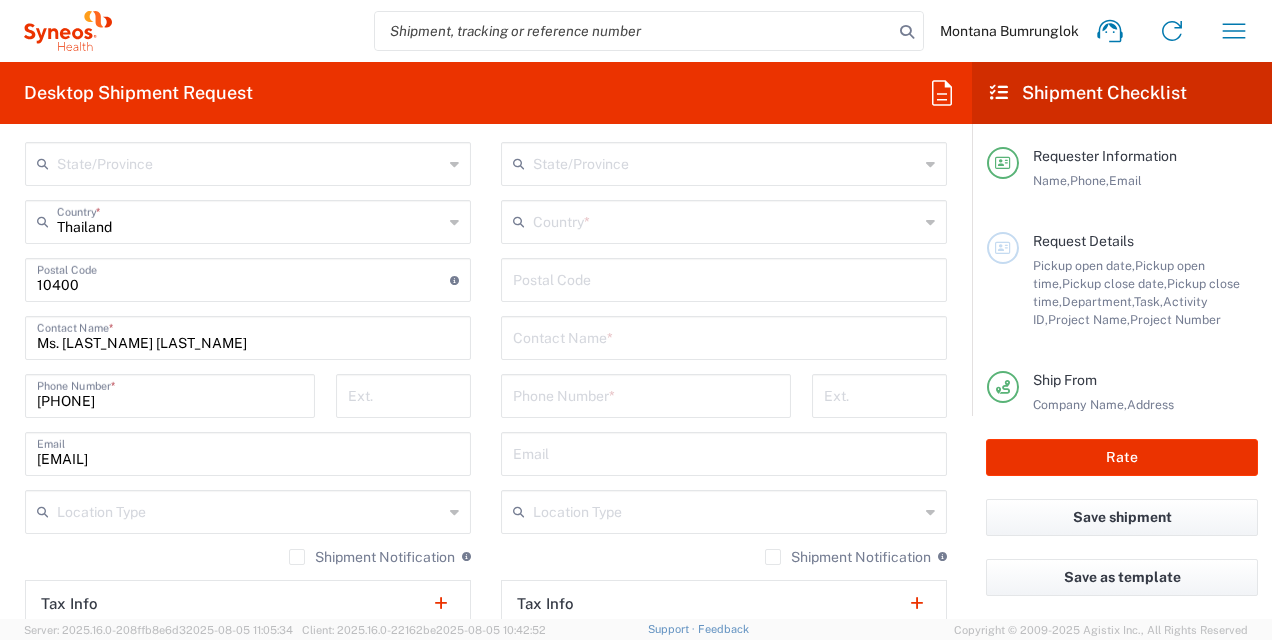 scroll, scrollTop: 1400, scrollLeft: 0, axis: vertical 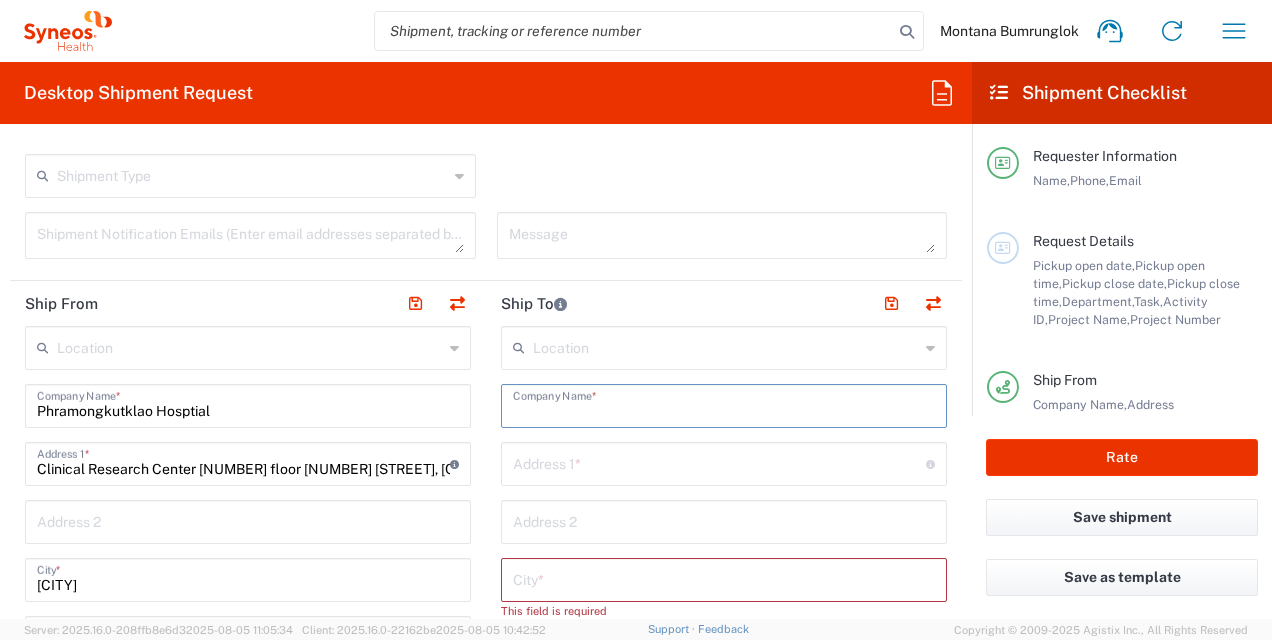 click at bounding box center (724, 404) 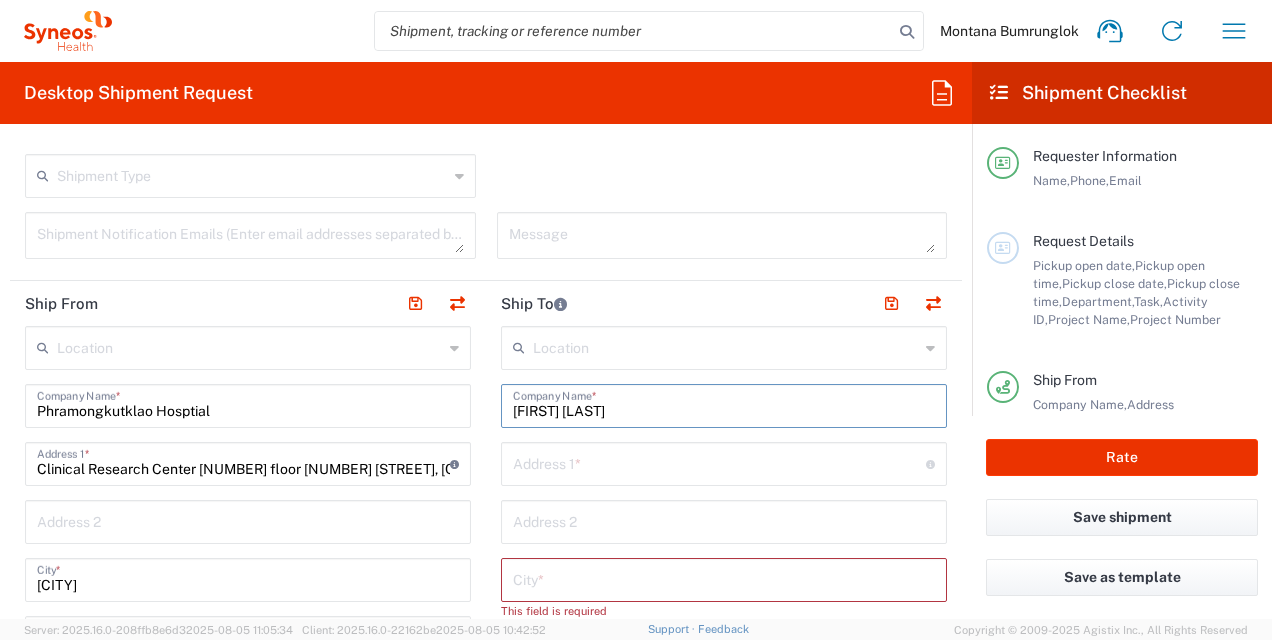 drag, startPoint x: 652, startPoint y: 416, endPoint x: 476, endPoint y: 412, distance: 176.04546 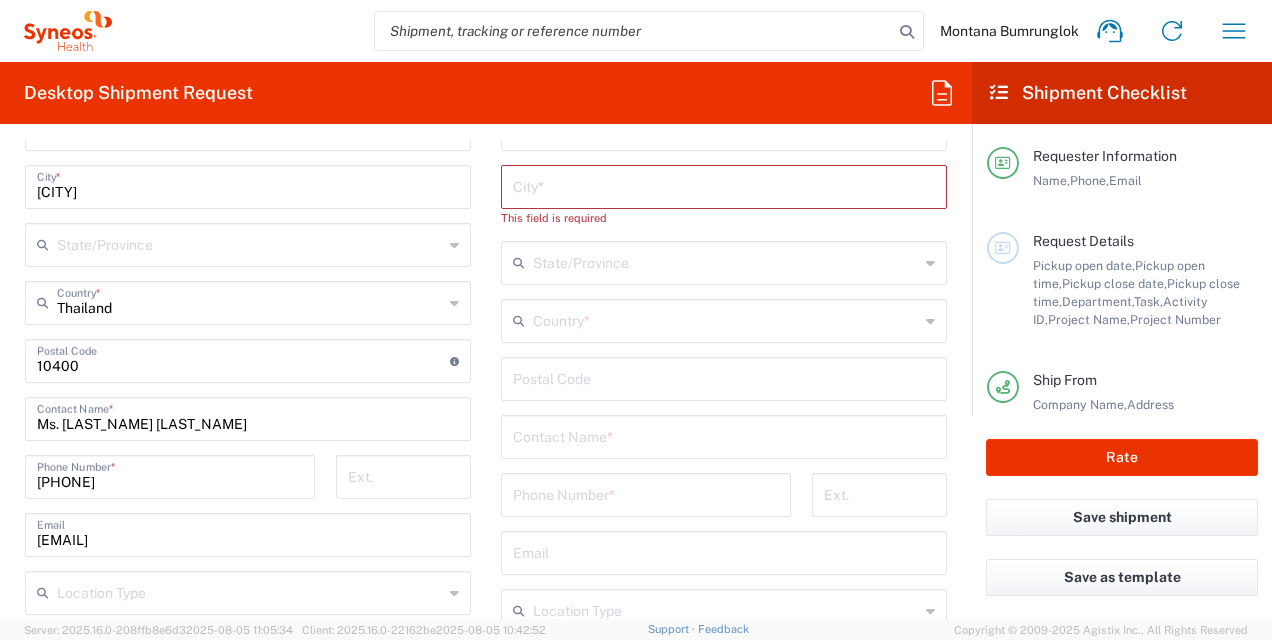 scroll, scrollTop: 1100, scrollLeft: 0, axis: vertical 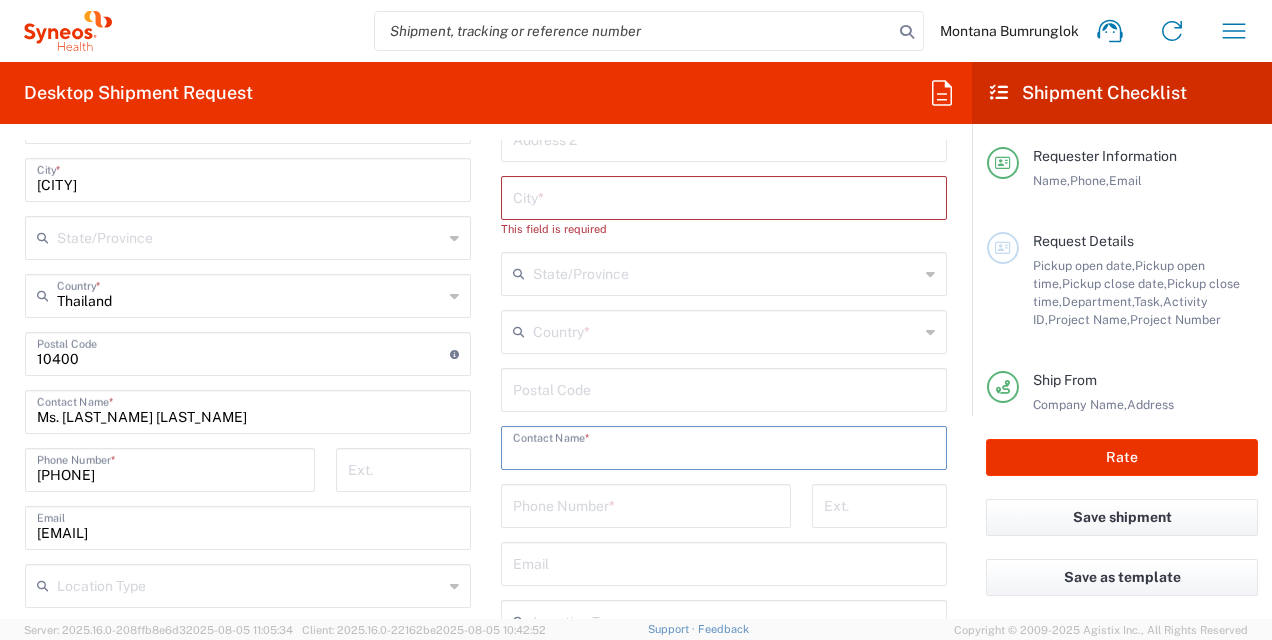 drag, startPoint x: 540, startPoint y: 426, endPoint x: 525, endPoint y: 453, distance: 30.88689 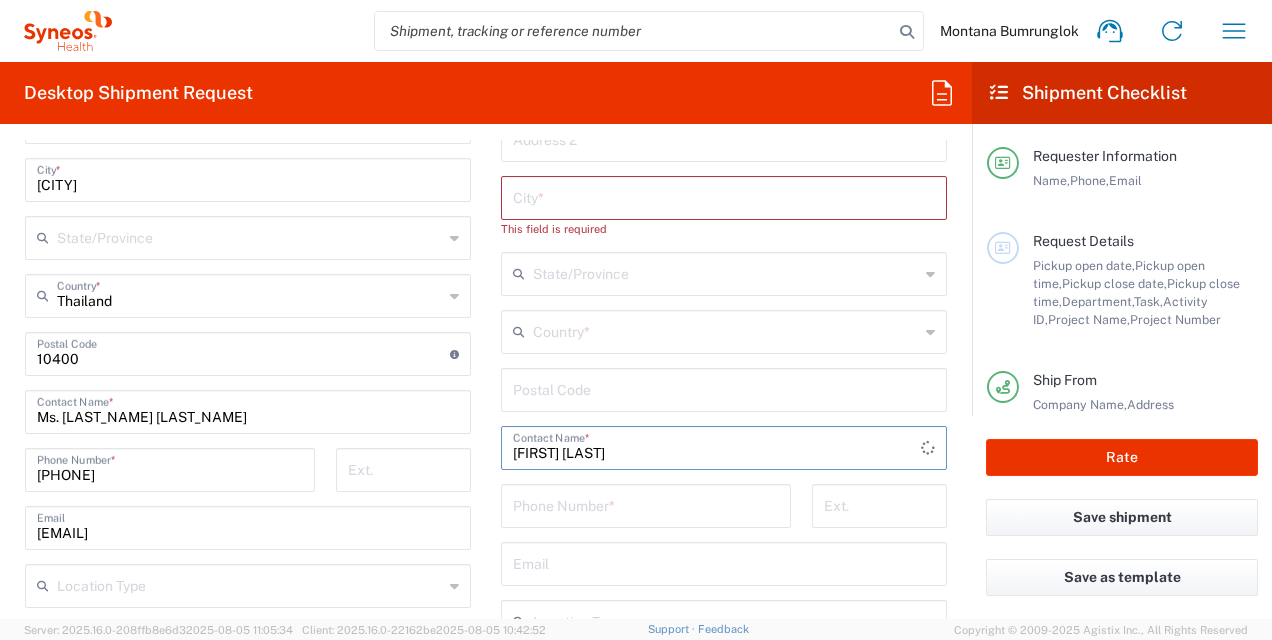 type on "[FIRST] [LAST]" 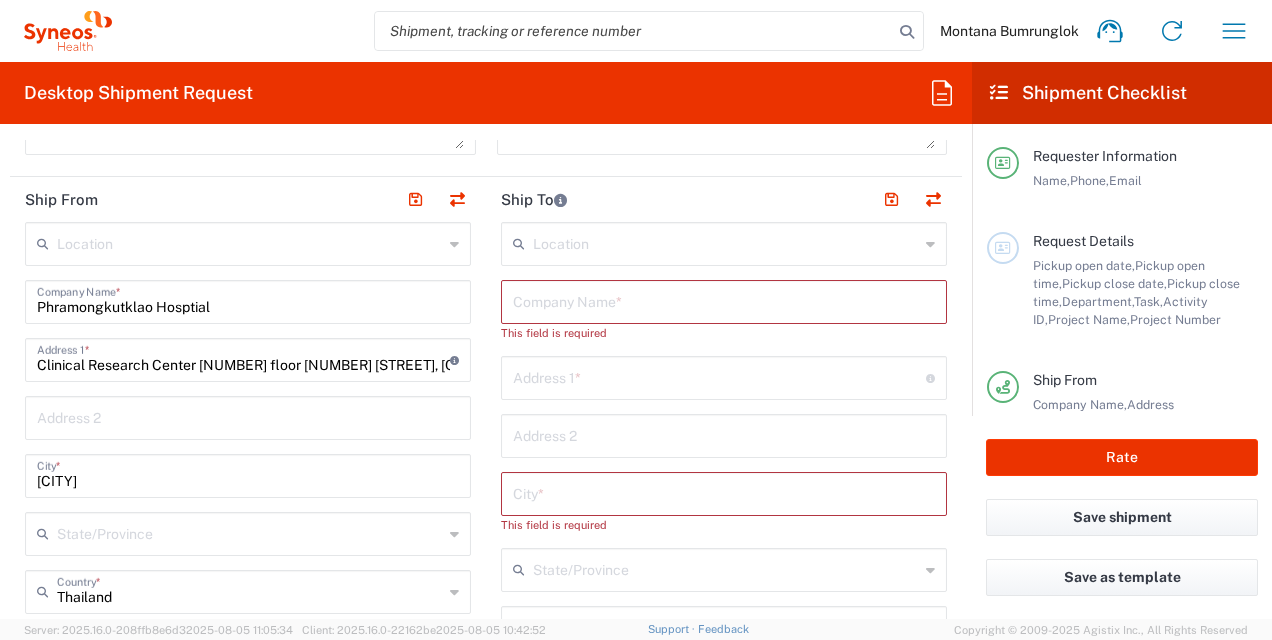 scroll, scrollTop: 800, scrollLeft: 0, axis: vertical 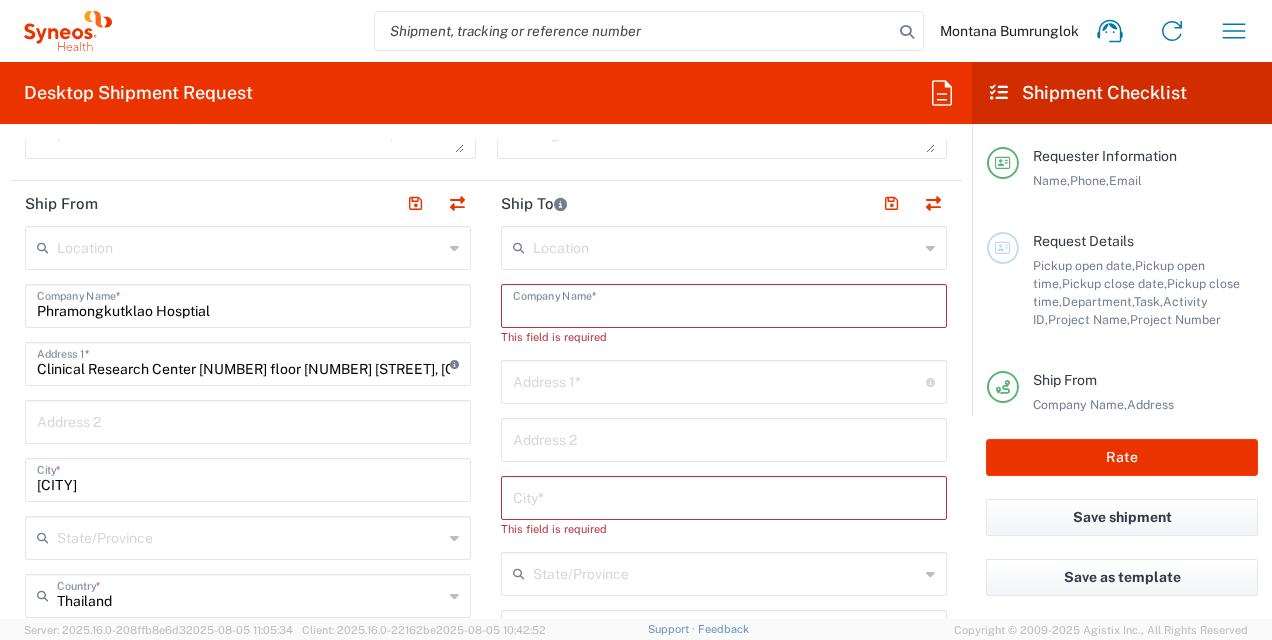 paste on "Chulabhorn Hospital" 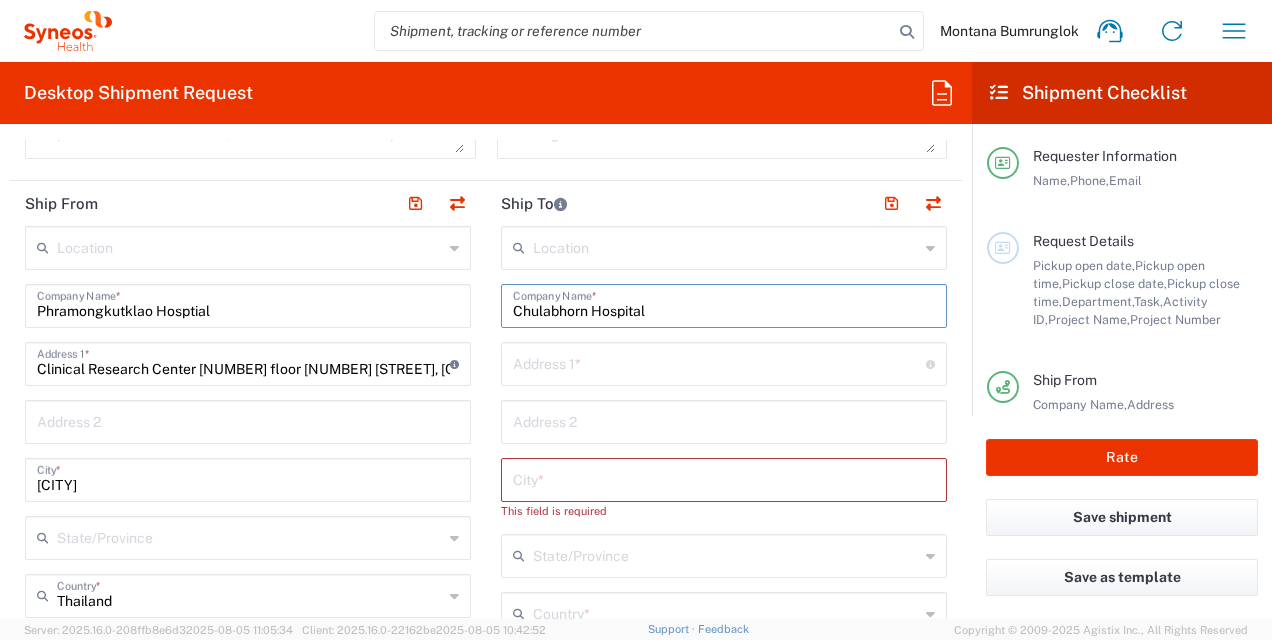 type on "Chulabhorn Hospital" 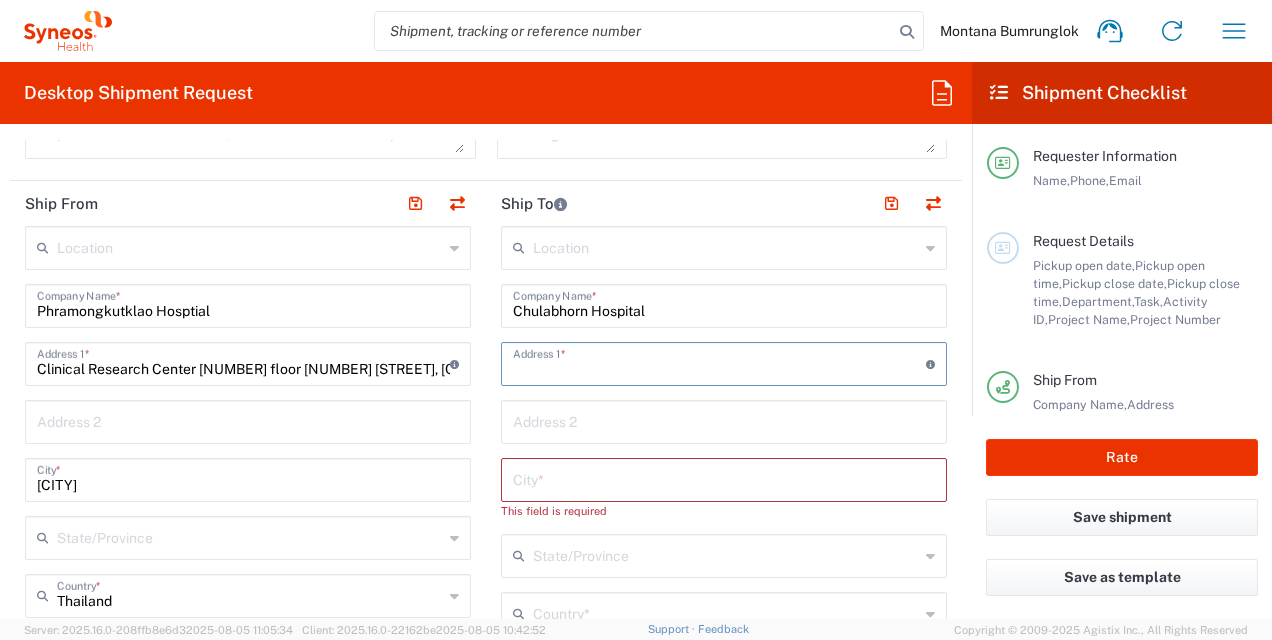 paste on "CRC,[NUMBER] [STREET], [CITY], [DISTRICT]," 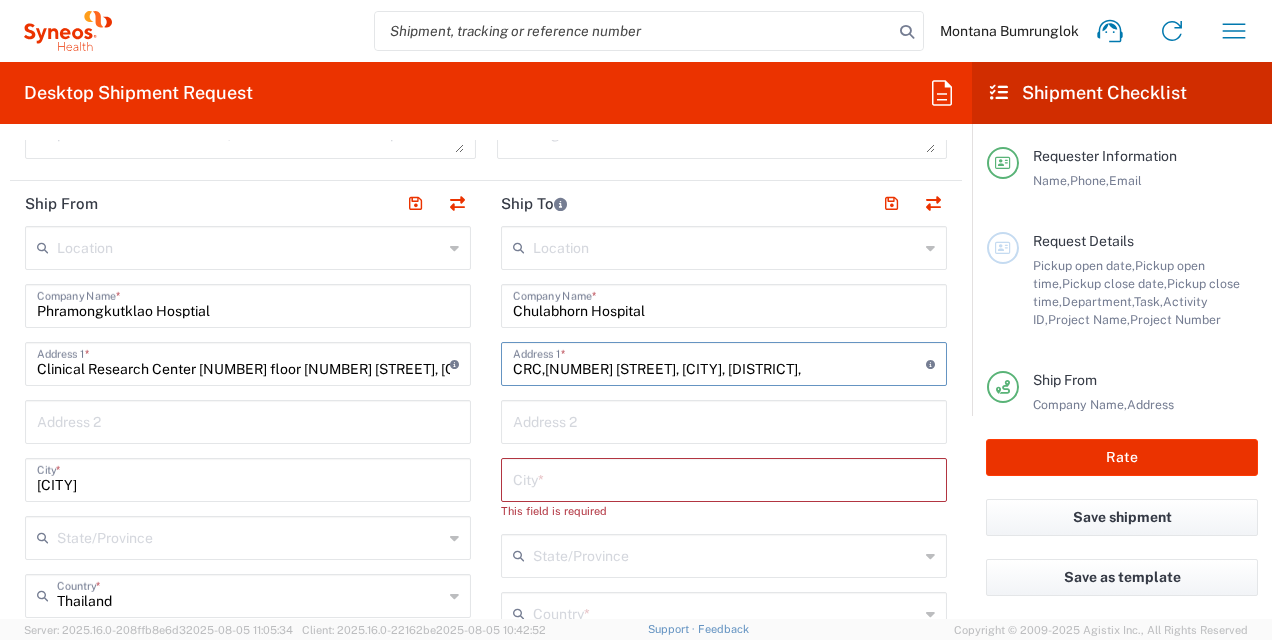 type on "CRC,[NUMBER] [STREET], [CITY], [DISTRICT]," 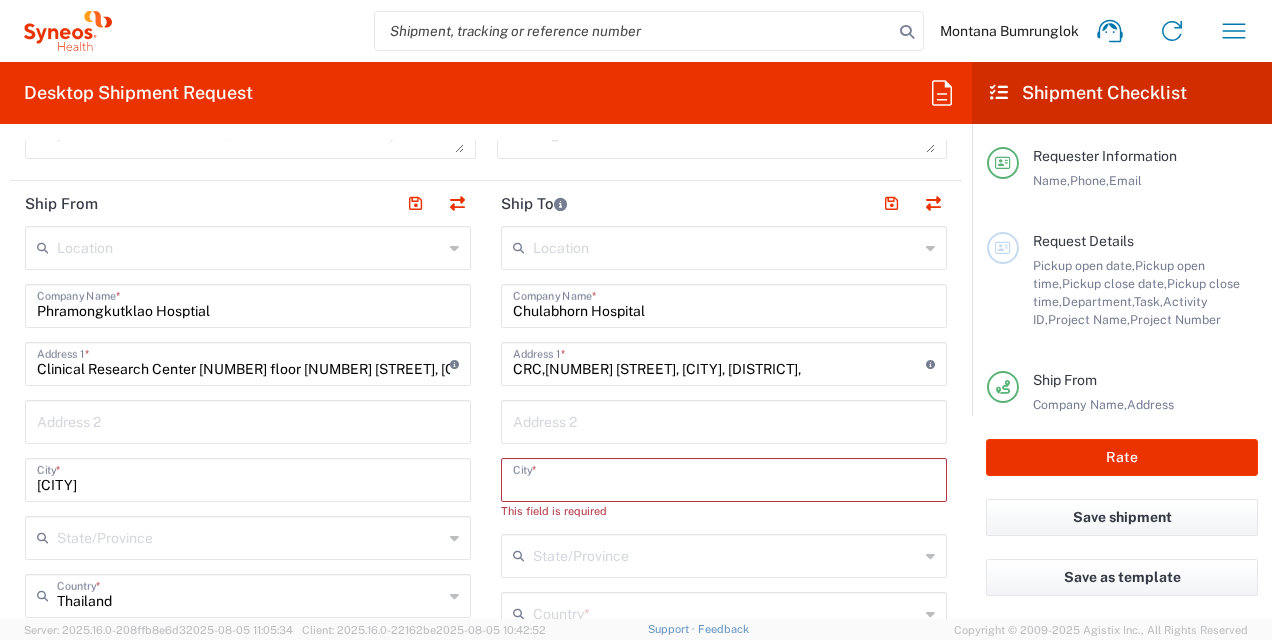 drag, startPoint x: 689, startPoint y: 396, endPoint x: 588, endPoint y: 477, distance: 129.46814 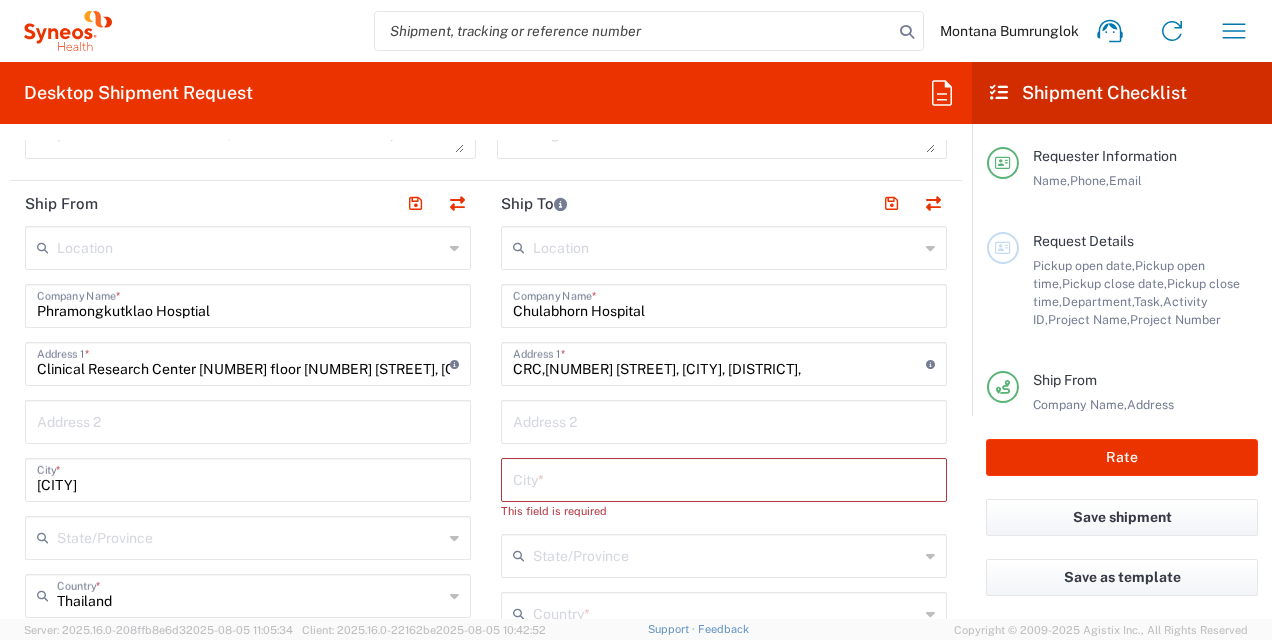 click at bounding box center [724, 478] 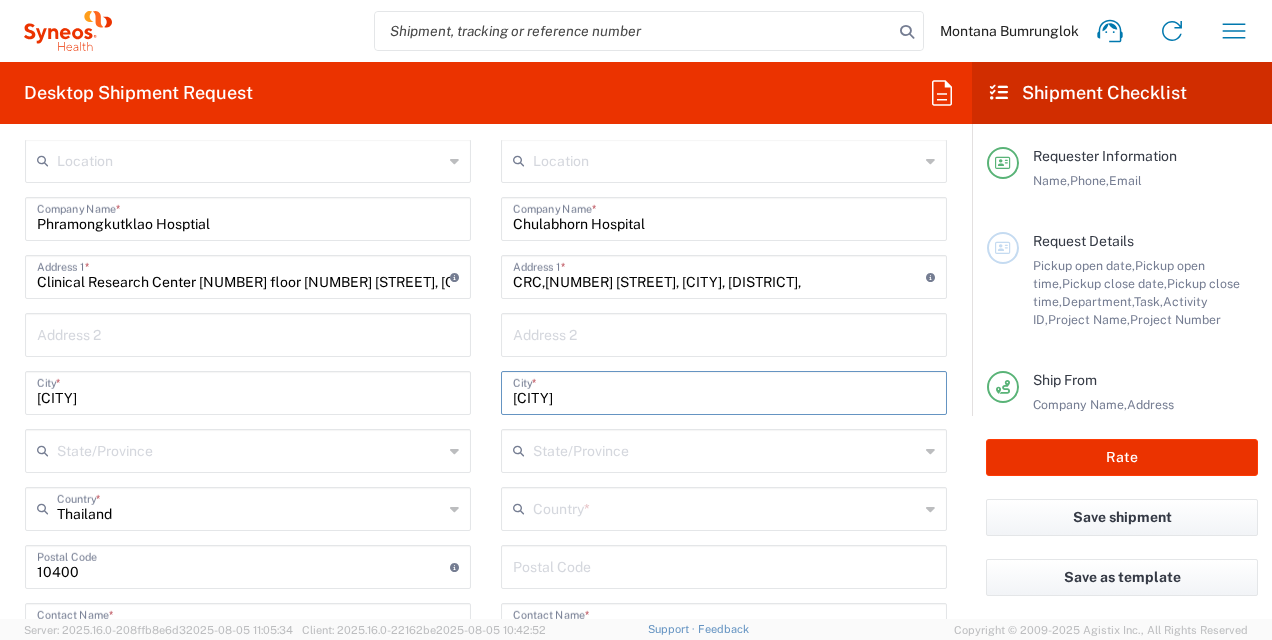 scroll, scrollTop: 1000, scrollLeft: 0, axis: vertical 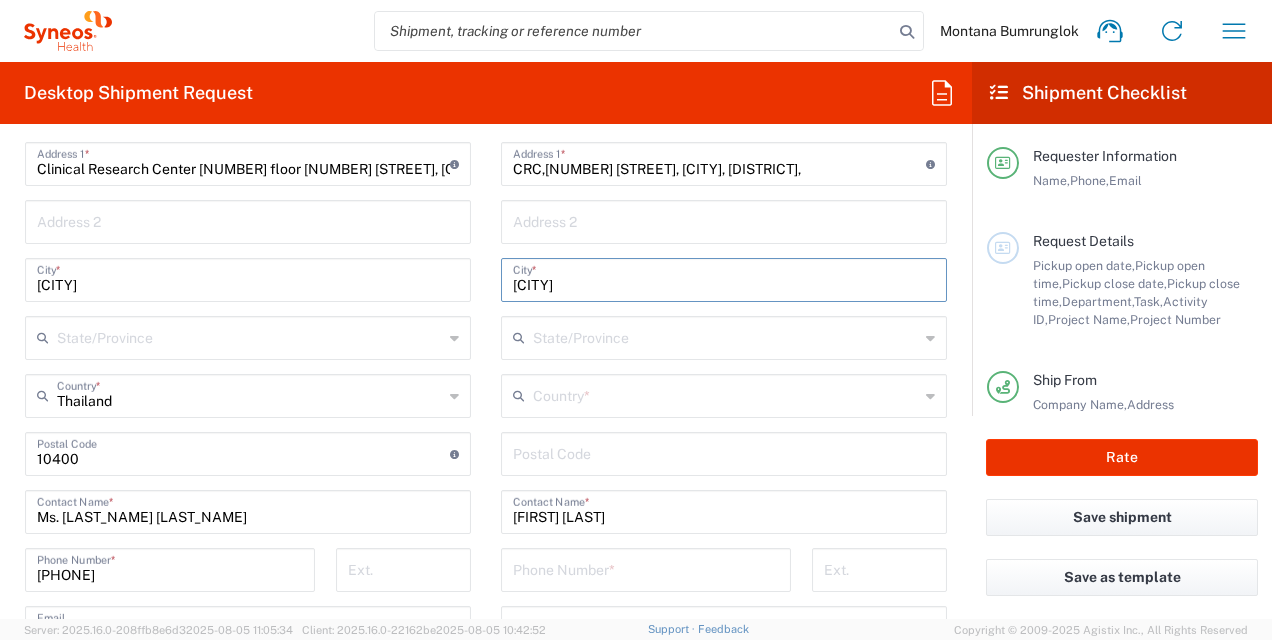 type on "[CITY]" 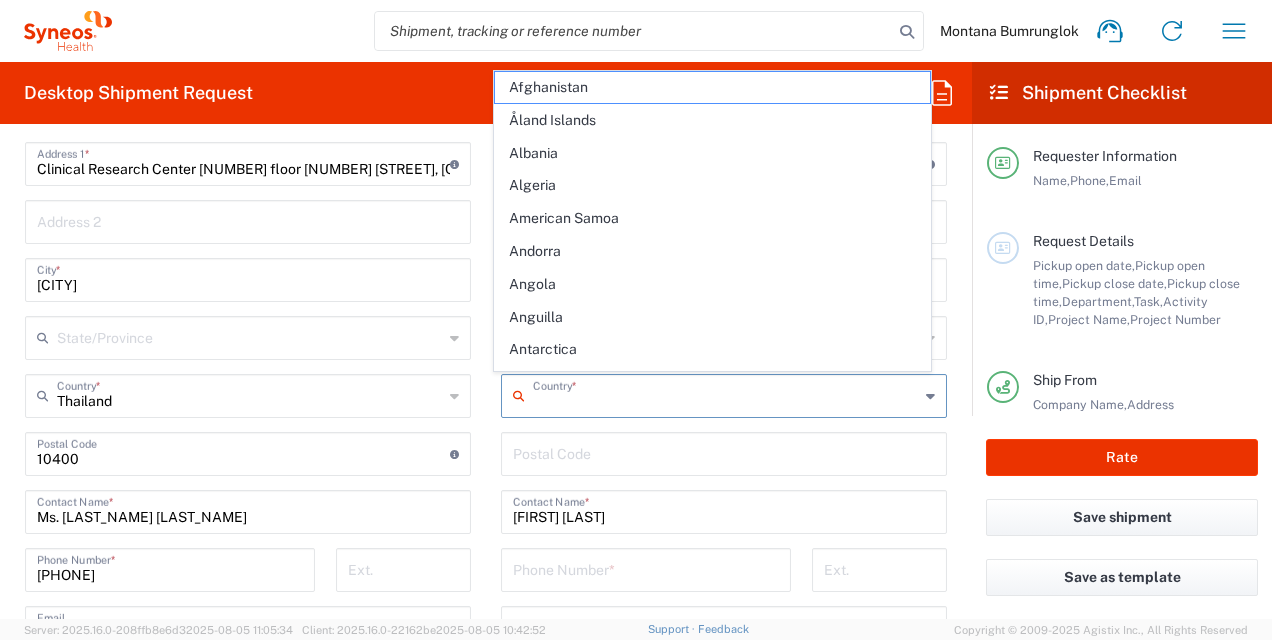 click at bounding box center (726, 394) 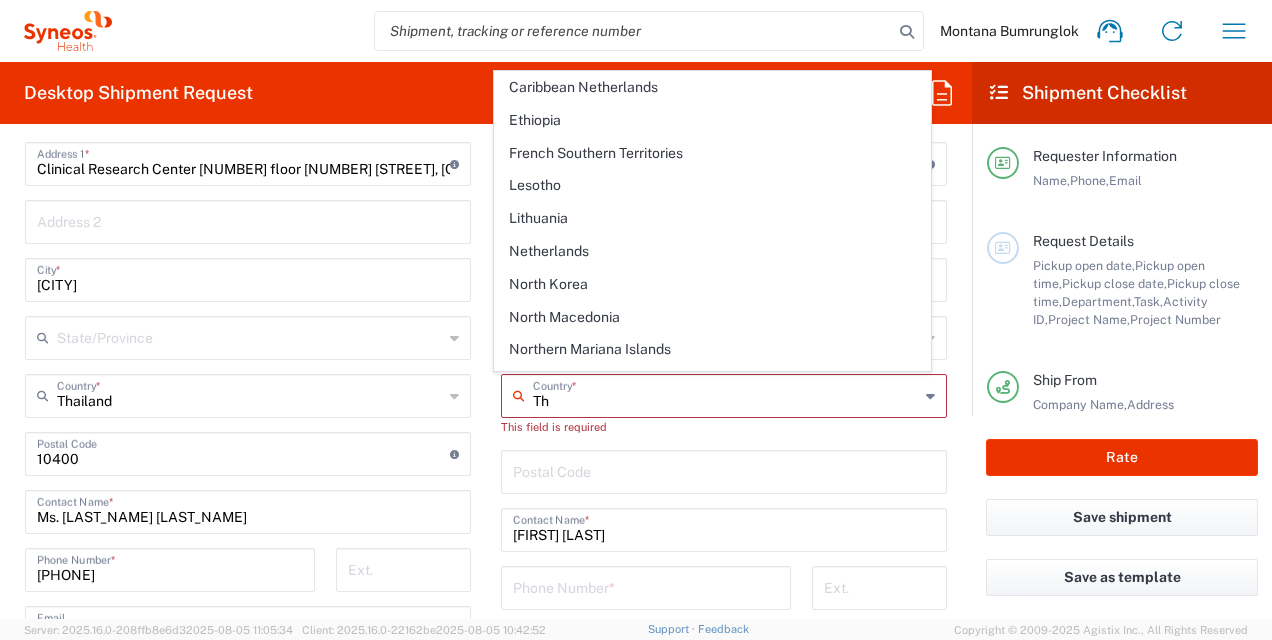 type on "Thailand" 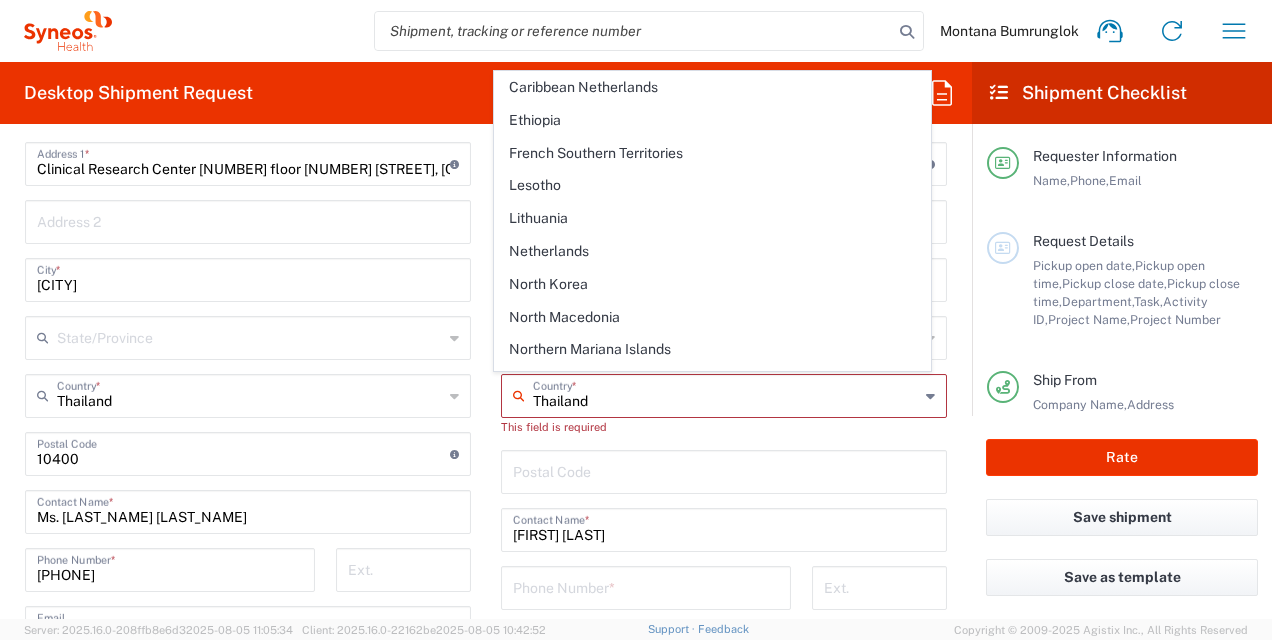 type on "-- Choose --" 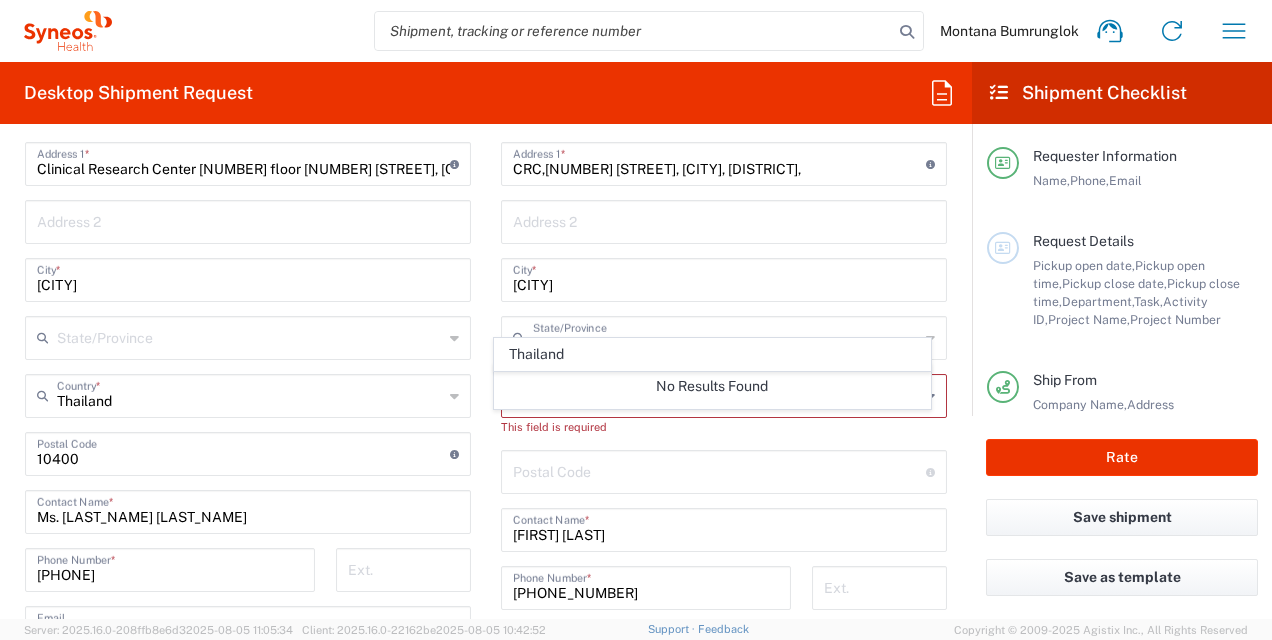type on "India" 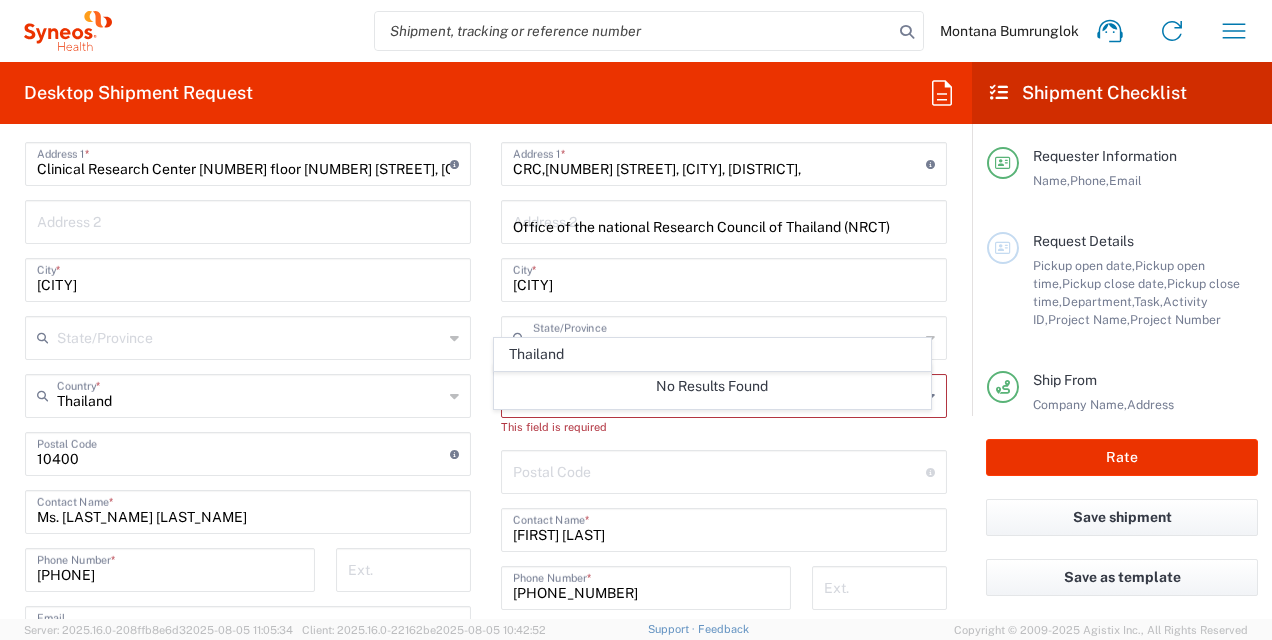 type on "[NUMBER]" 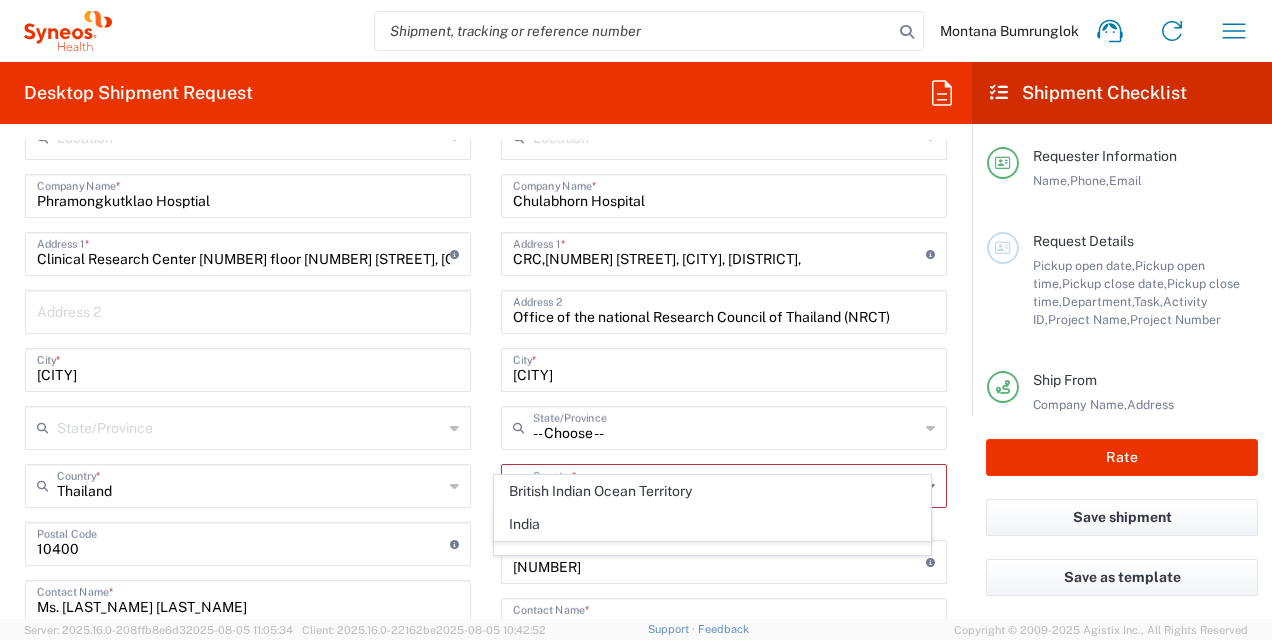 scroll, scrollTop: 800, scrollLeft: 0, axis: vertical 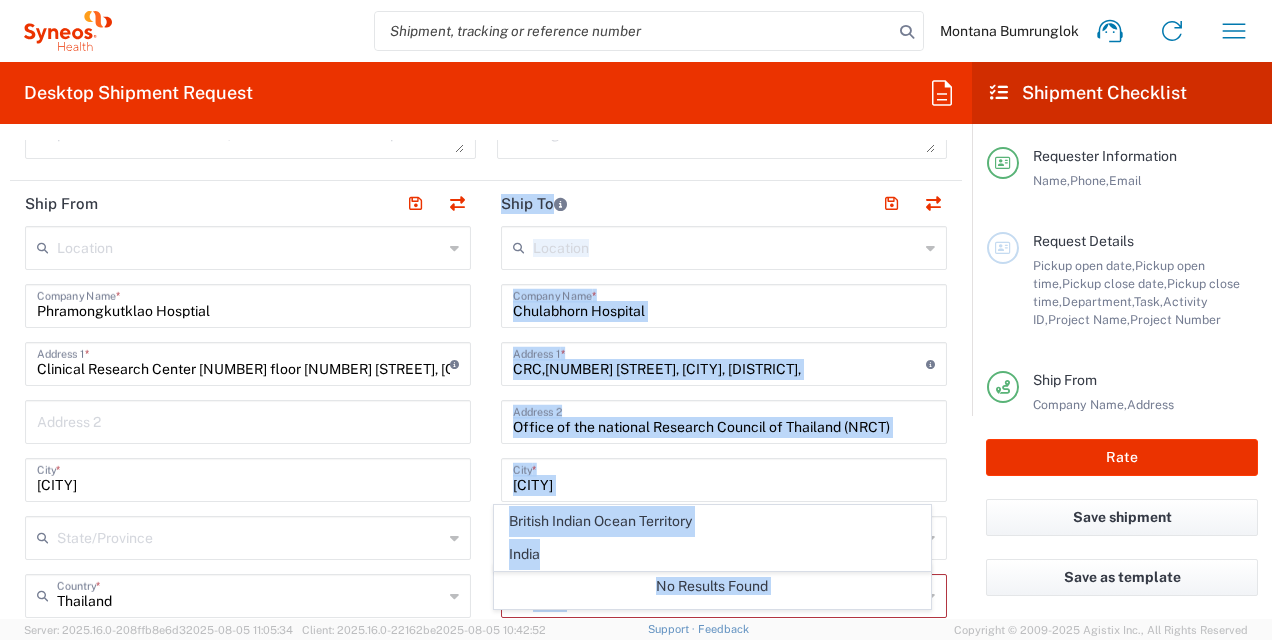 drag, startPoint x: 579, startPoint y: 550, endPoint x: 456, endPoint y: 569, distance: 124.45883 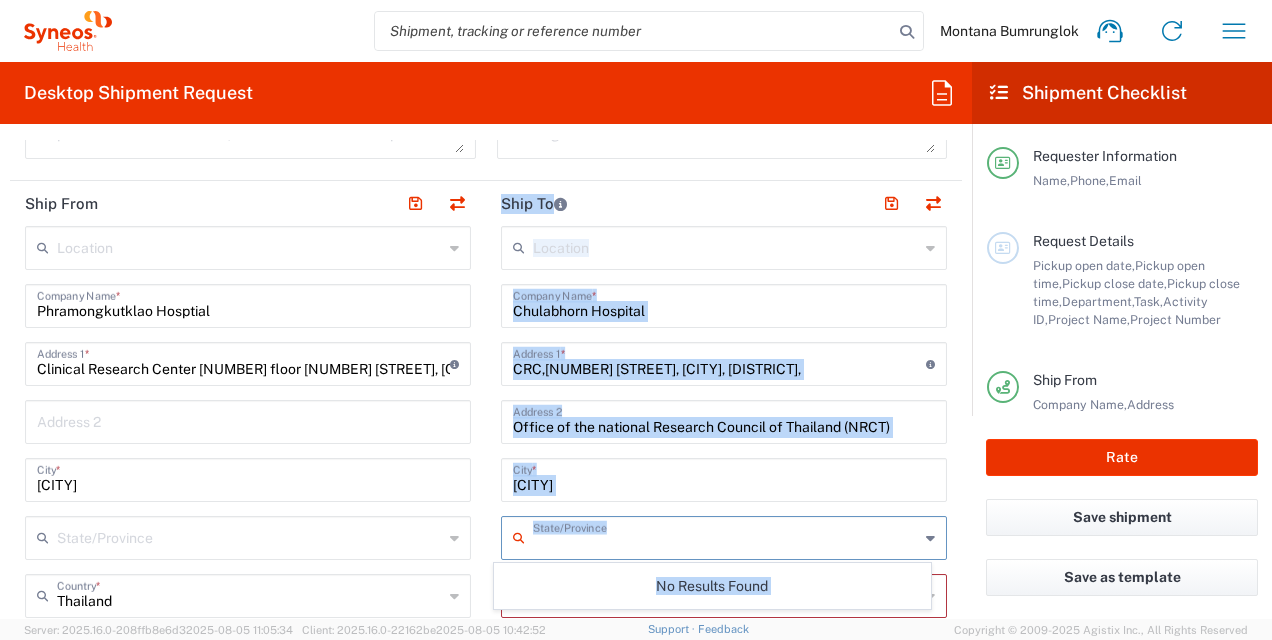 drag, startPoint x: 479, startPoint y: 562, endPoint x: 711, endPoint y: 527, distance: 234.62523 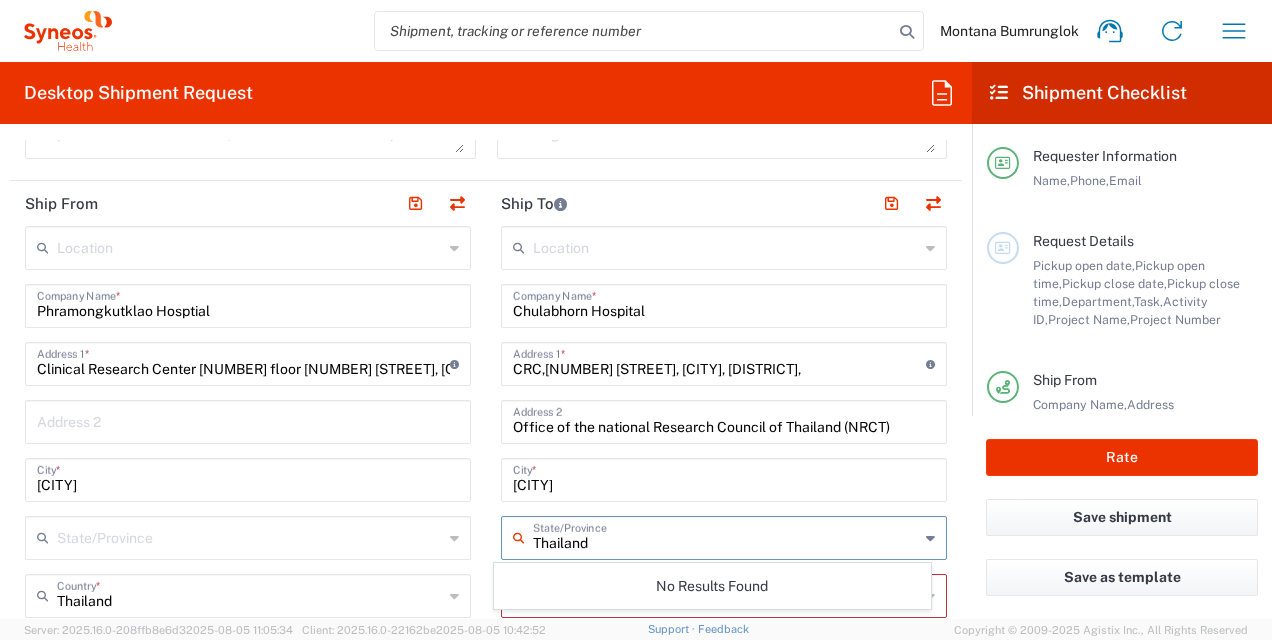 type on "Thailand" 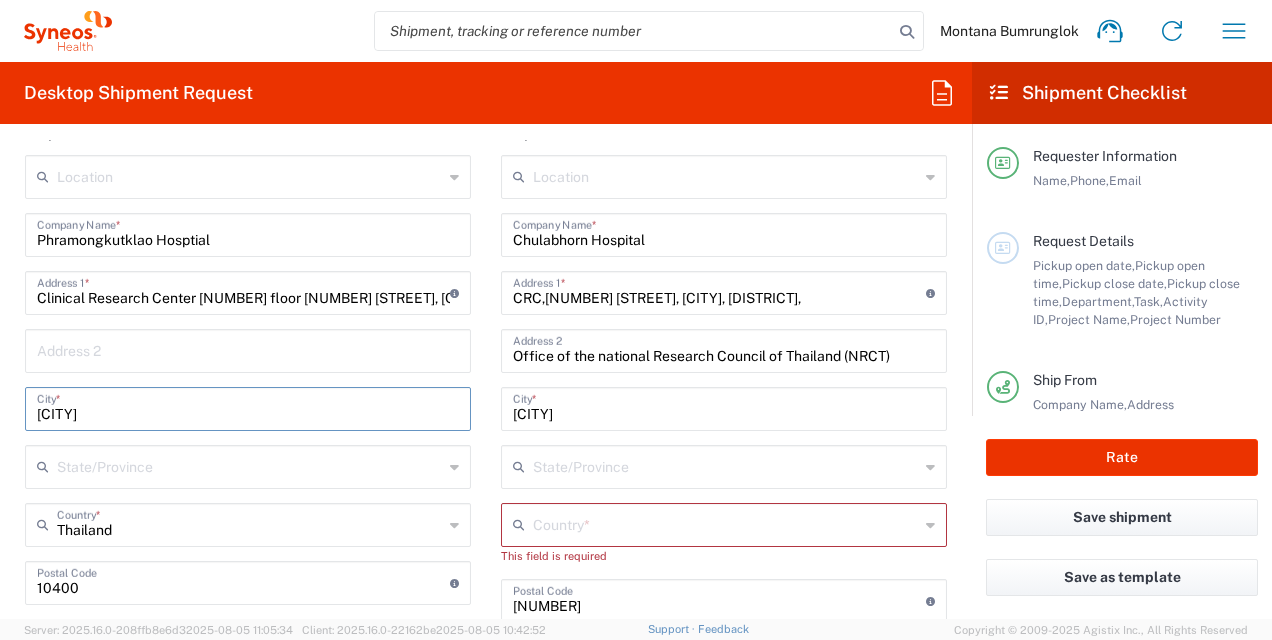 scroll, scrollTop: 900, scrollLeft: 0, axis: vertical 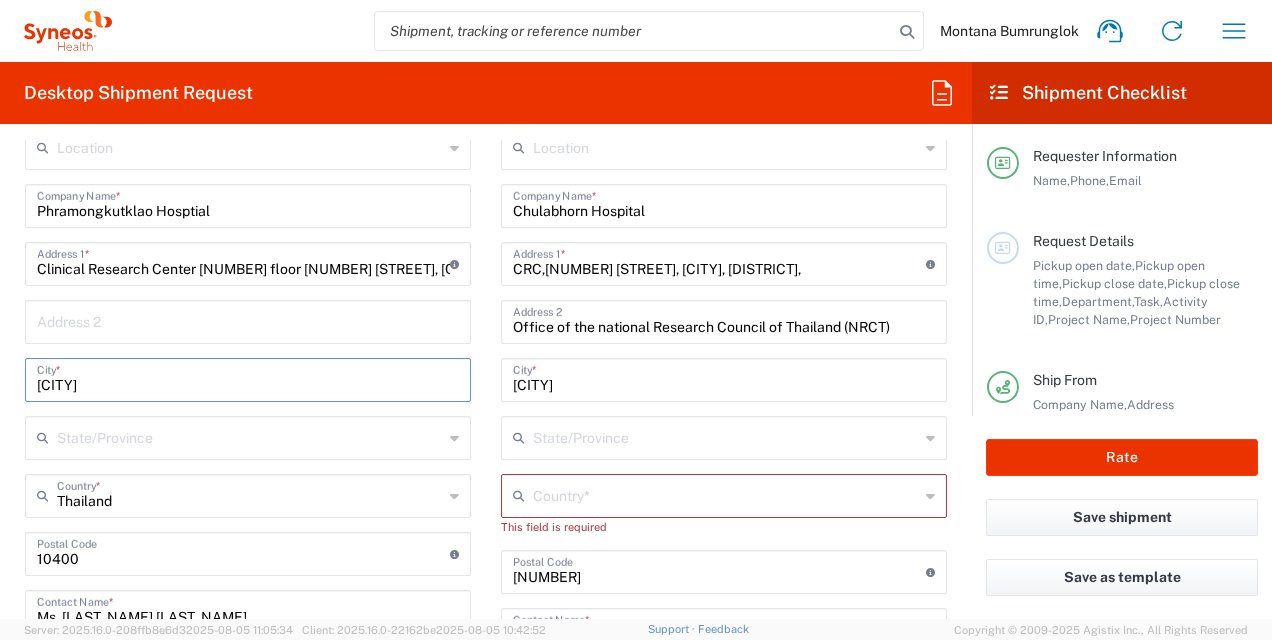 click at bounding box center [726, 494] 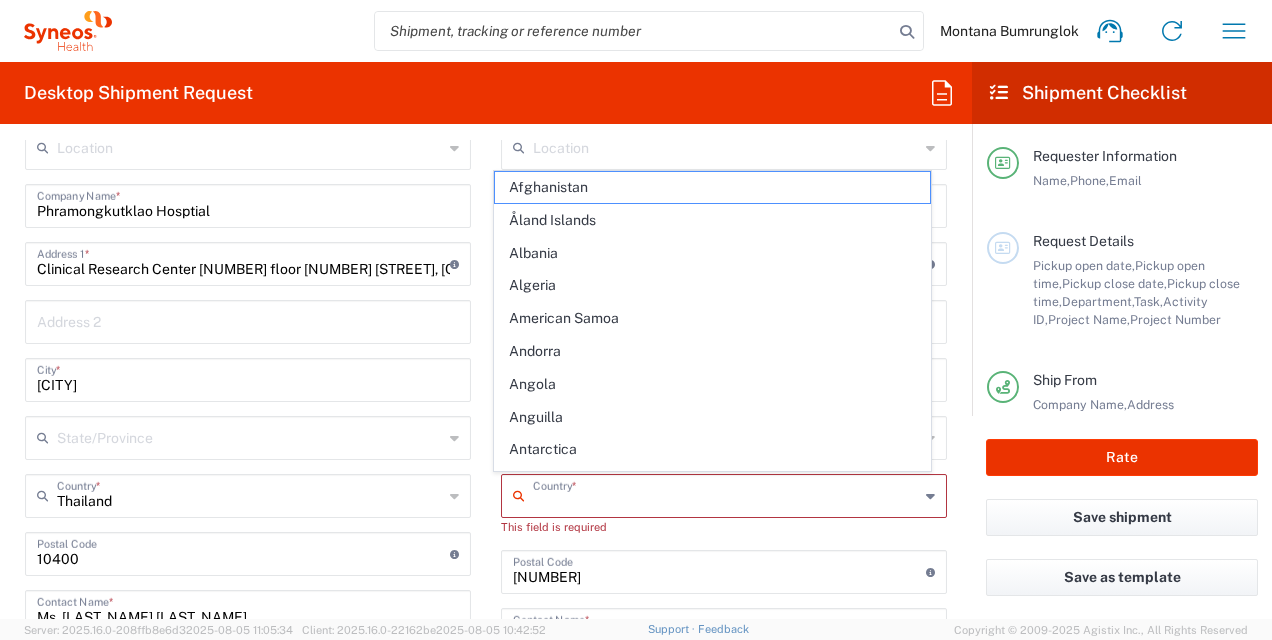 type on "Thailand" 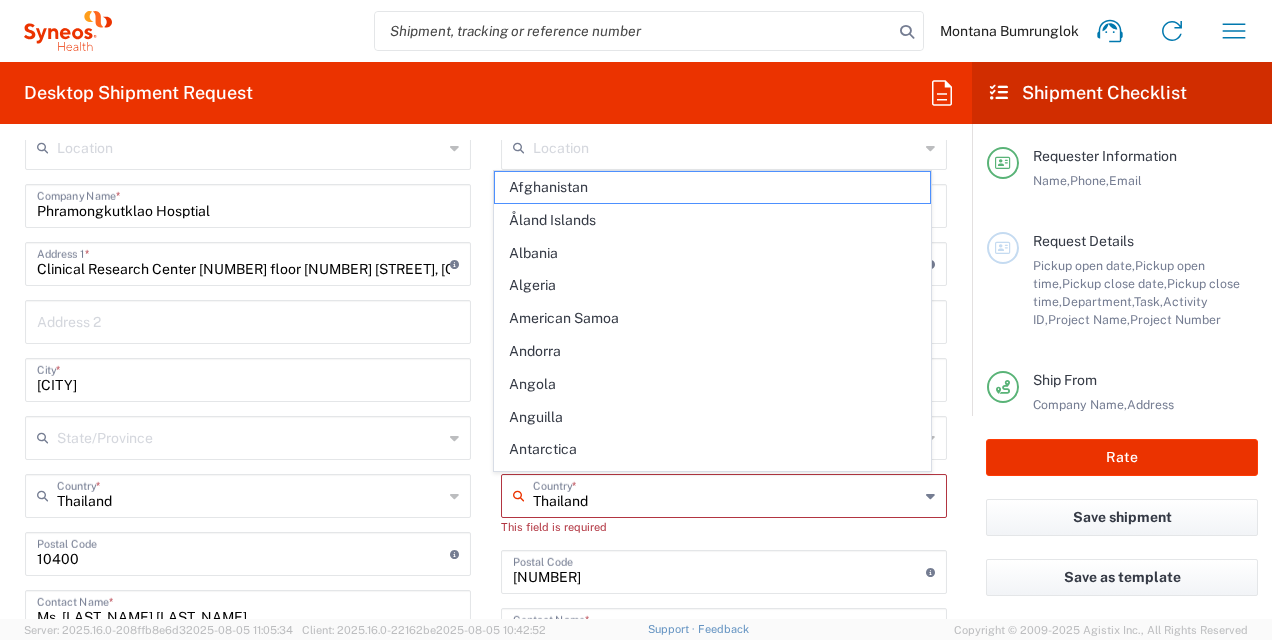 type on "-- Choose --" 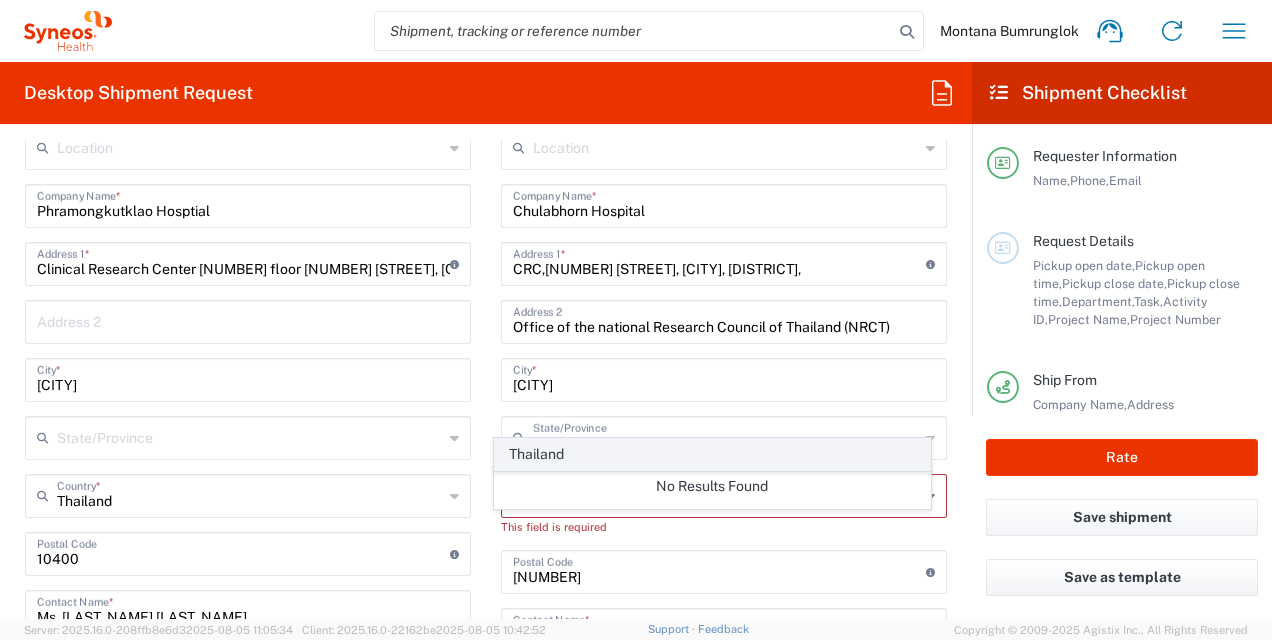 click on "Thailand" 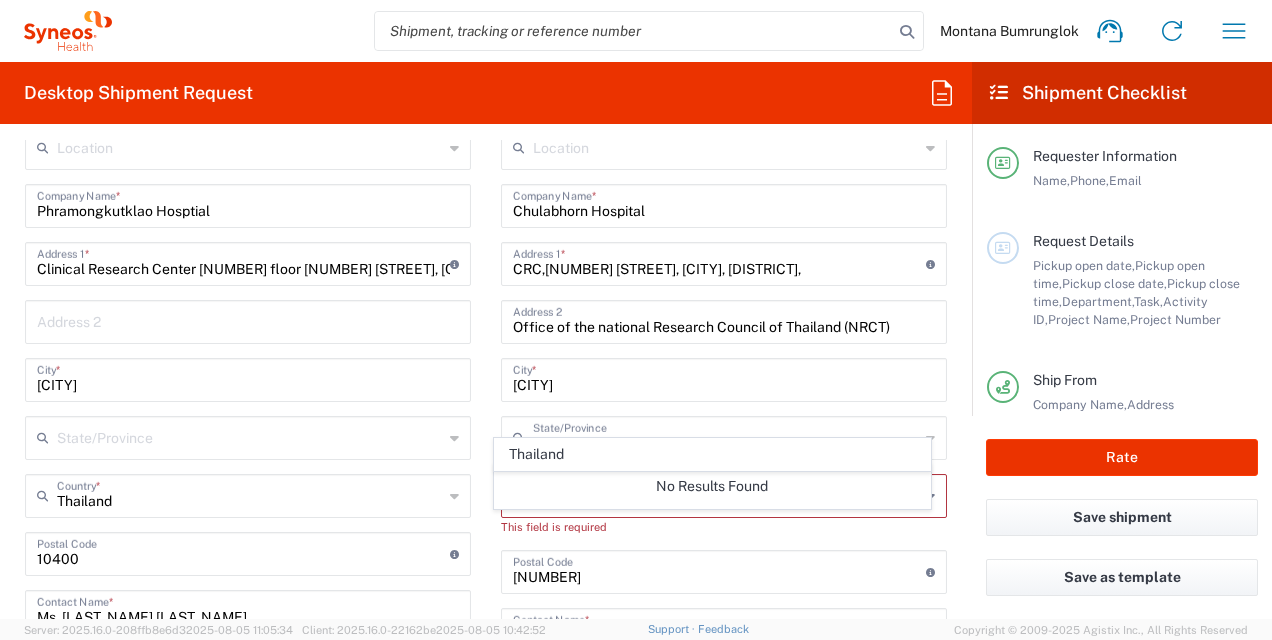 type 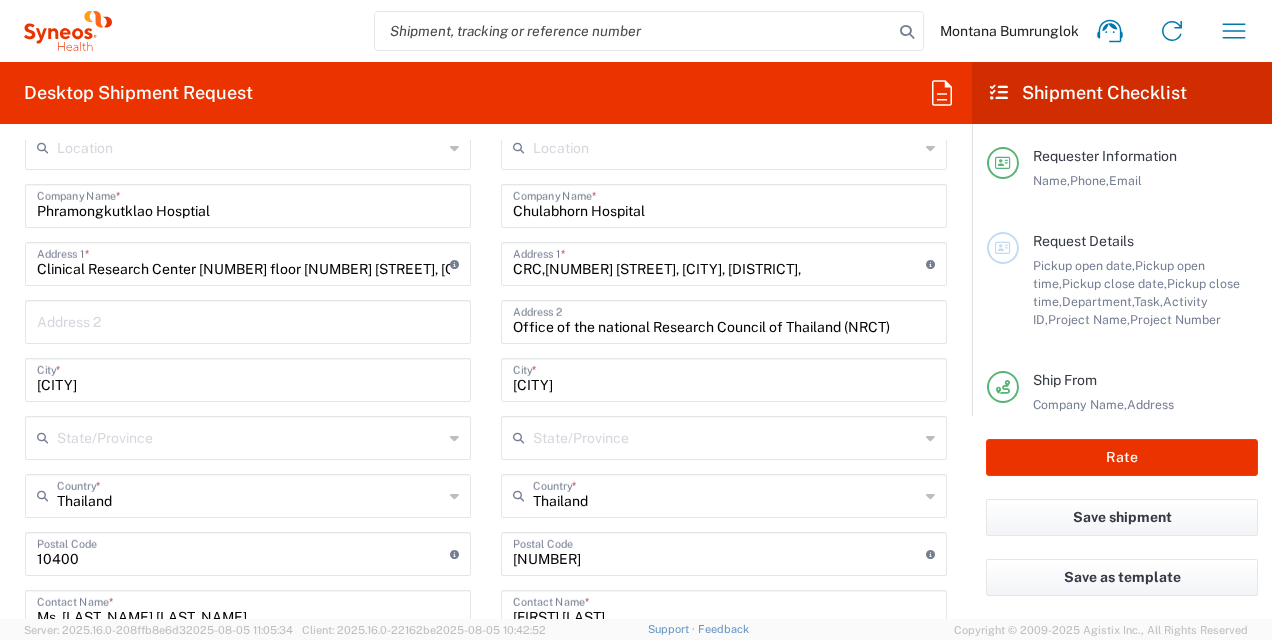 click on "Location  Addison Whitney LLC-Morrisvile NC US Barcelona-Syneos Health BioSector 2 LLC- New York US Boco Digital Media Caerus Marketing Group LLC-Morrisville NC US Chamberlain Communications LLC-New York US Chandler Chicco Agency, LLC-New York US Genico, LLC Gerbig Snell/Weisheimer Advert- Westerville OH Haas & Health Partner Public Relations GmbH Illingworth Research Group Ltd-Macclesfield UK Illingworth Rsrch Grp (France) Illingworth Rsrch Grp (Italy) Illingworth Rsrch Grp (Spain) Illingworth Rsrch Grp (USA) In Illingworth Rsrch Grp(Australi INC Research Clin Svcs Mexico inVentiv Health Philippines, Inc. IRG - Morrisville Warehouse IVH IPS Pvt Ltd- India IVH Mexico SA de CV NAVICOR GROUP, LLC- New York US PALIO + IGNITE, LLC- Westerville OH US Pharmaceutical Institute LLC- Morrisville NC US PT Syneos Health Indonesia Rx dataScience Inc-Morrisville NC US RxDataScience India Private Lt Syneos Health (Beijing) Inc.Lt Syneos Health (Shanghai) Inc. Ltd. Syneos Health (Thailand) Limit Syneos Health Argentina SA" 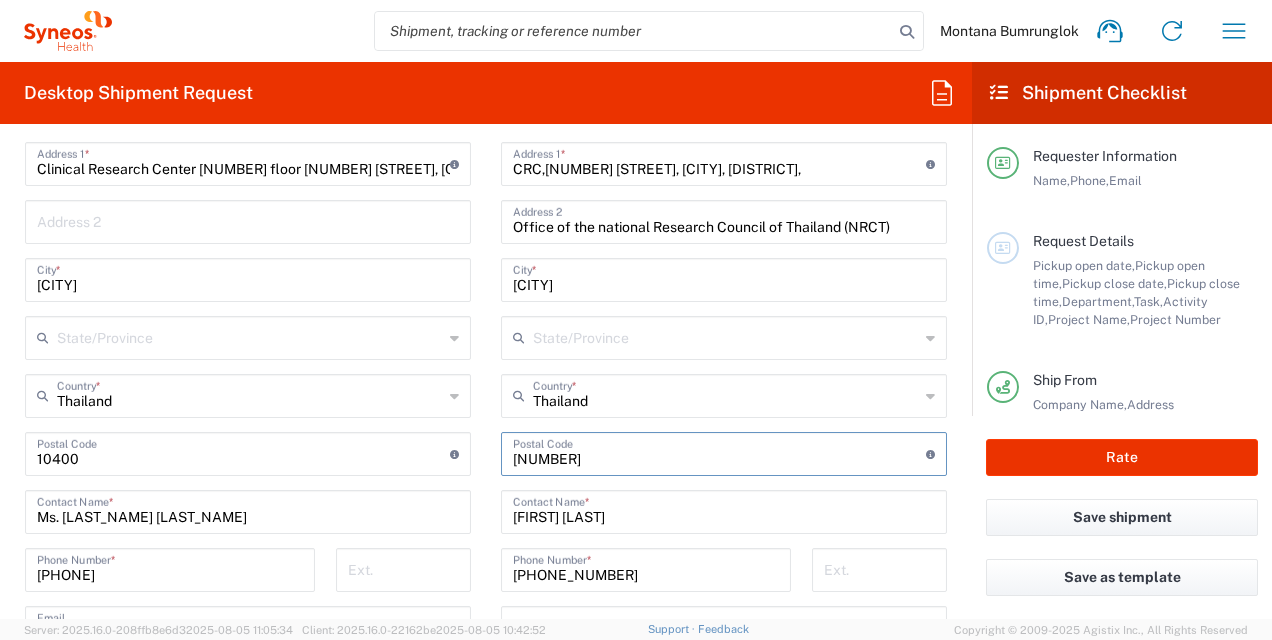 drag, startPoint x: 547, startPoint y: 458, endPoint x: 483, endPoint y: 457, distance: 64.00781 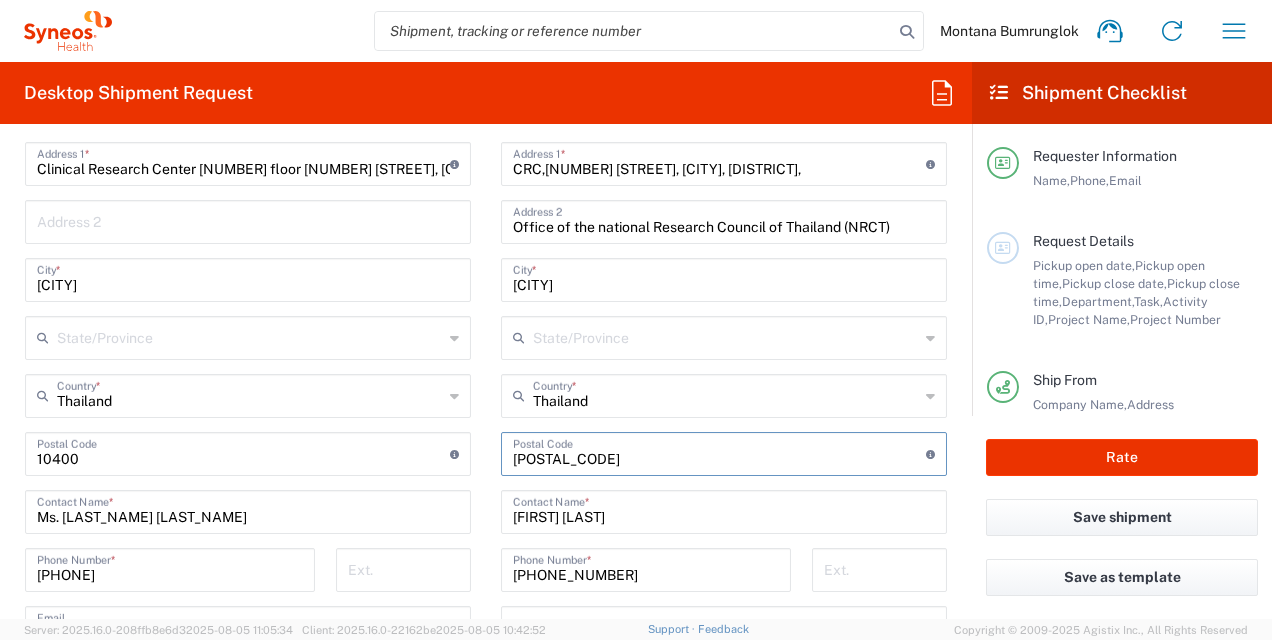type on "[POSTAL_CODE]" 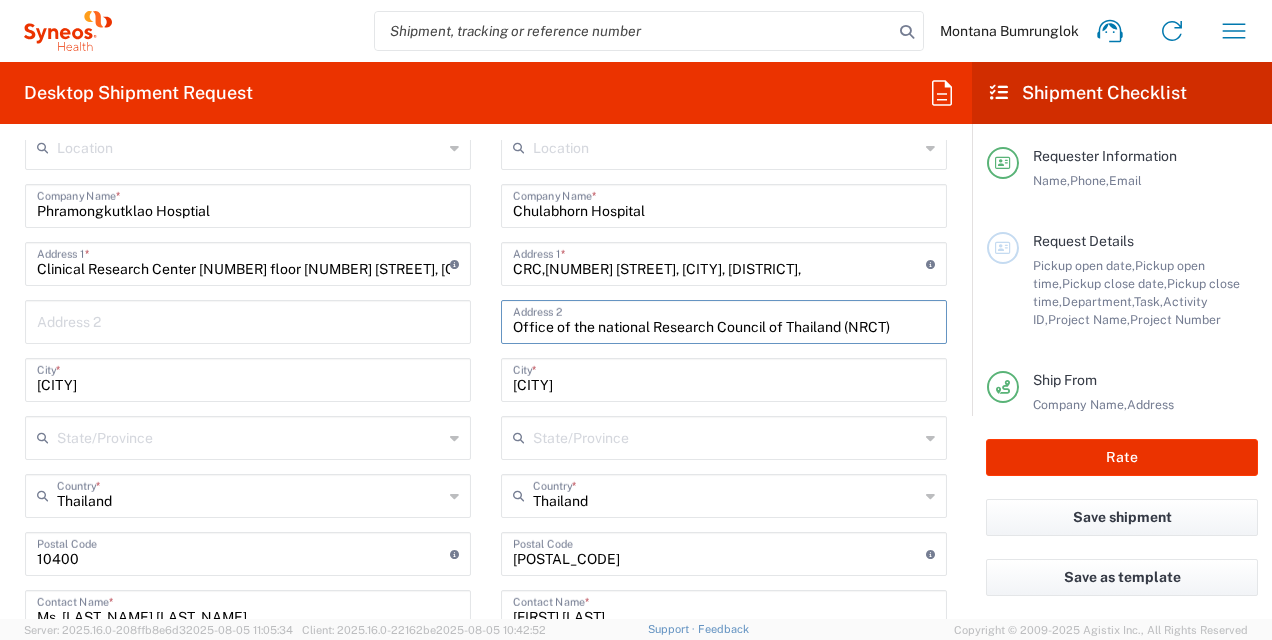 drag, startPoint x: 884, startPoint y: 322, endPoint x: 480, endPoint y: 333, distance: 404.14972 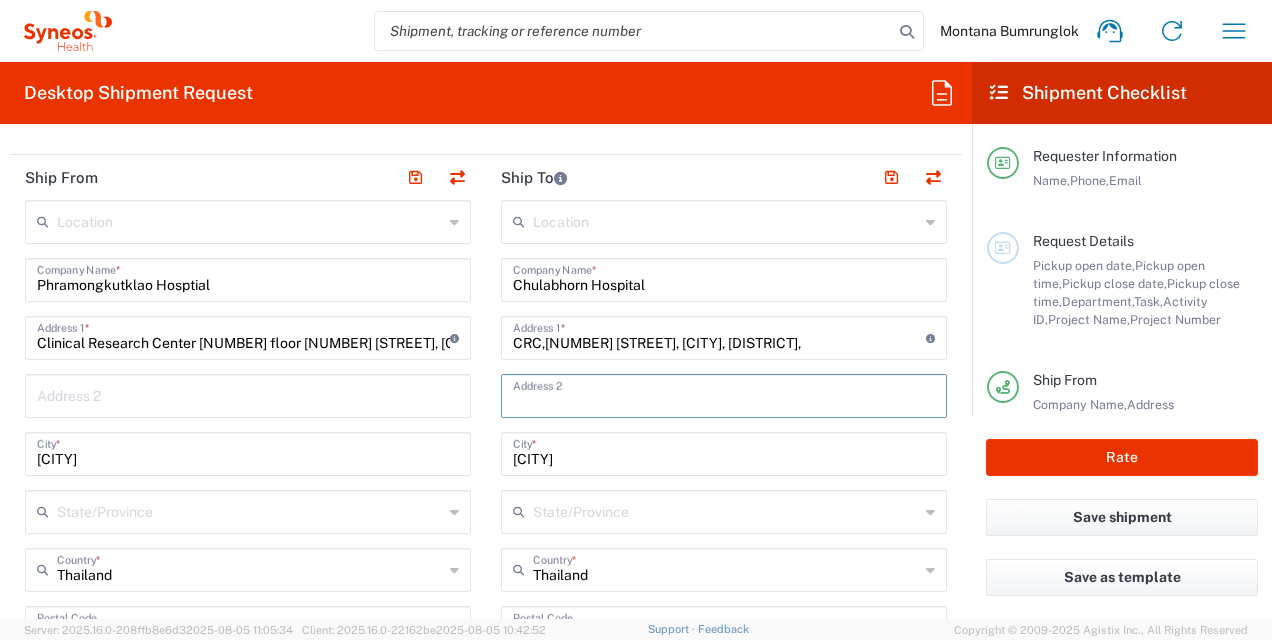 scroll, scrollTop: 800, scrollLeft: 0, axis: vertical 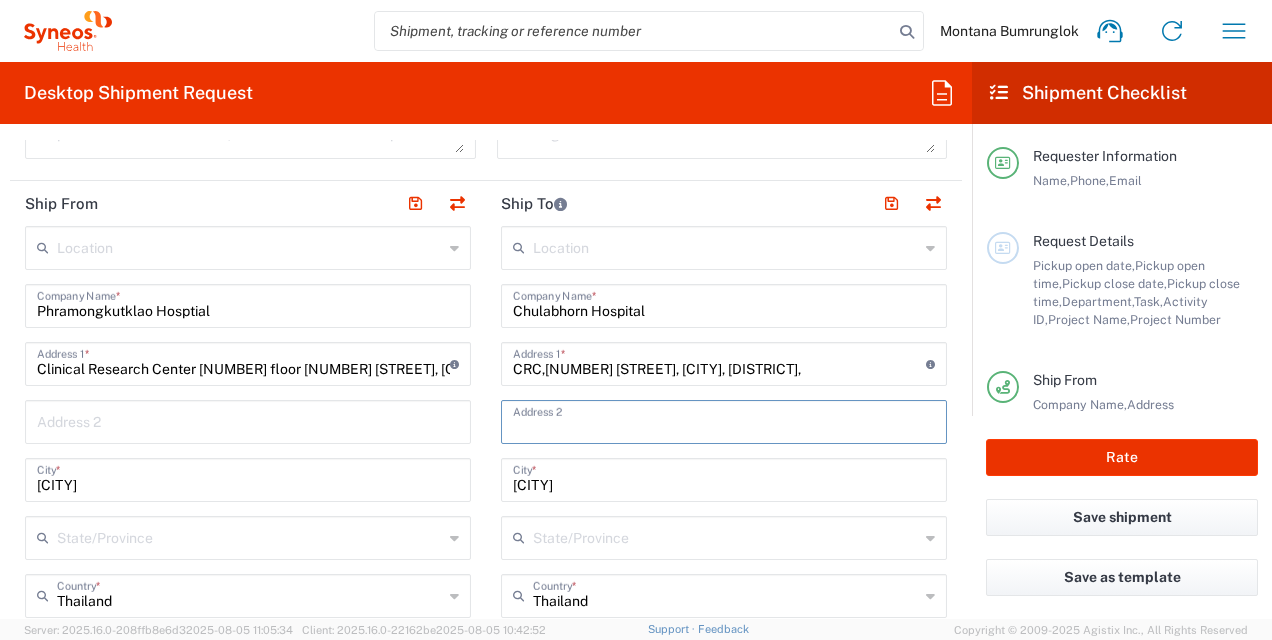 type 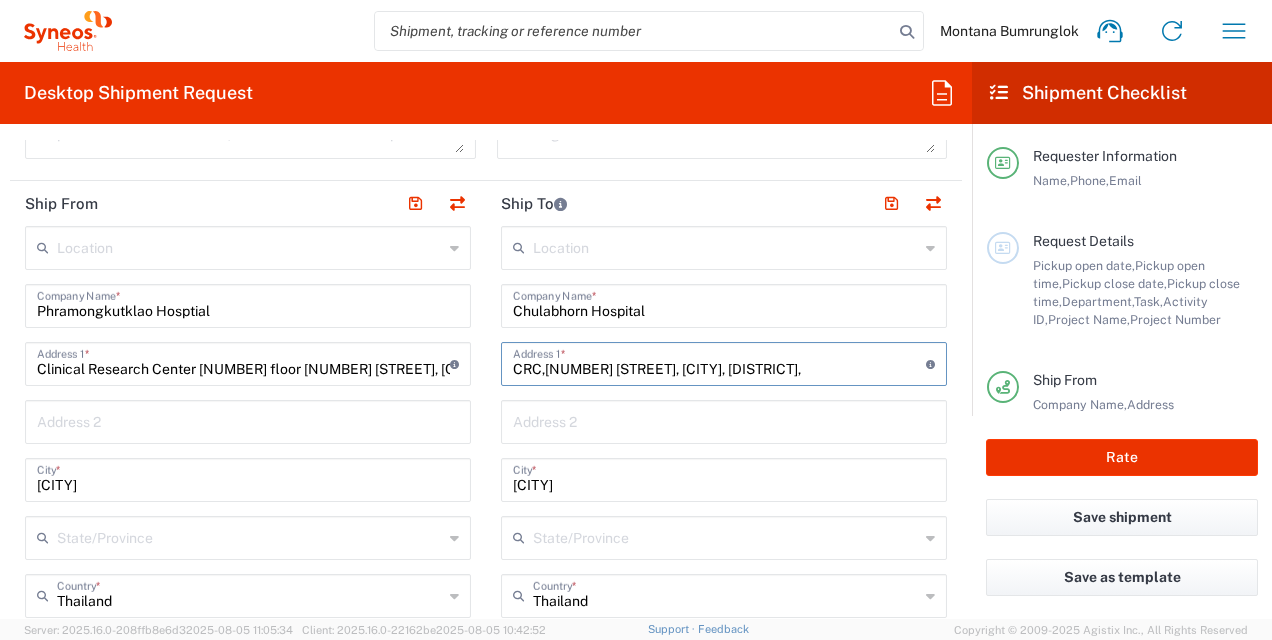 click on "CRC,[NUMBER] [STREET], [CITY], [DISTRICT]," at bounding box center [719, 362] 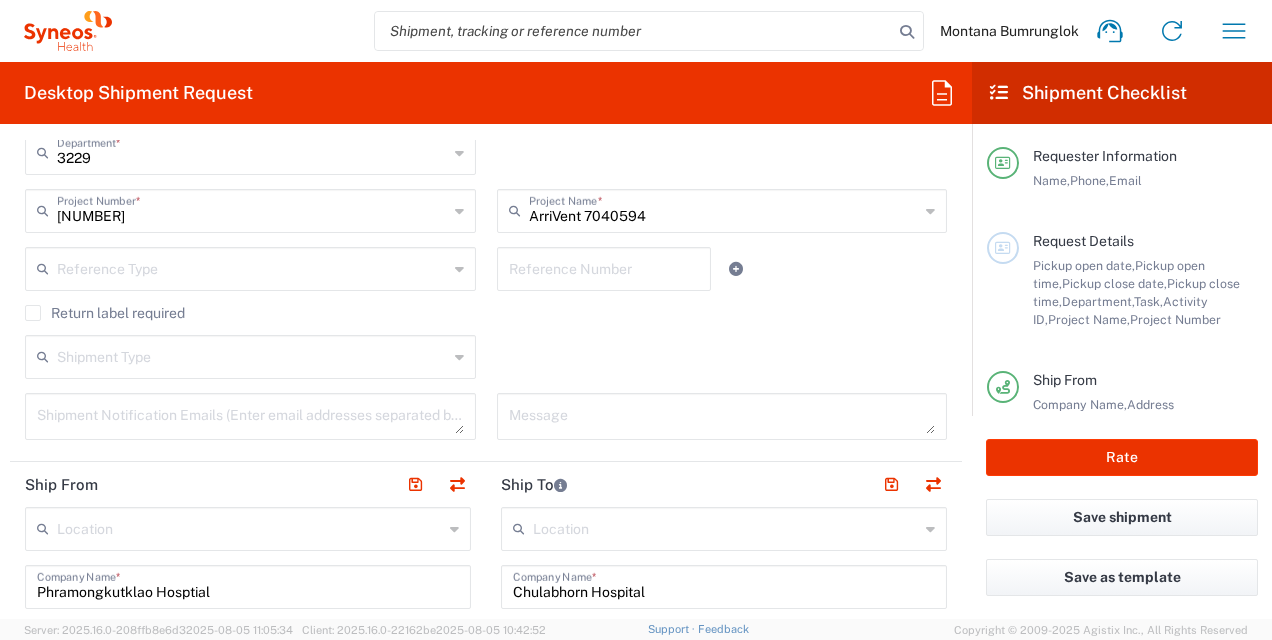 scroll, scrollTop: 500, scrollLeft: 0, axis: vertical 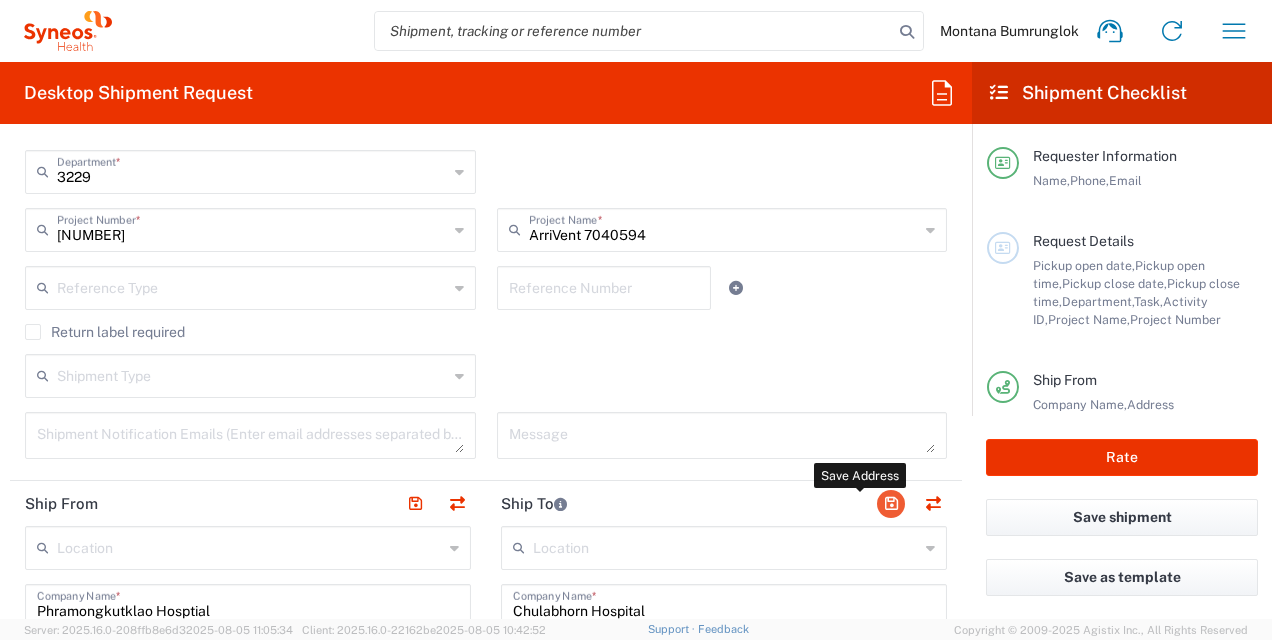 type on "CRC, [NUMBER] [STREET], [CITY], [DISTRICT]," 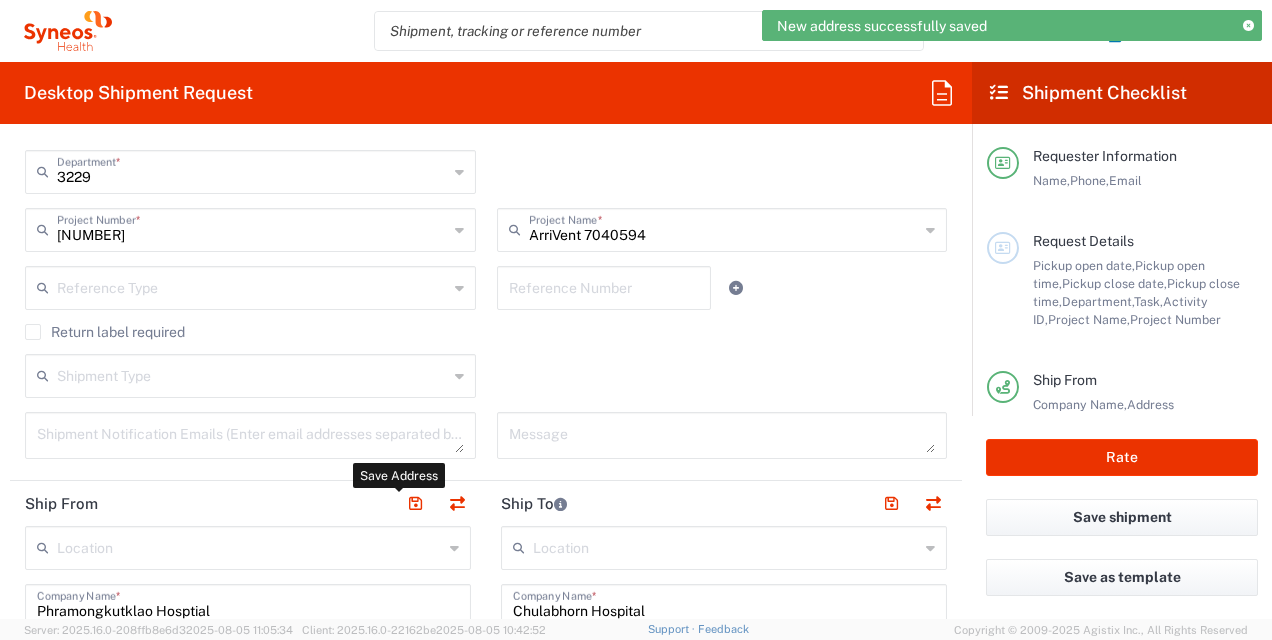click 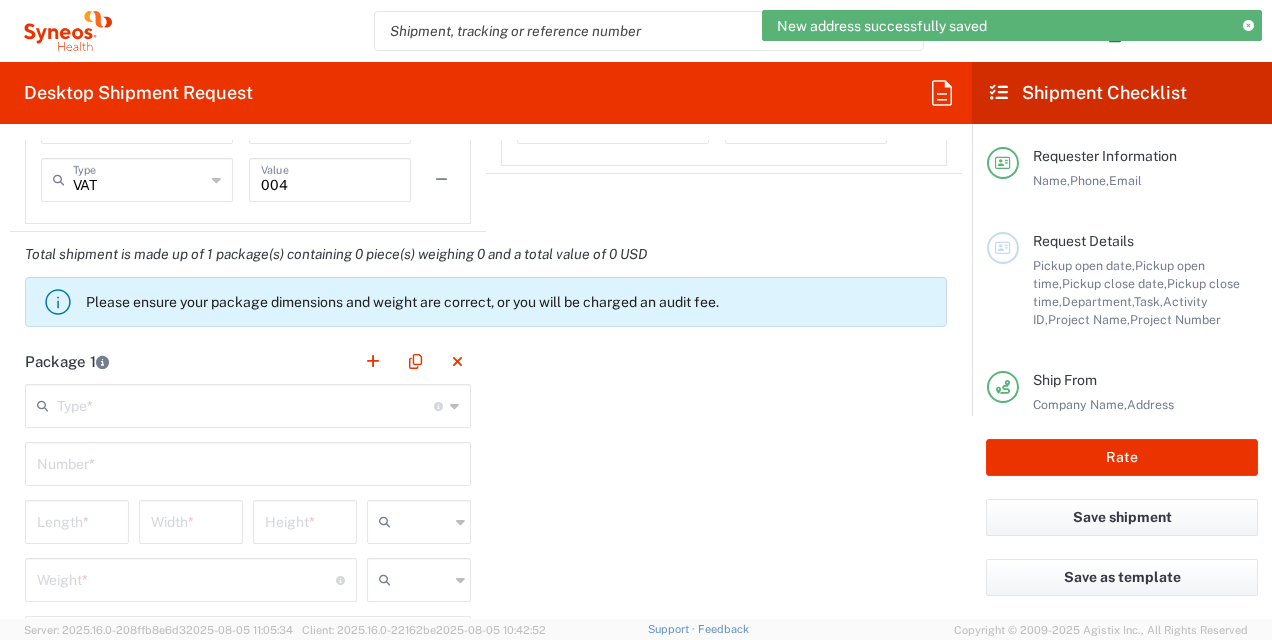 scroll, scrollTop: 1800, scrollLeft: 0, axis: vertical 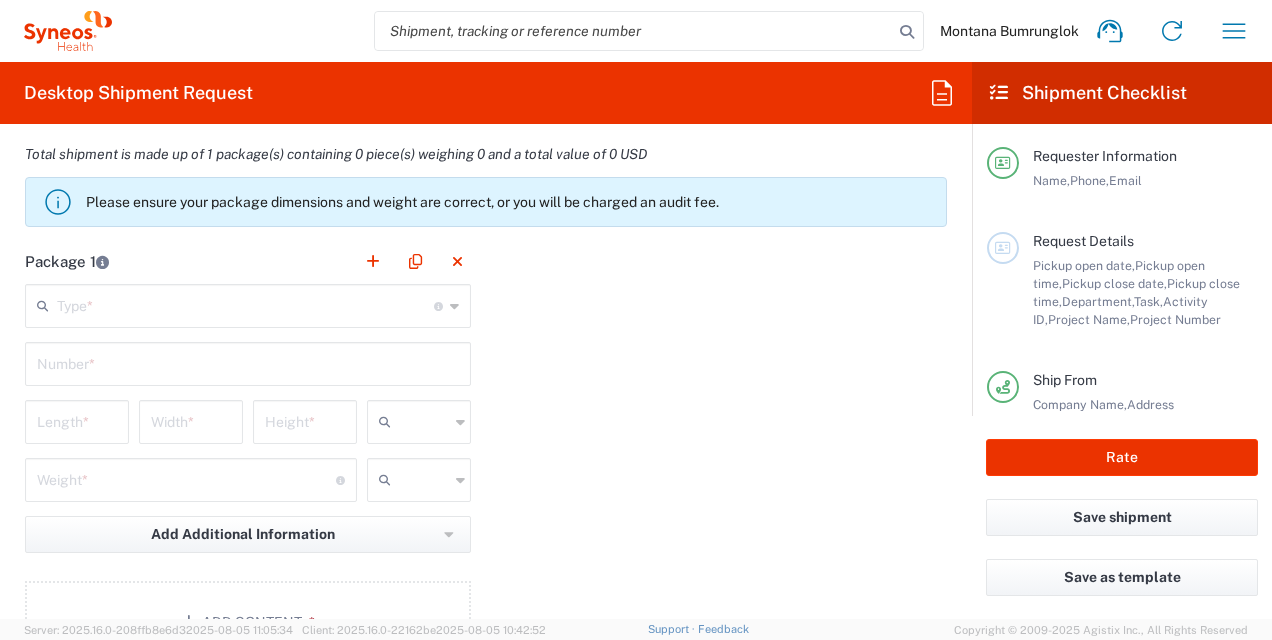 click at bounding box center [245, 304] 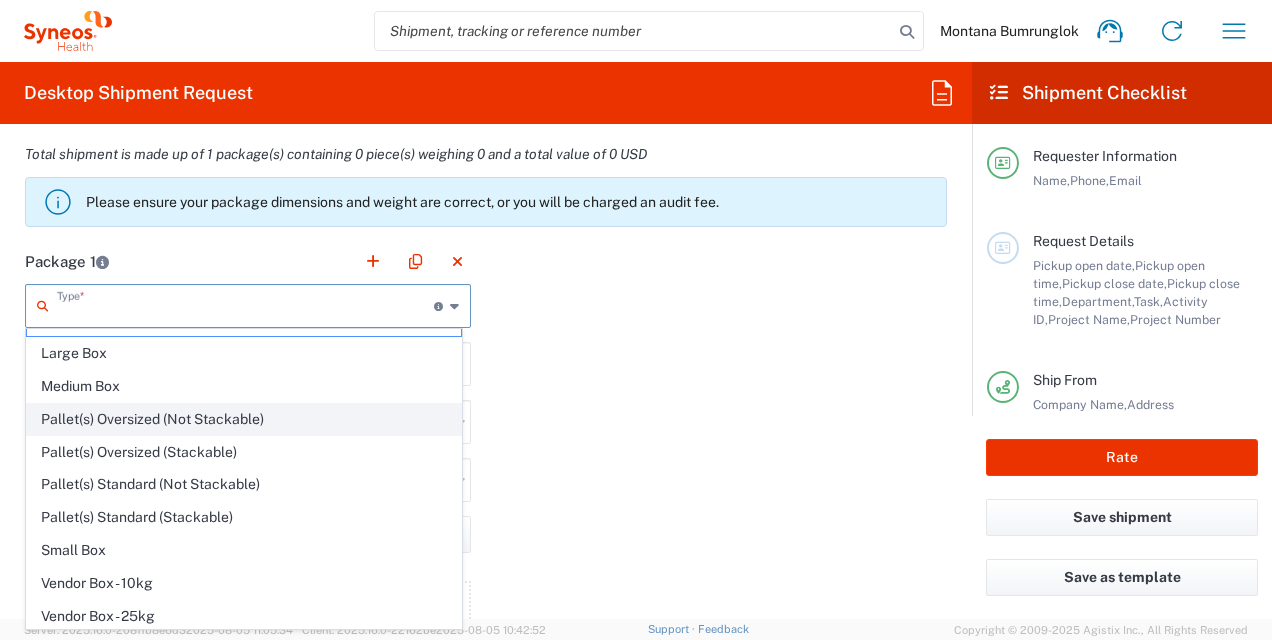 scroll, scrollTop: 0, scrollLeft: 0, axis: both 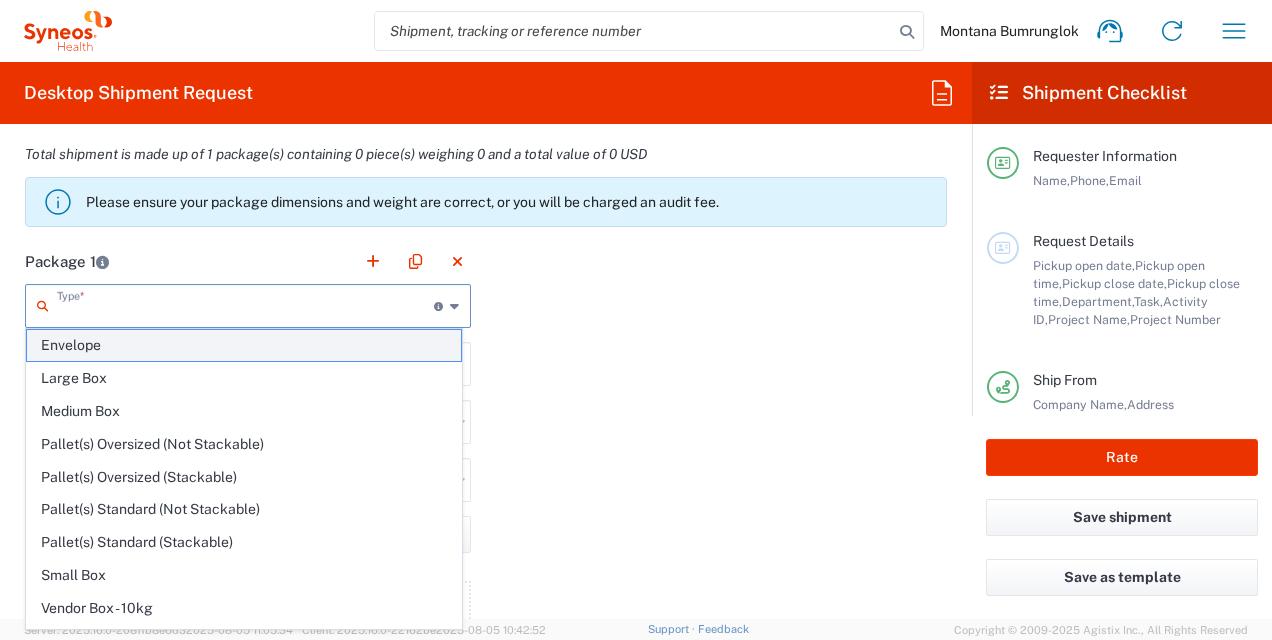 click on "Envelope" 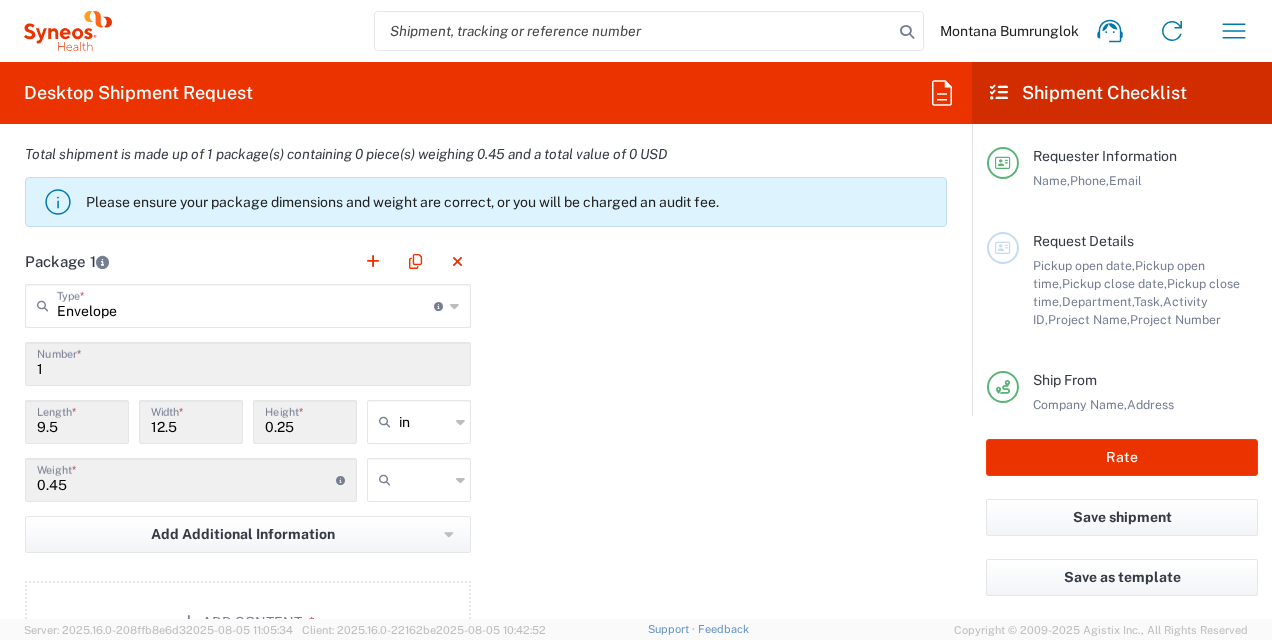 click 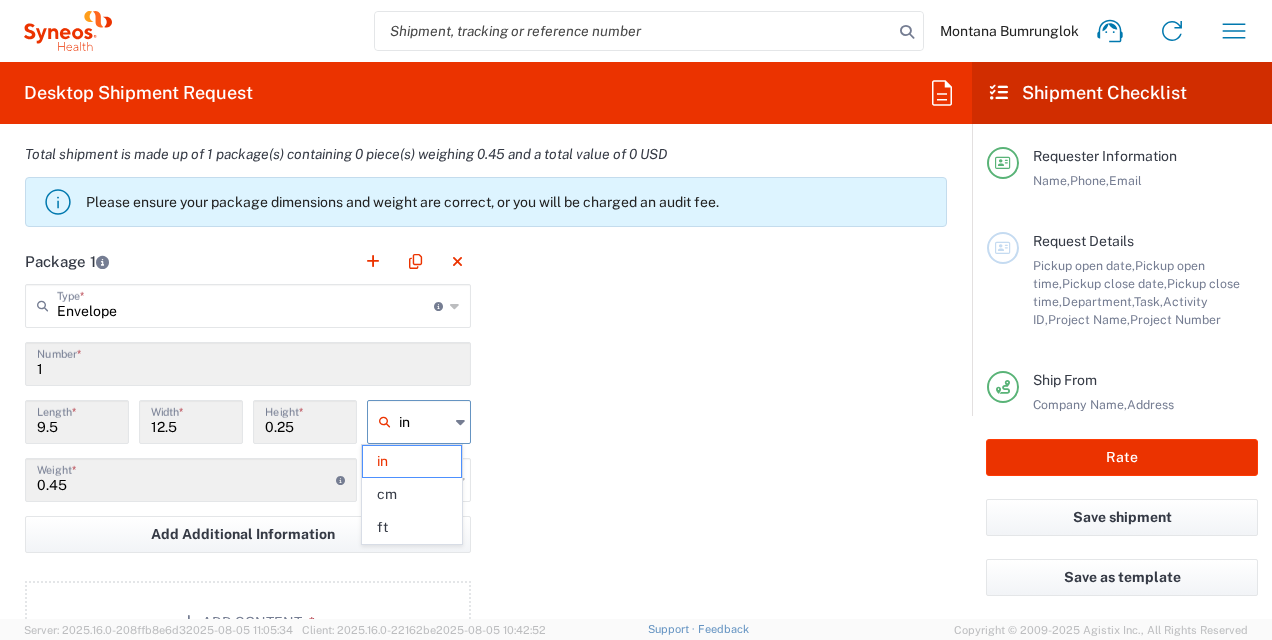 type 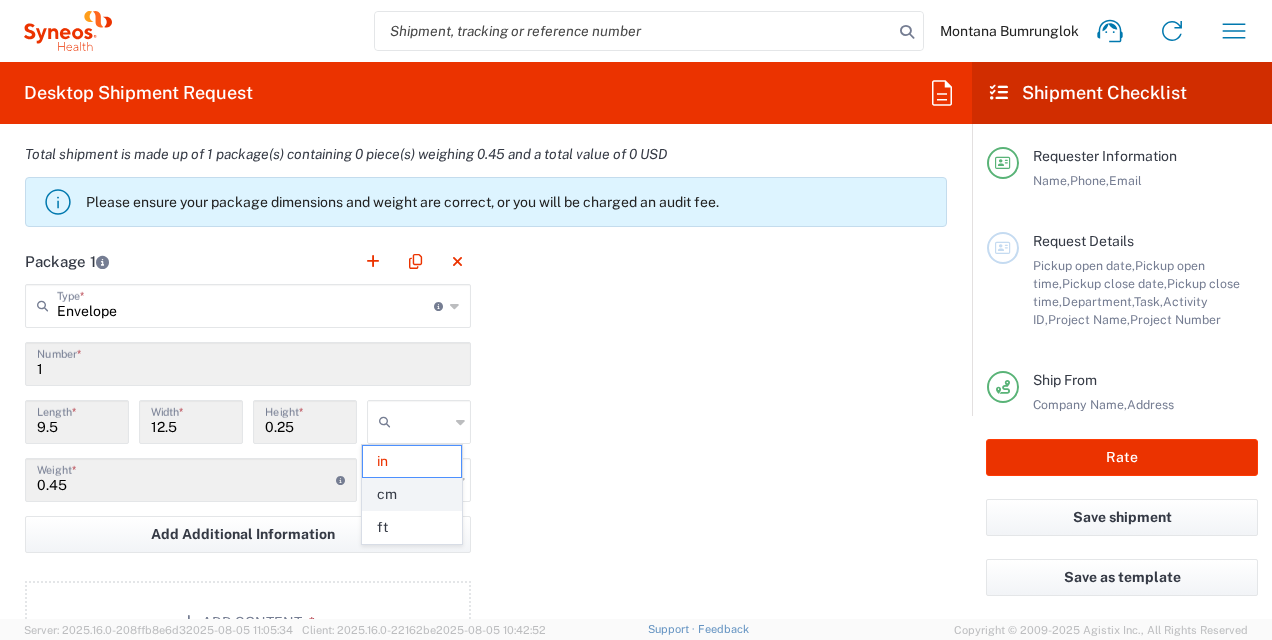 click on "cm" 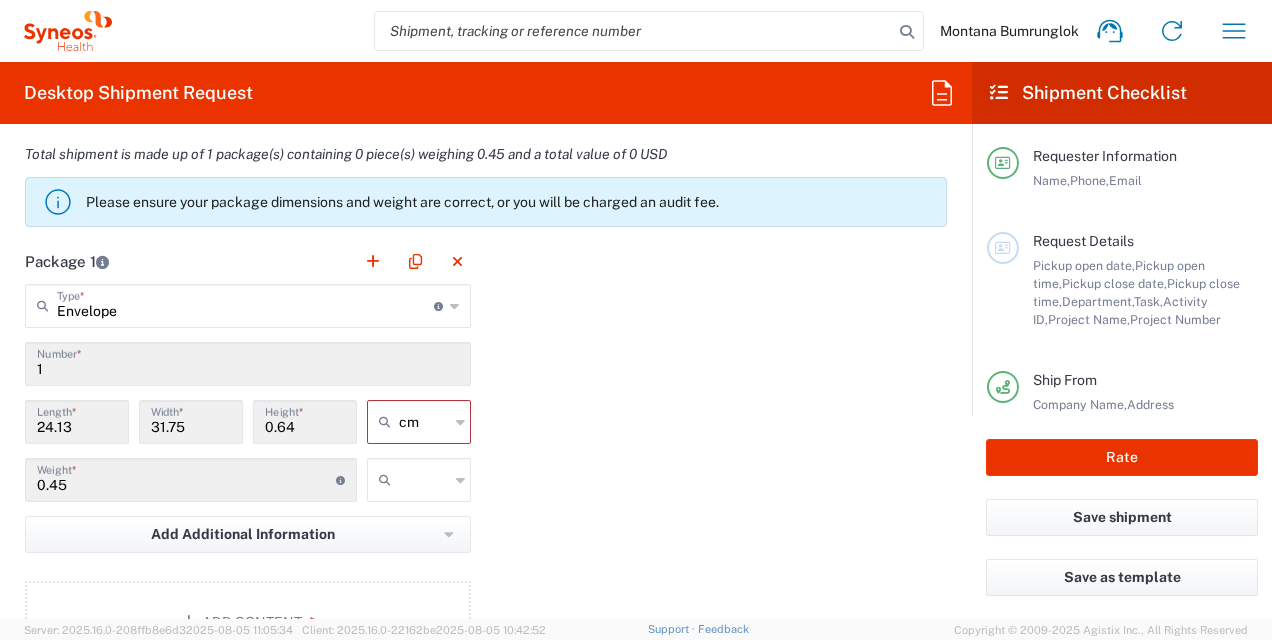 scroll, scrollTop: 1900, scrollLeft: 0, axis: vertical 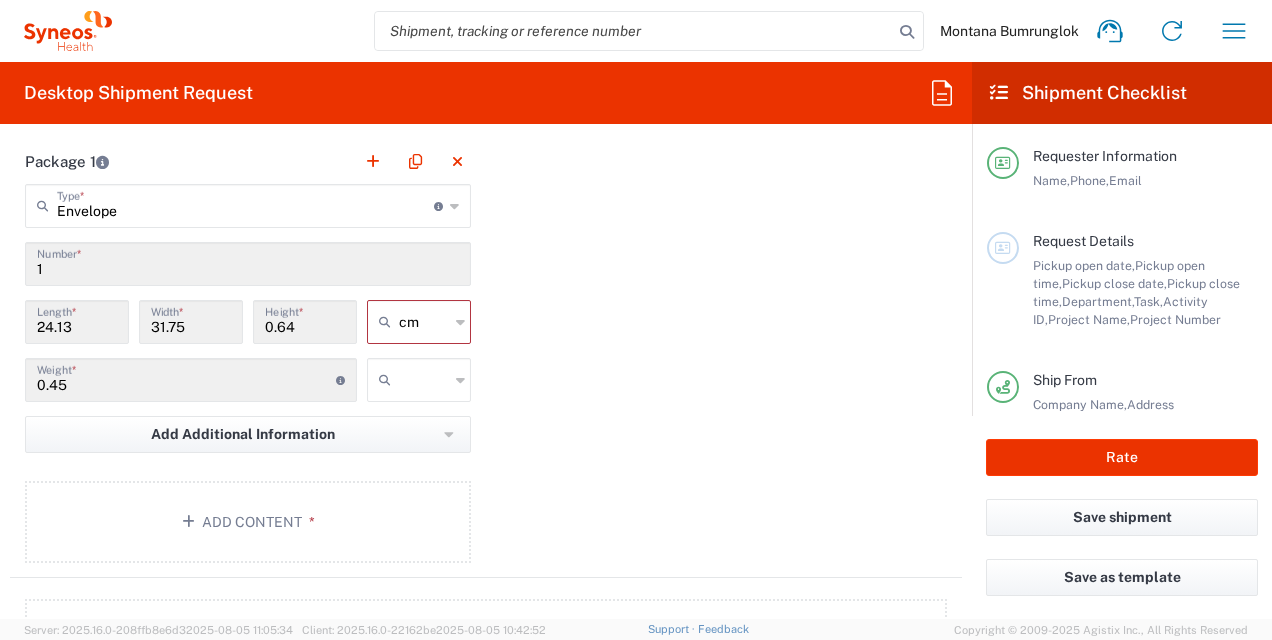 click 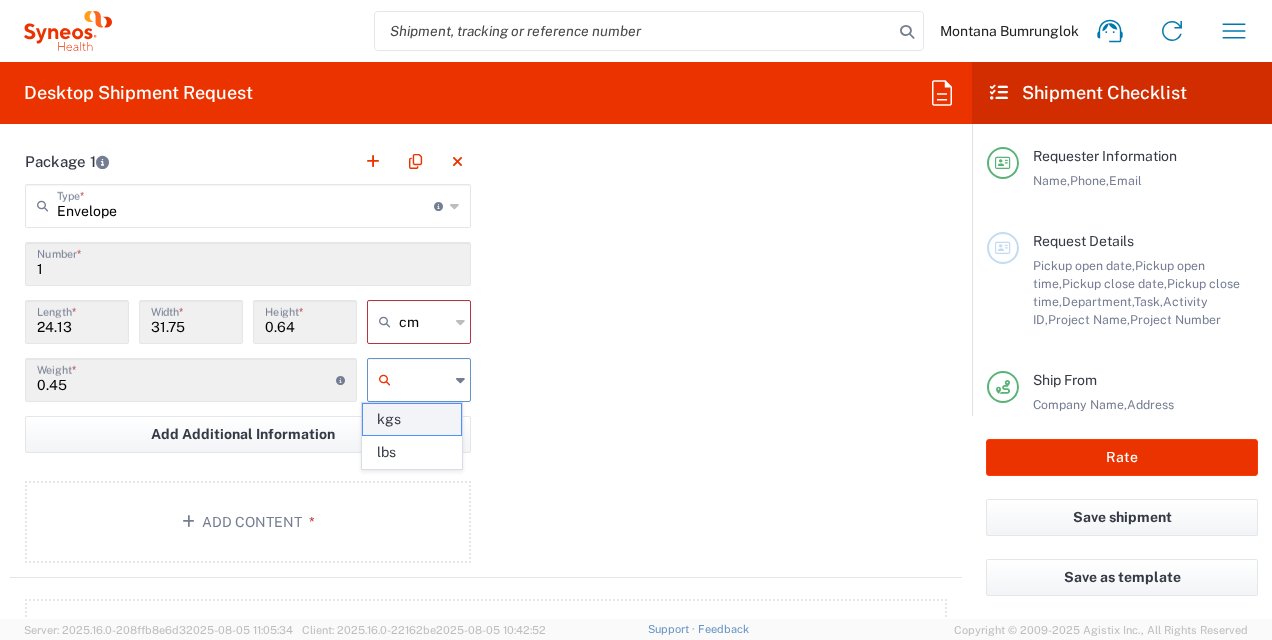 click on "kgs" 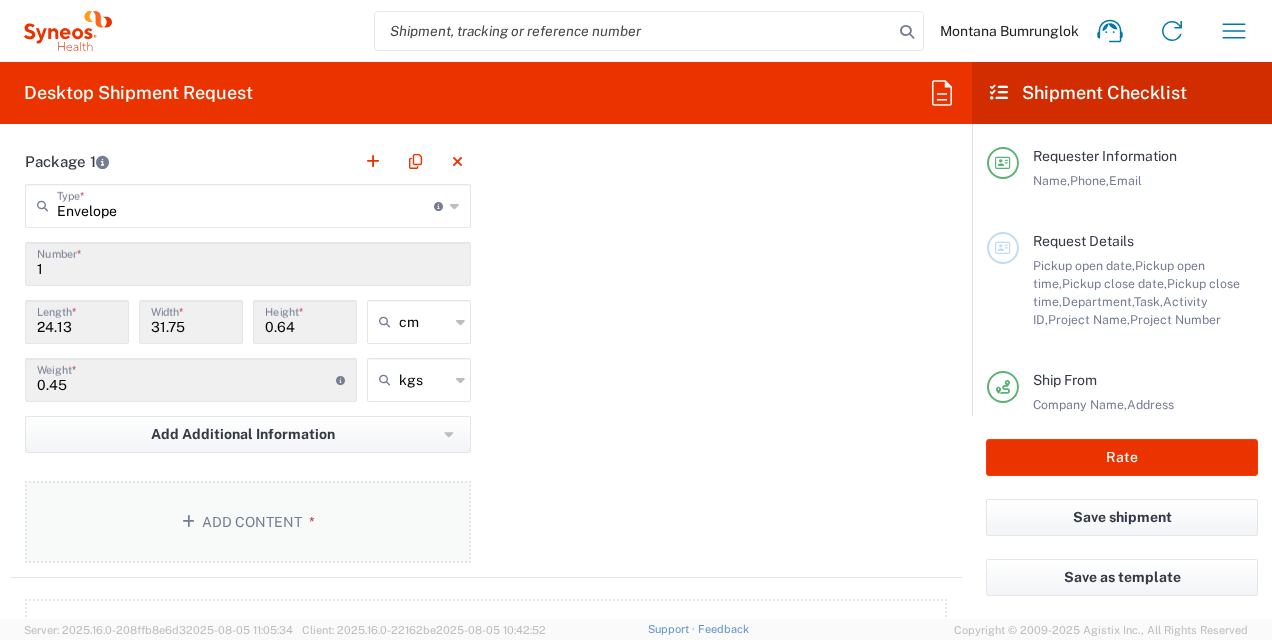 click on "Add Content *" 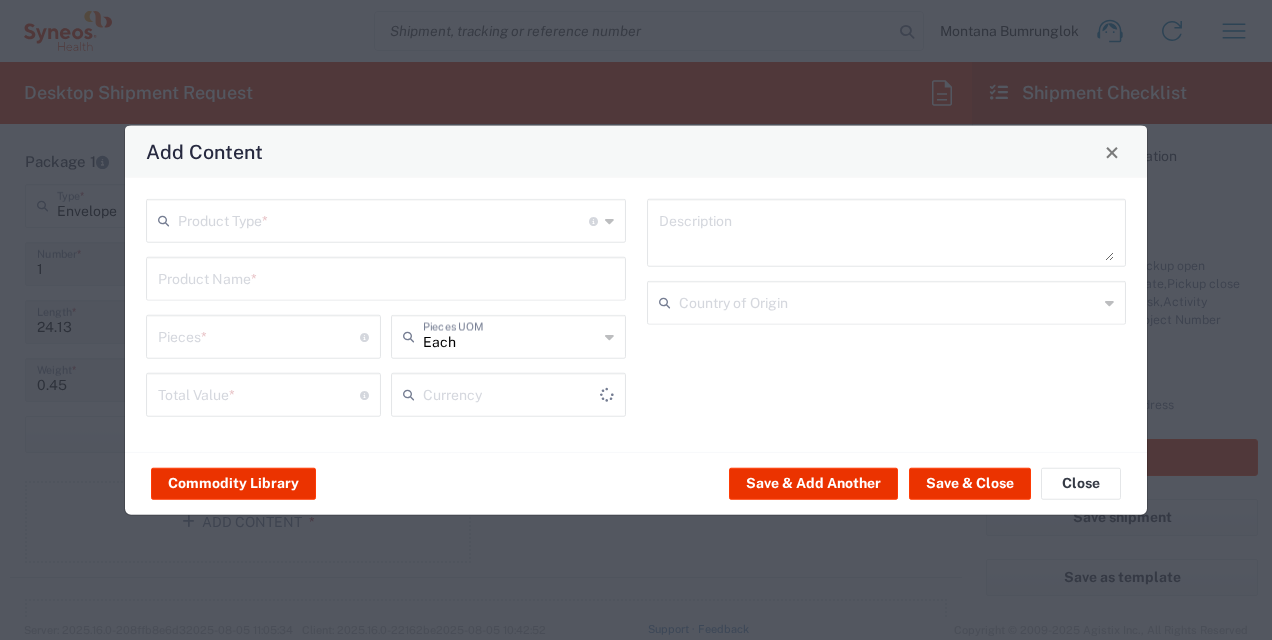 type on "US Dollar" 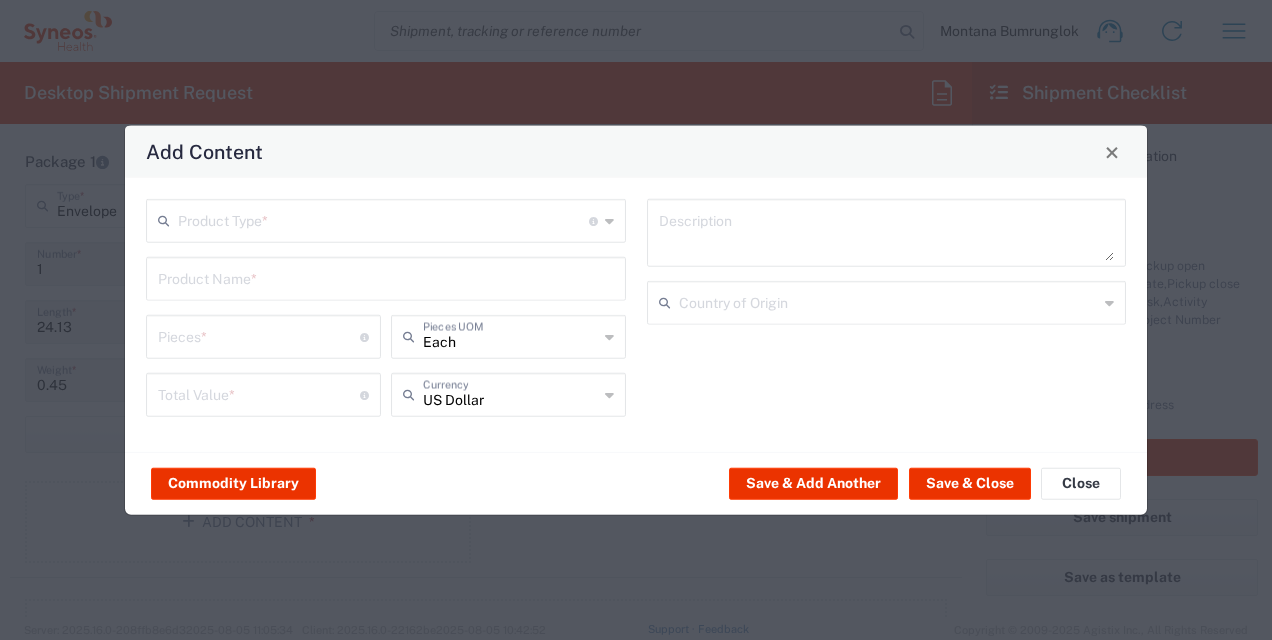 click at bounding box center [383, 219] 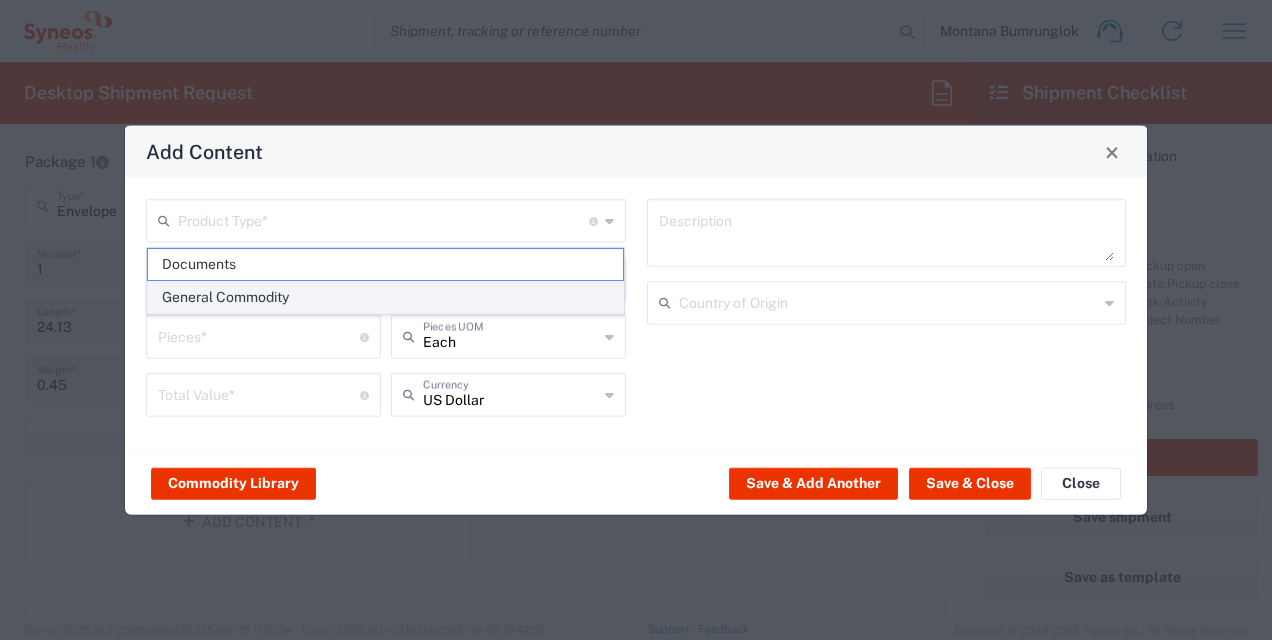 click on "General Commodity" 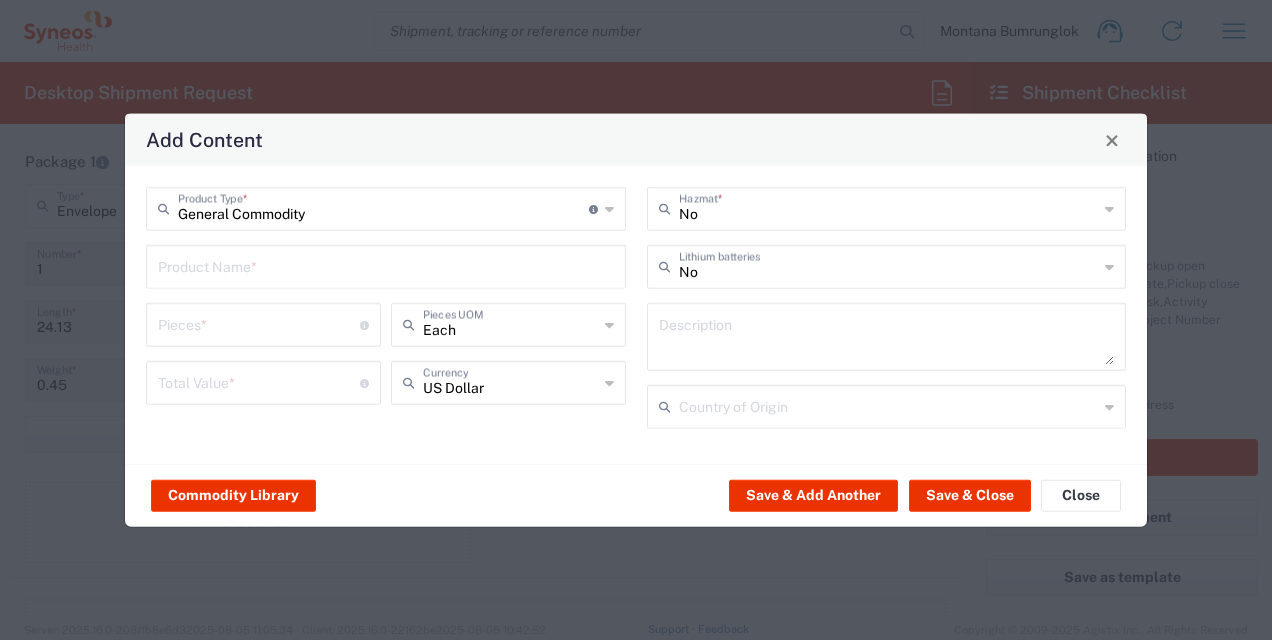 click at bounding box center [386, 265] 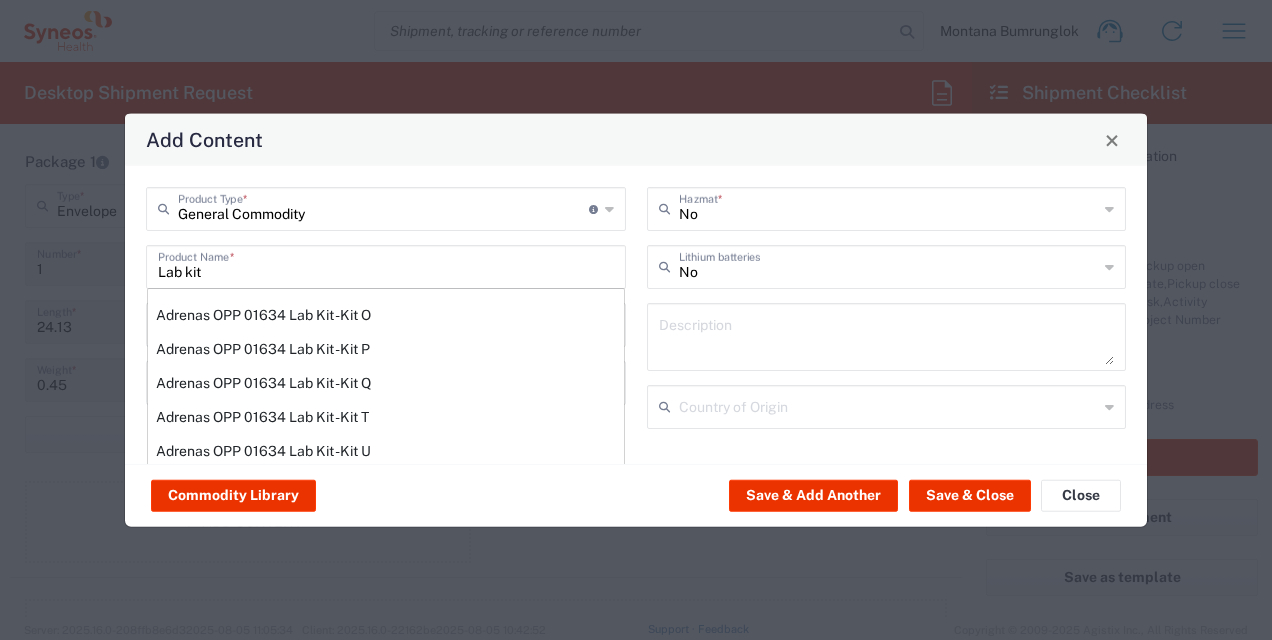 scroll, scrollTop: 0, scrollLeft: 0, axis: both 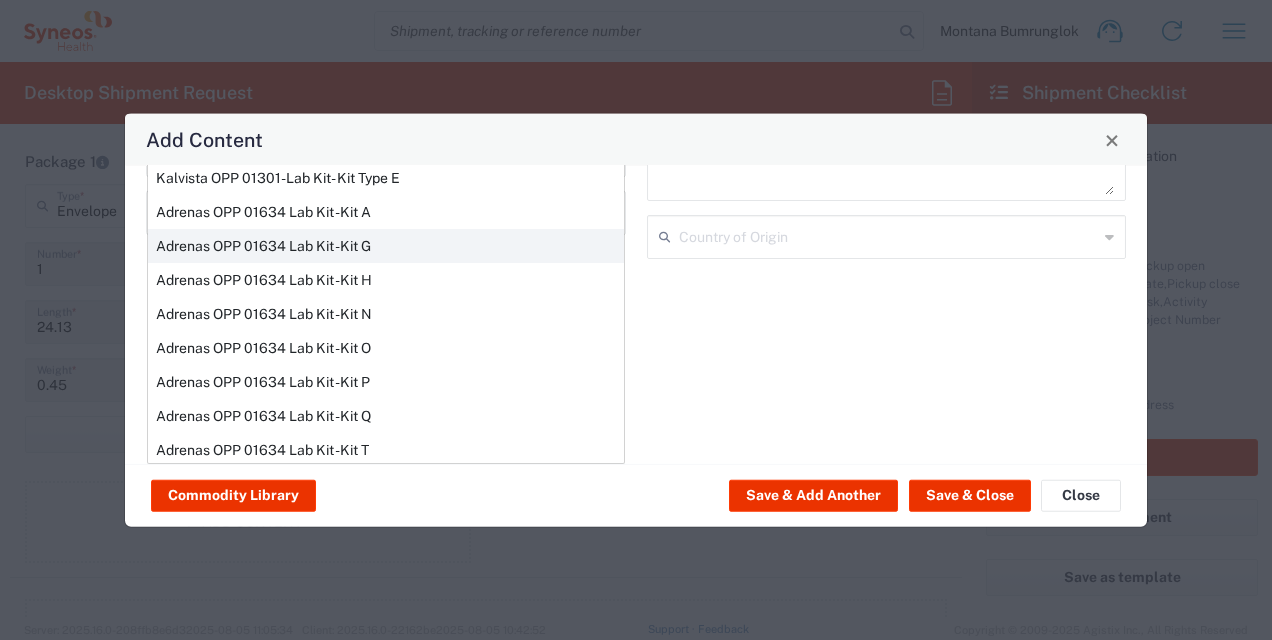 click on "Adrenas OPP 01634 Lab Kit -Kit G" at bounding box center (386, 246) 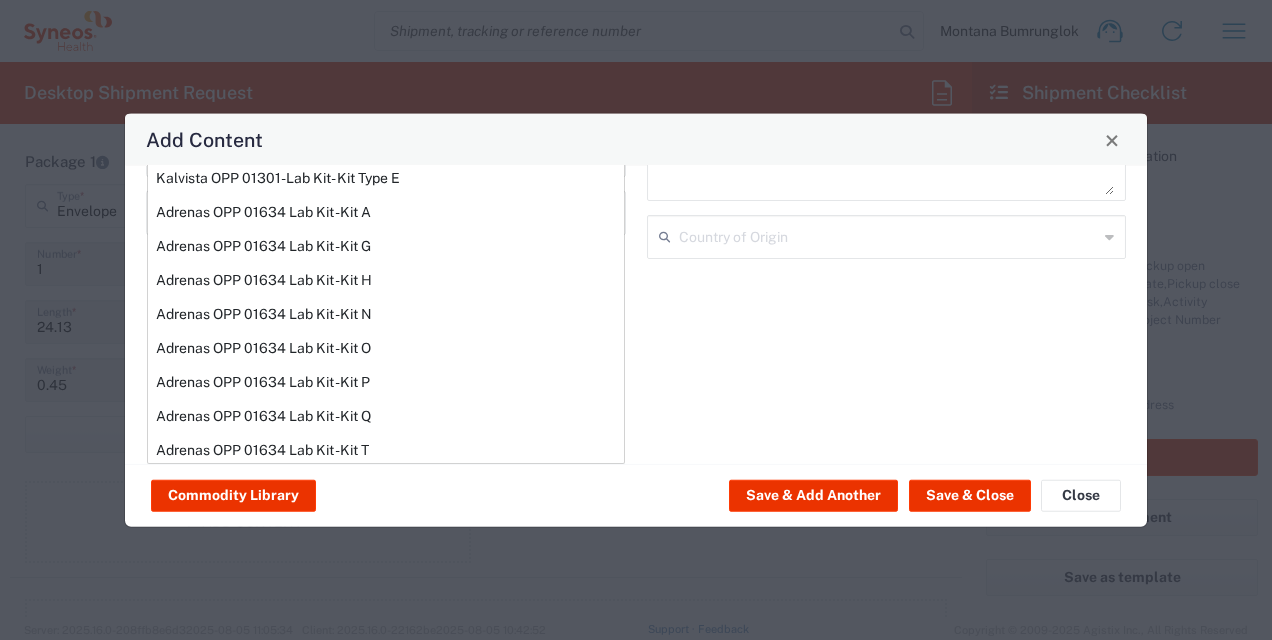 type on "Adrenas OPP 01634 Lab Kit -Kit G" 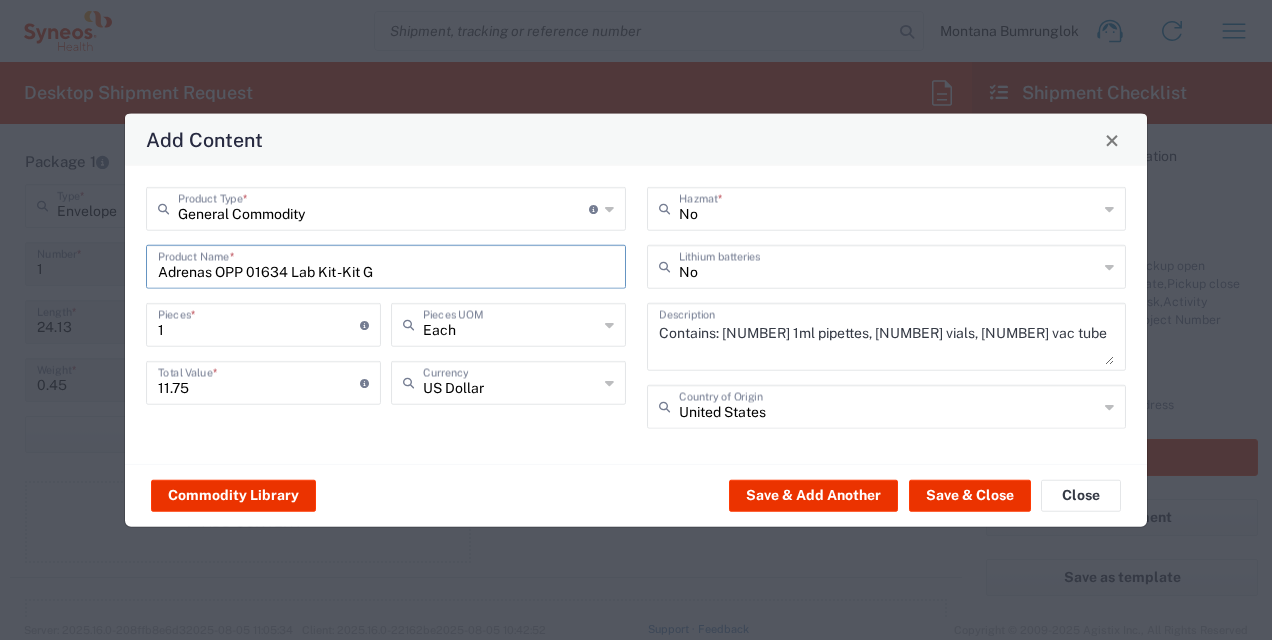 scroll, scrollTop: 0, scrollLeft: 0, axis: both 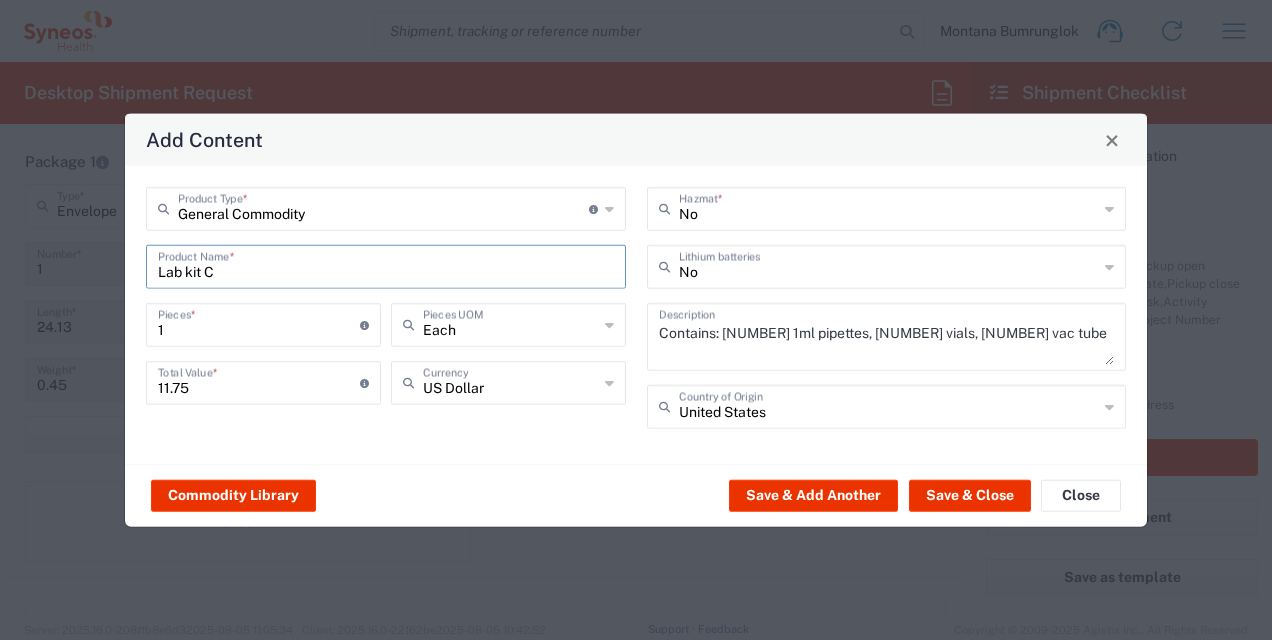 click on "General Commodity  Product Type  * Document: Paper document generated internally by Syneos, a client, or third-party partner for business purposes.  For example, a contract, agreement, procedure, policy, project documentation, legal document, purchase order, invoice, or other documentation or record.  Items such as study leaflets/brochures, posters, instruction booklets, patient guides, flowcharts, checklists, consent cards, reminder cards and other similar printed materials which will be used in a client project/trial are general commodities, not documents. Lab kit C  Product Name  * 1  Pieces  * Number of pieces inside all the packages Each  Pieces UOM  11.75  Total Value  * Total value of all the pieces US Dollar  Currency  No  Hazmat  * No  Lithium batteries  Contains: 10 1ml pipettes, 15 vials, 15 vac tube  Description  [COUNTRY]  Country of Origin" 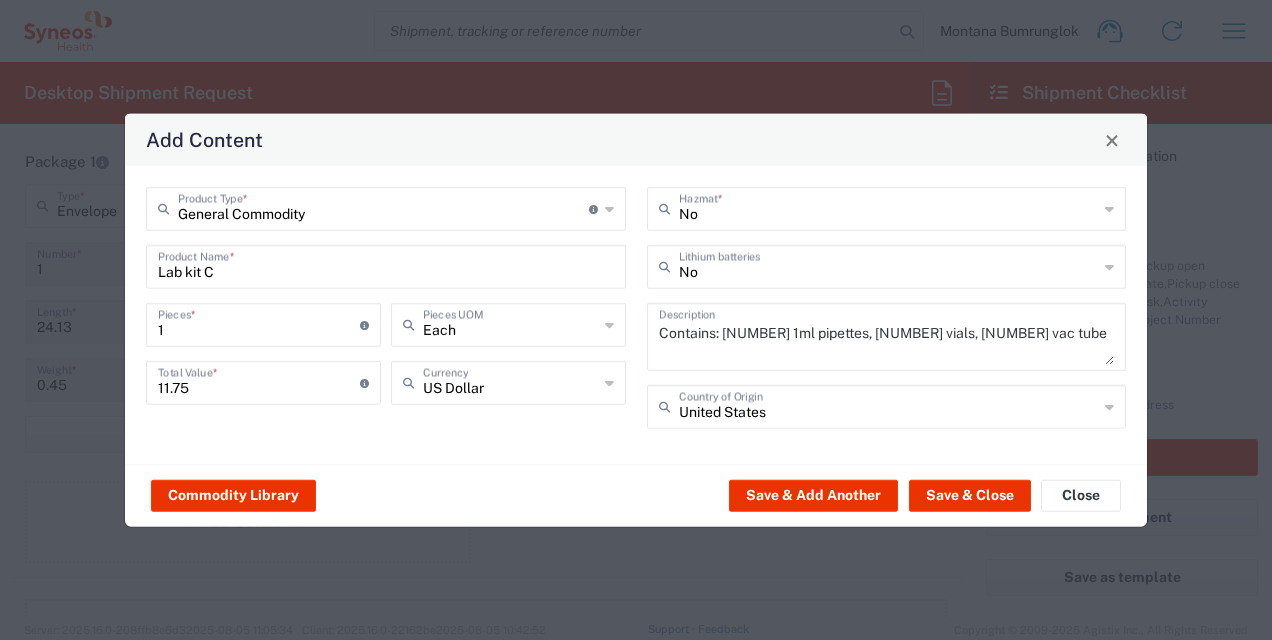 click on "Commodity Library   Save & Add Another   Save & Close   Close" 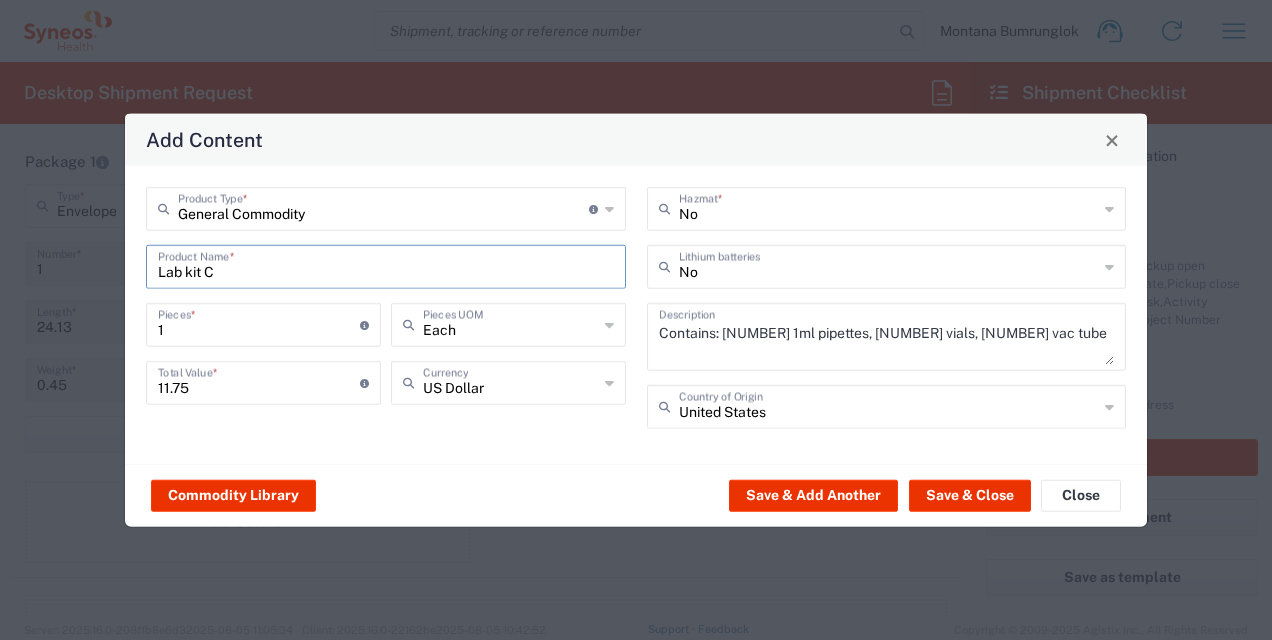 click on "General Commodity  Product Type  * Document: Paper document generated internally by Syneos, a client, or third-party partner for business purposes.  For example, a contract, agreement, procedure, policy, project documentation, legal document, purchase order, invoice, or other documentation or record.  Items such as study leaflets/brochures, posters, instruction booklets, patient guides, flowcharts, checklists, consent cards, reminder cards and other similar printed materials which will be used in a client project/trial are general commodities, not documents. Lab kit C  Product Name  * 1  Pieces  * Number of pieces inside all the packages Each  Pieces UOM  11.75  Total Value  * Total value of all the pieces US Dollar  Currency  No  Hazmat  * No  Lithium batteries  Contains: 10 1ml pipettes, 15 vials, 15 vac tube  Description  [COUNTRY]  Country of Origin" 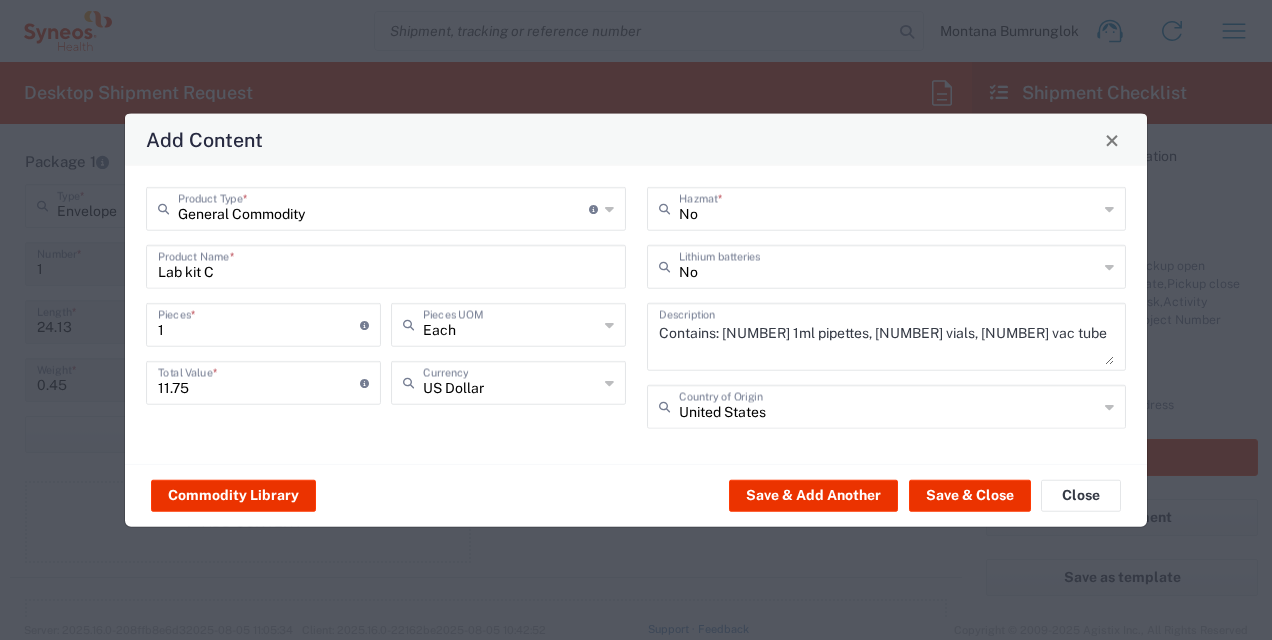 click on "General Commodity  Product Type  * Document: Paper document generated internally by Syneos, a client, or third-party partner for business purposes.  For example, a contract, agreement, procedure, policy, project documentation, legal document, purchase order, invoice, or other documentation or record.  Items such as study leaflets/brochures, posters, instruction booklets, patient guides, flowcharts, checklists, consent cards, reminder cards and other similar printed materials which will be used in a client project/trial are general commodities, not documents. Lab kit C  Product Name  * 1  Pieces  * Number of pieces inside all the packages Each  Pieces UOM  11.75  Total Value  * Total value of all the pieces US Dollar  Currency  No  Hazmat  * No  Lithium batteries  Contains: 10 1ml pipettes, 15 vials, 15 vac tube  Description  [COUNTRY]  Country of Origin" 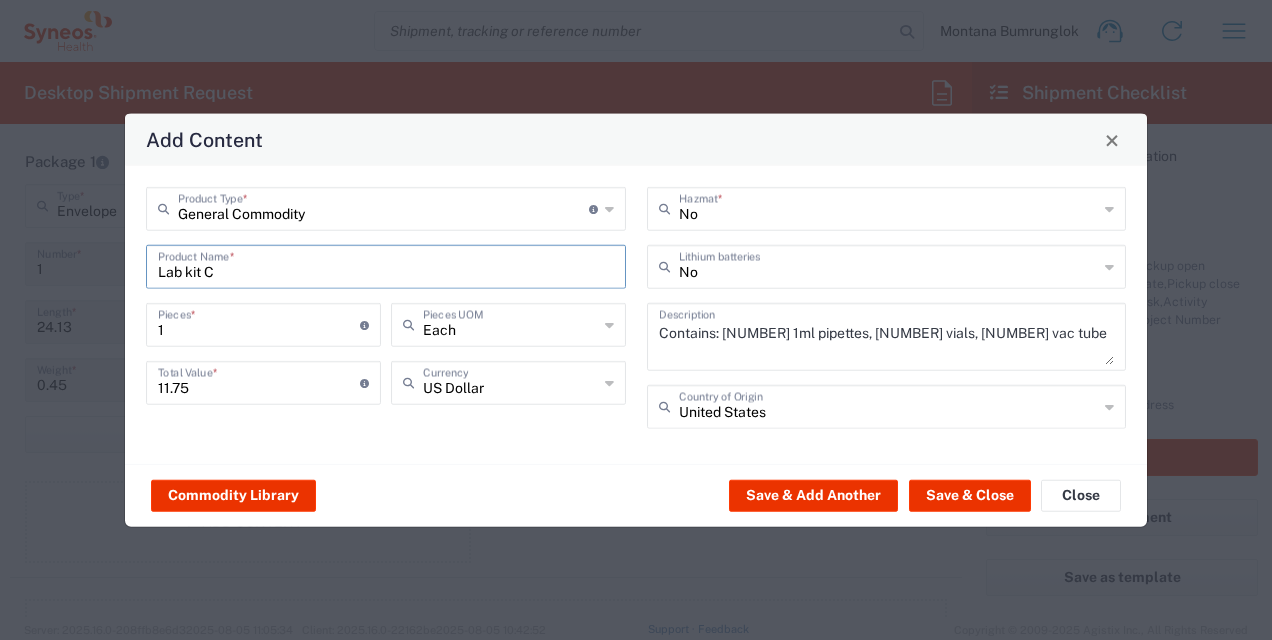 click on "Lab kit C" at bounding box center (386, 265) 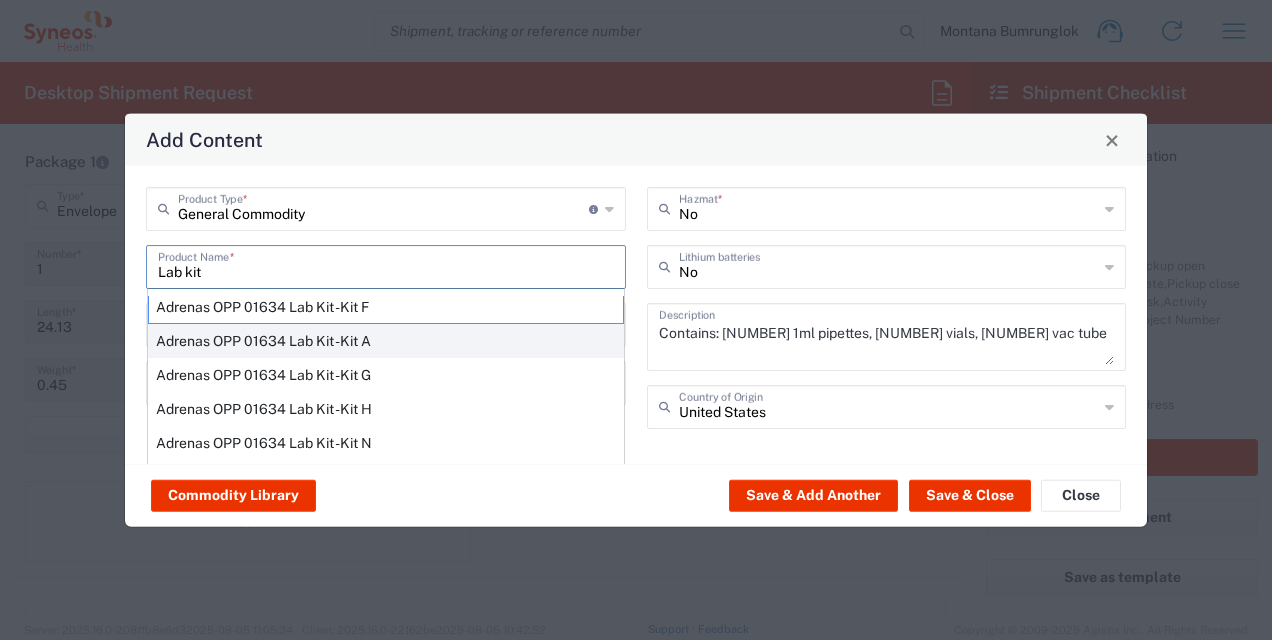 scroll, scrollTop: 0, scrollLeft: 0, axis: both 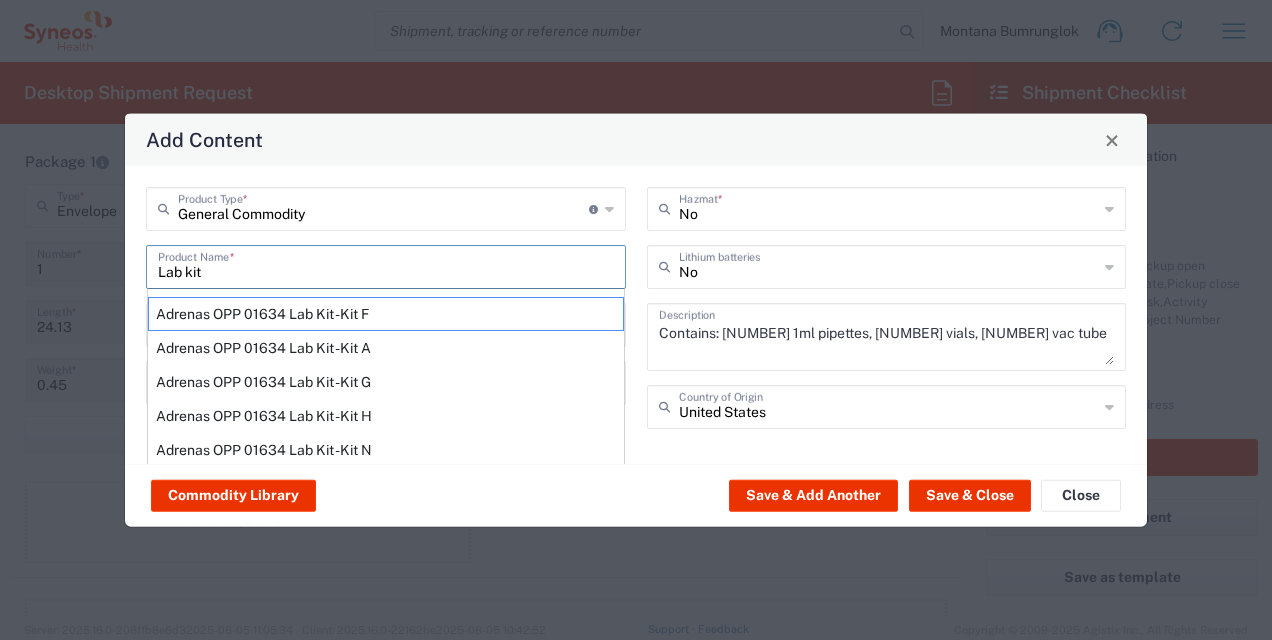 click on "Adrenas OPP 01634 Lab Kit -Kit F" at bounding box center [386, 314] 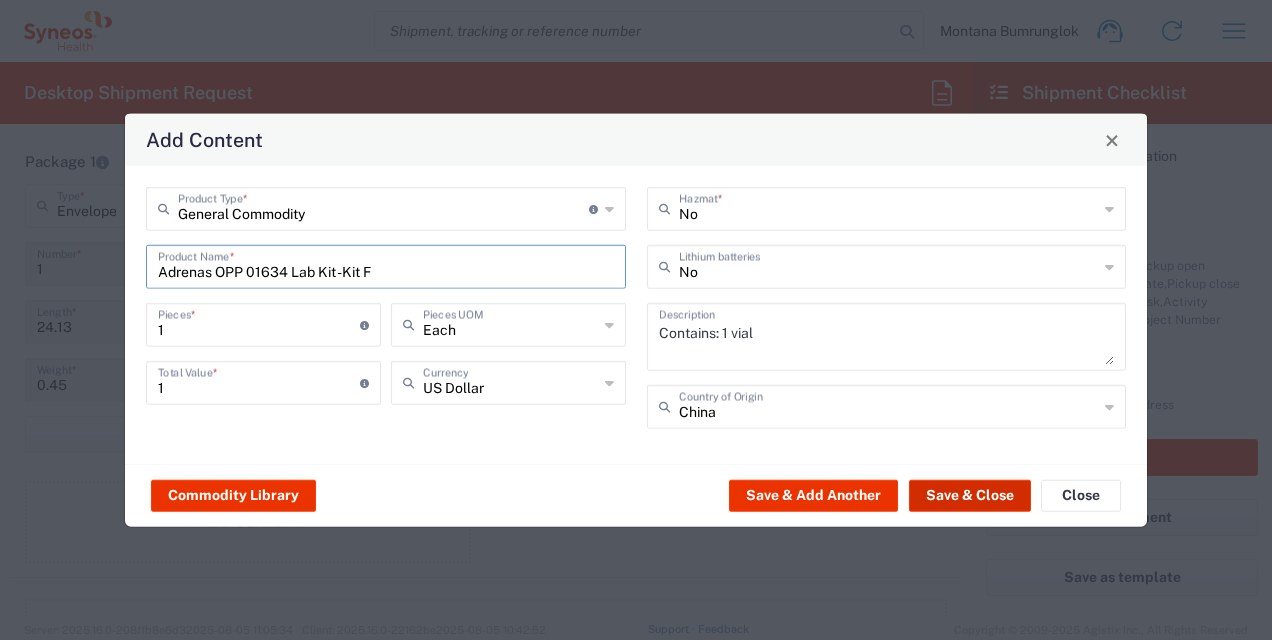 click on "Save & Close" 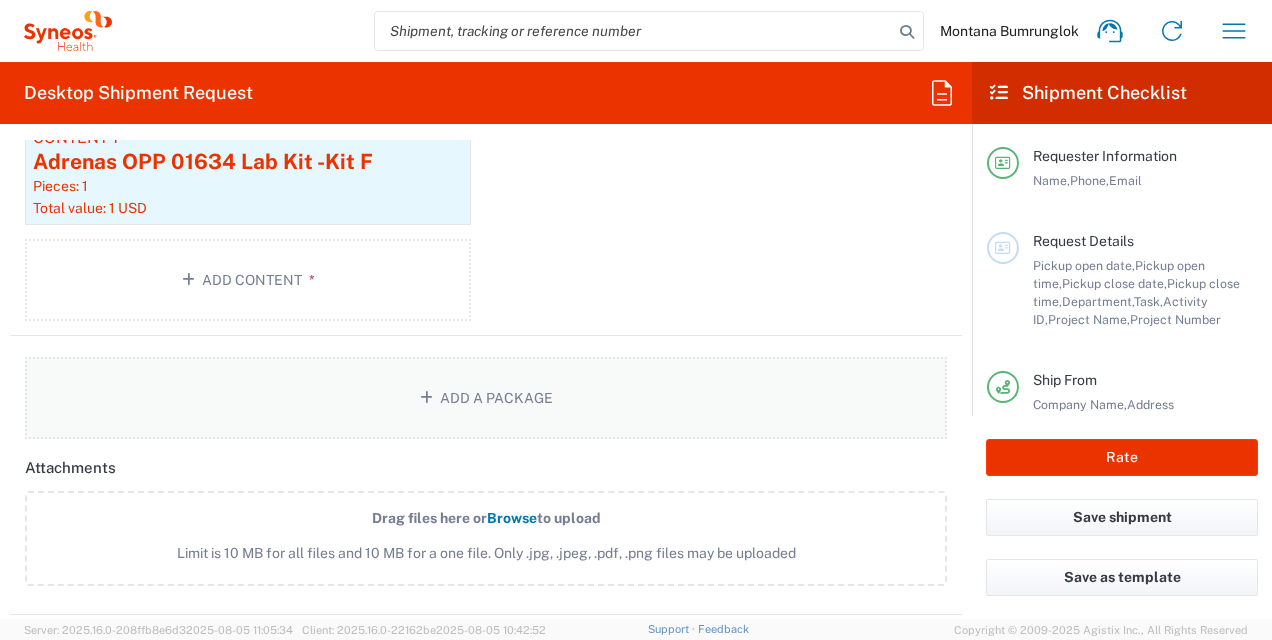 scroll, scrollTop: 2258, scrollLeft: 0, axis: vertical 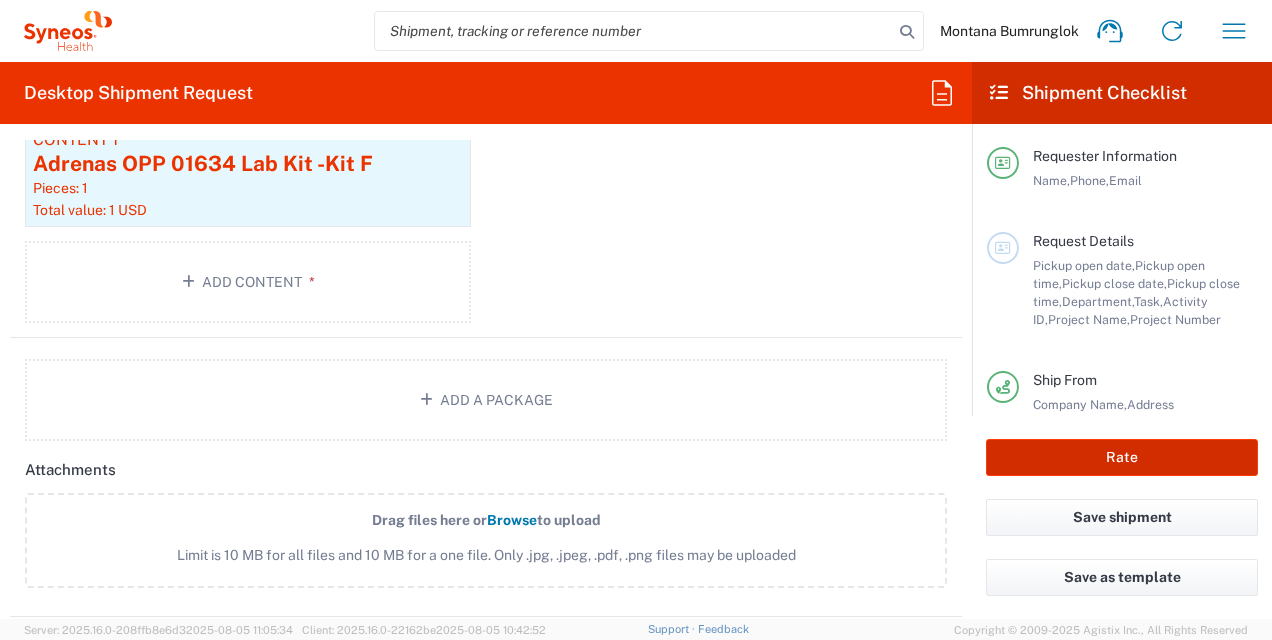 click on "Rate" 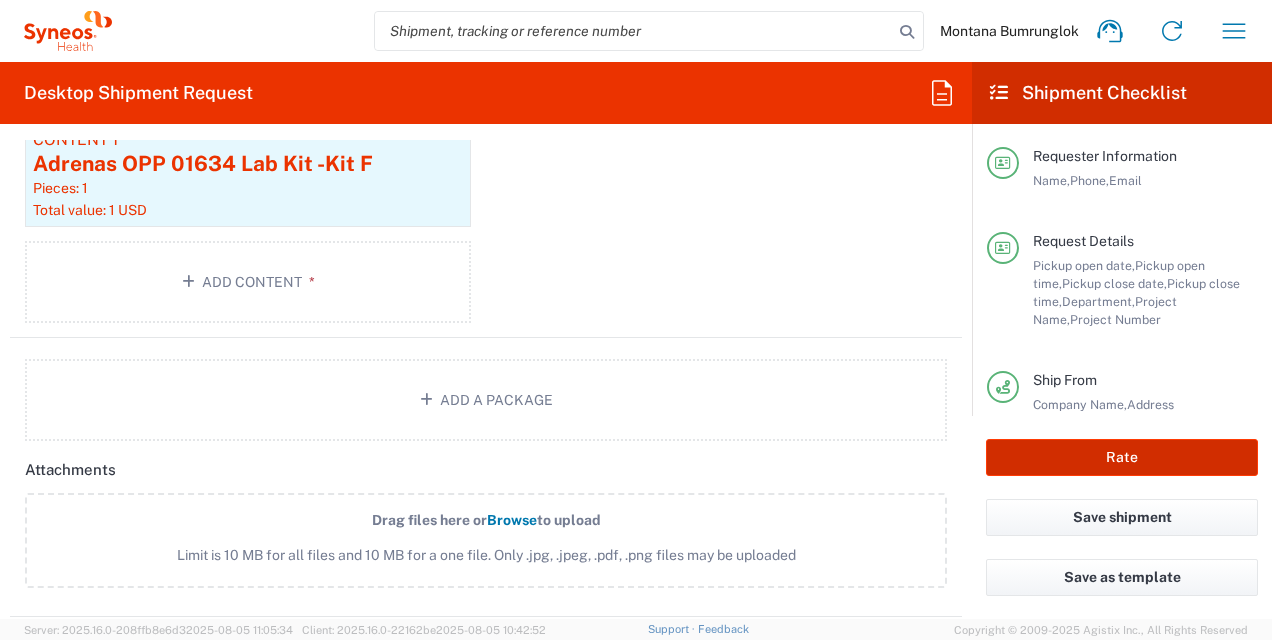 type on "[NUMBER]" 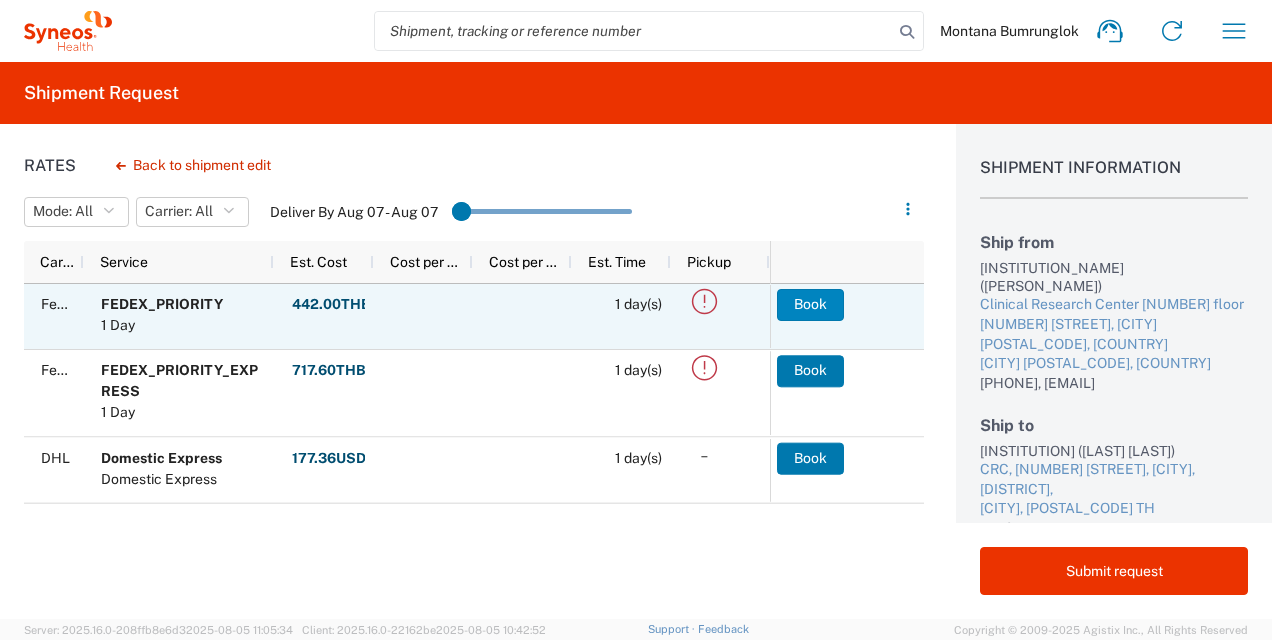 click on "Book" 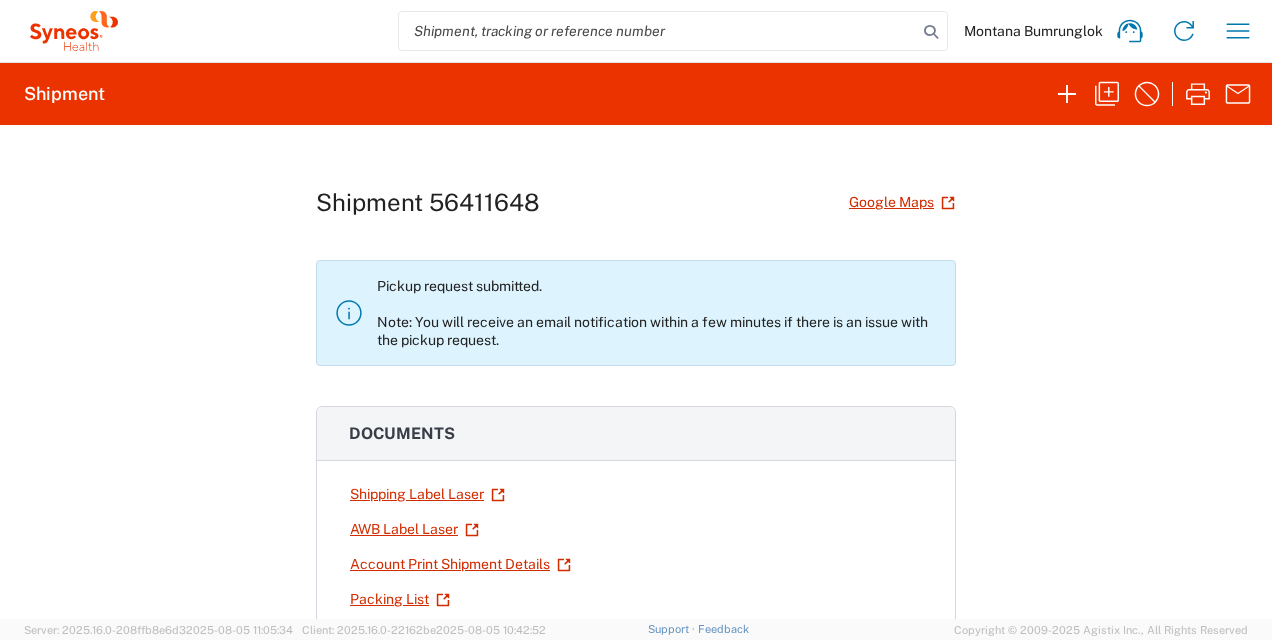 scroll, scrollTop: 100, scrollLeft: 0, axis: vertical 